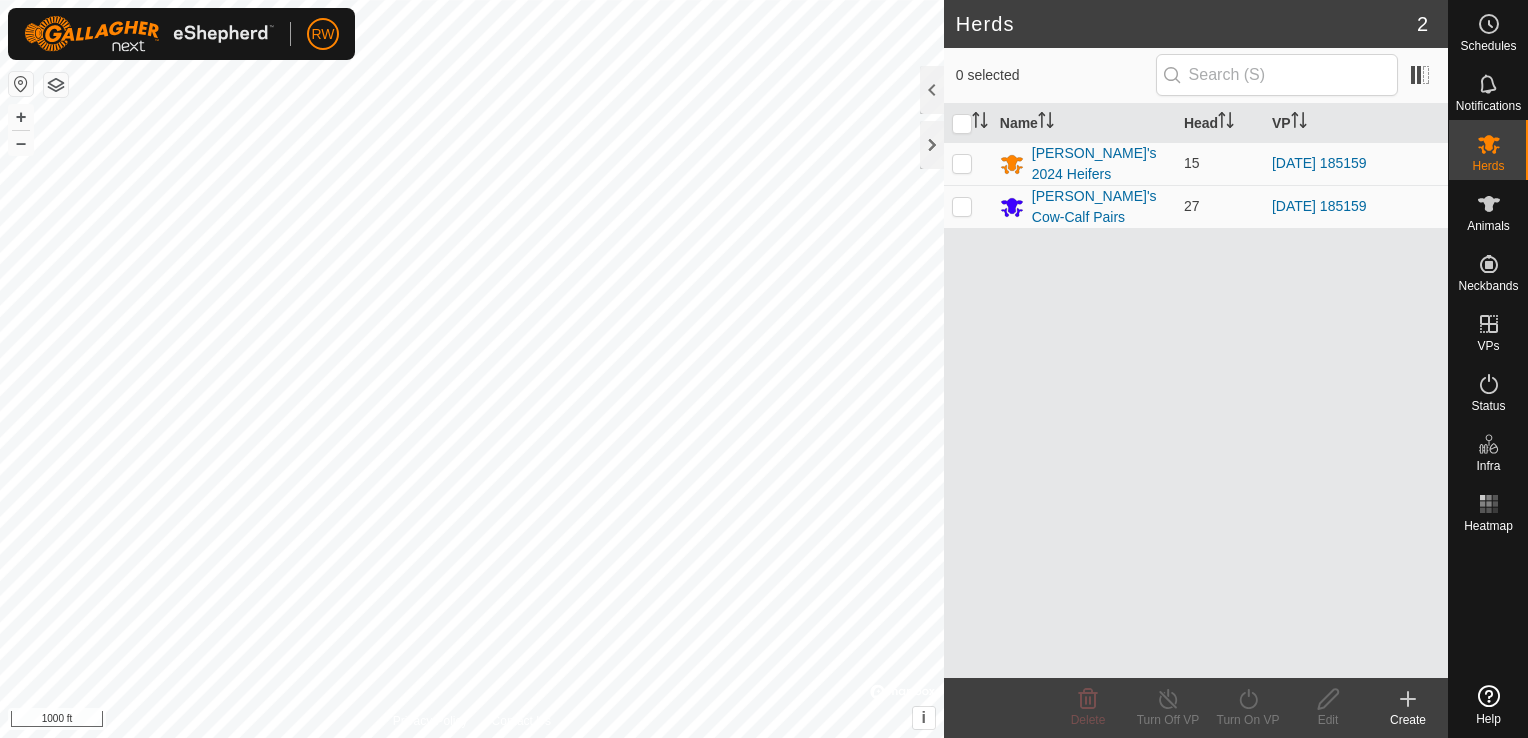 scroll, scrollTop: 0, scrollLeft: 0, axis: both 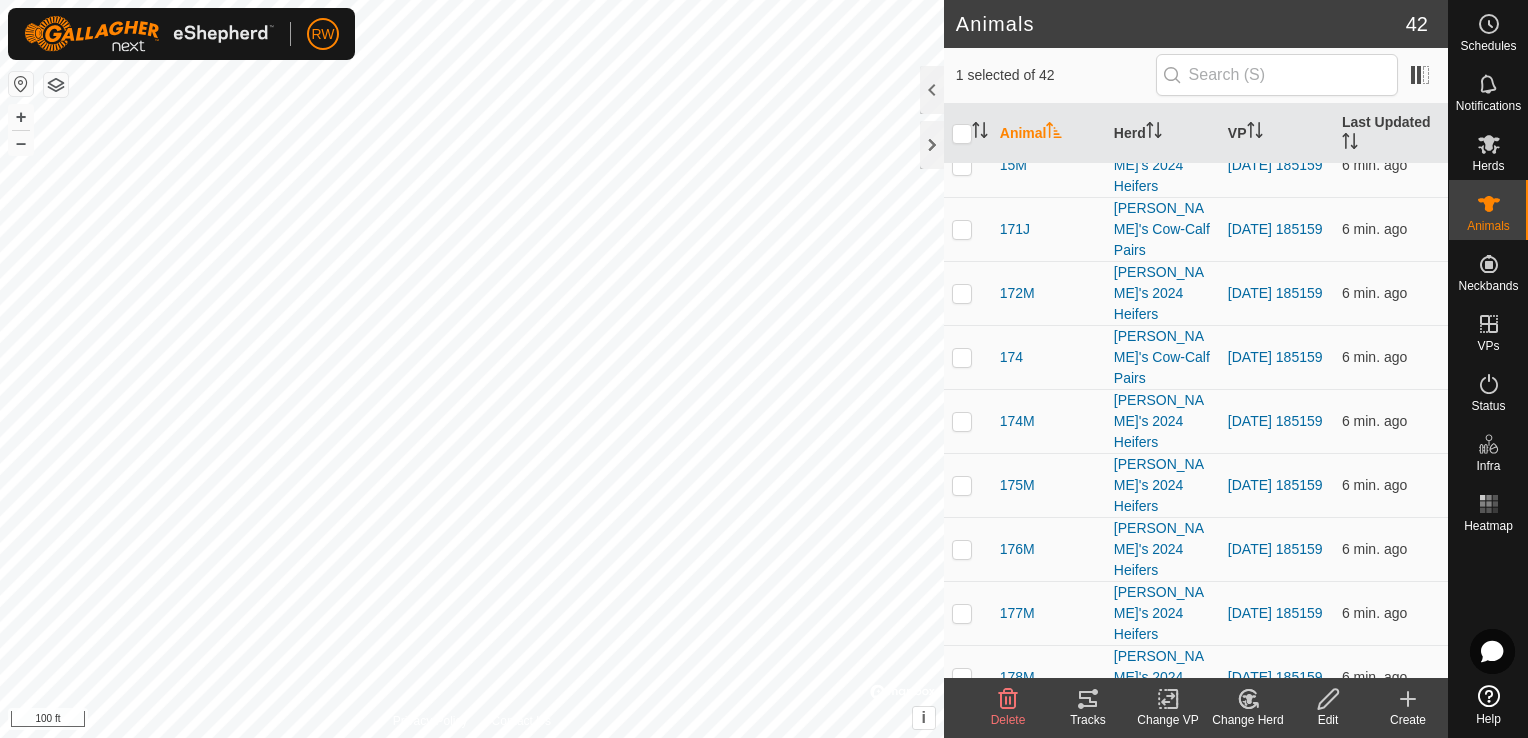 click on "[PERSON_NAME]'s 2024 Heifers" at bounding box center (1163, 1125) 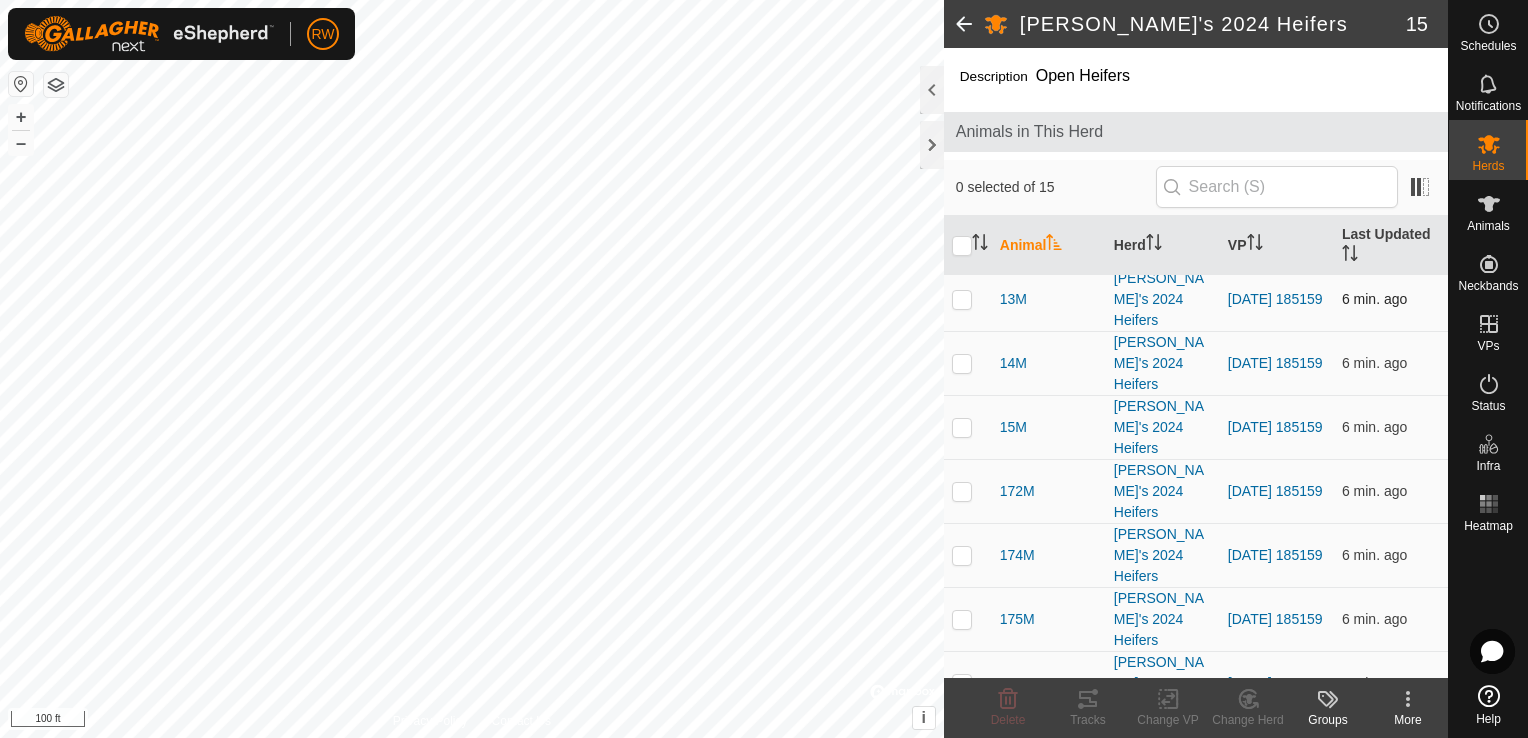 scroll, scrollTop: 238, scrollLeft: 0, axis: vertical 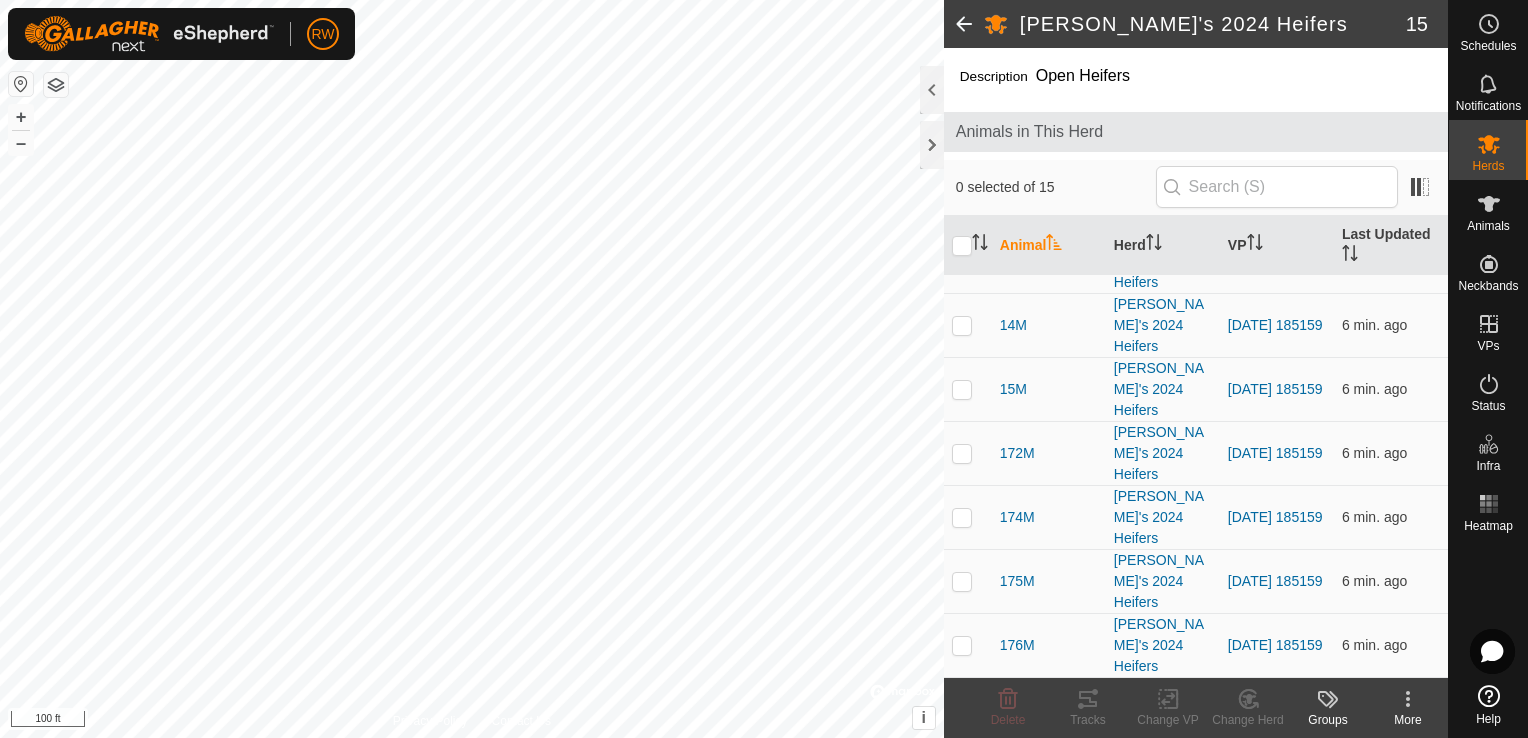 click on "[PERSON_NAME]'s 2024 Heifers" at bounding box center [1163, 837] 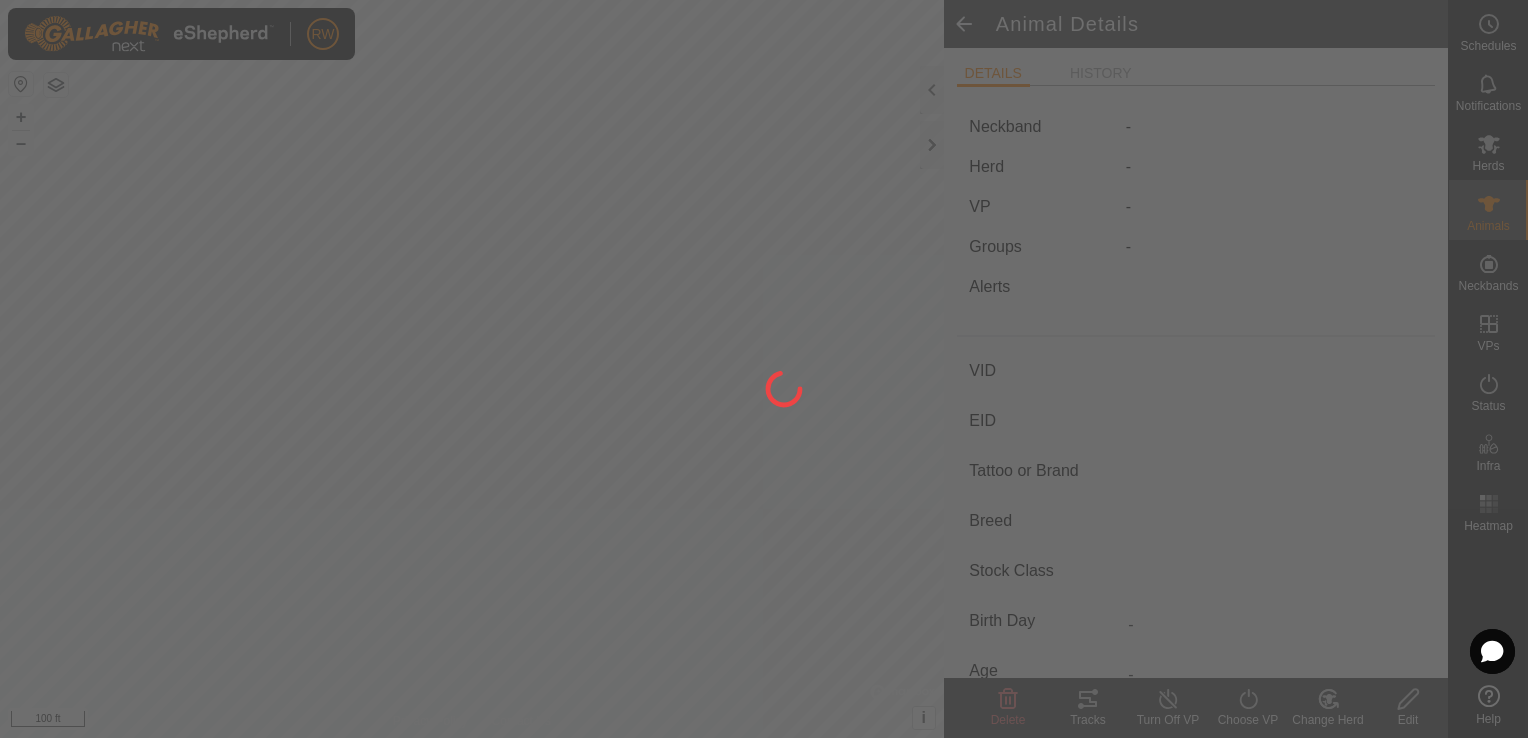 type on "7M" 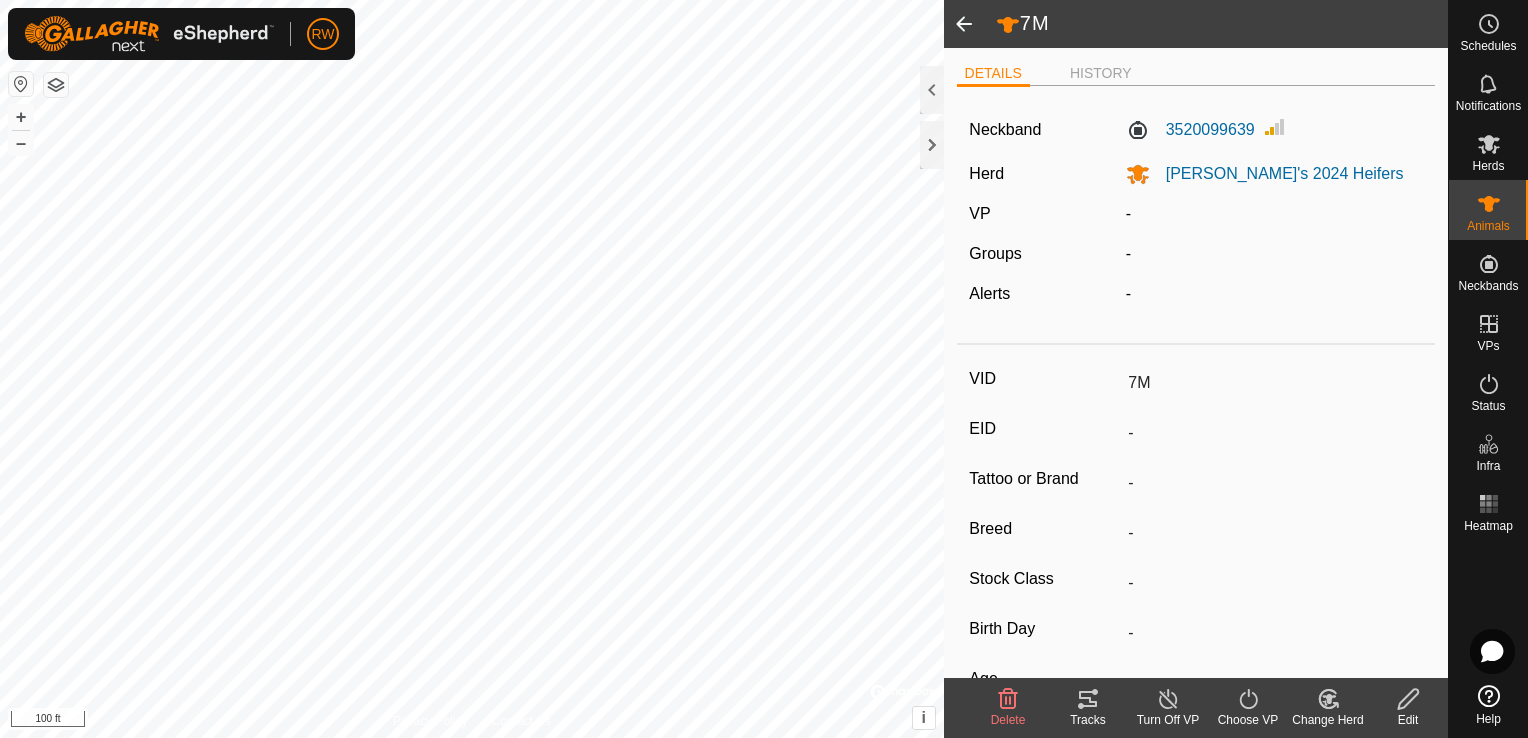 click 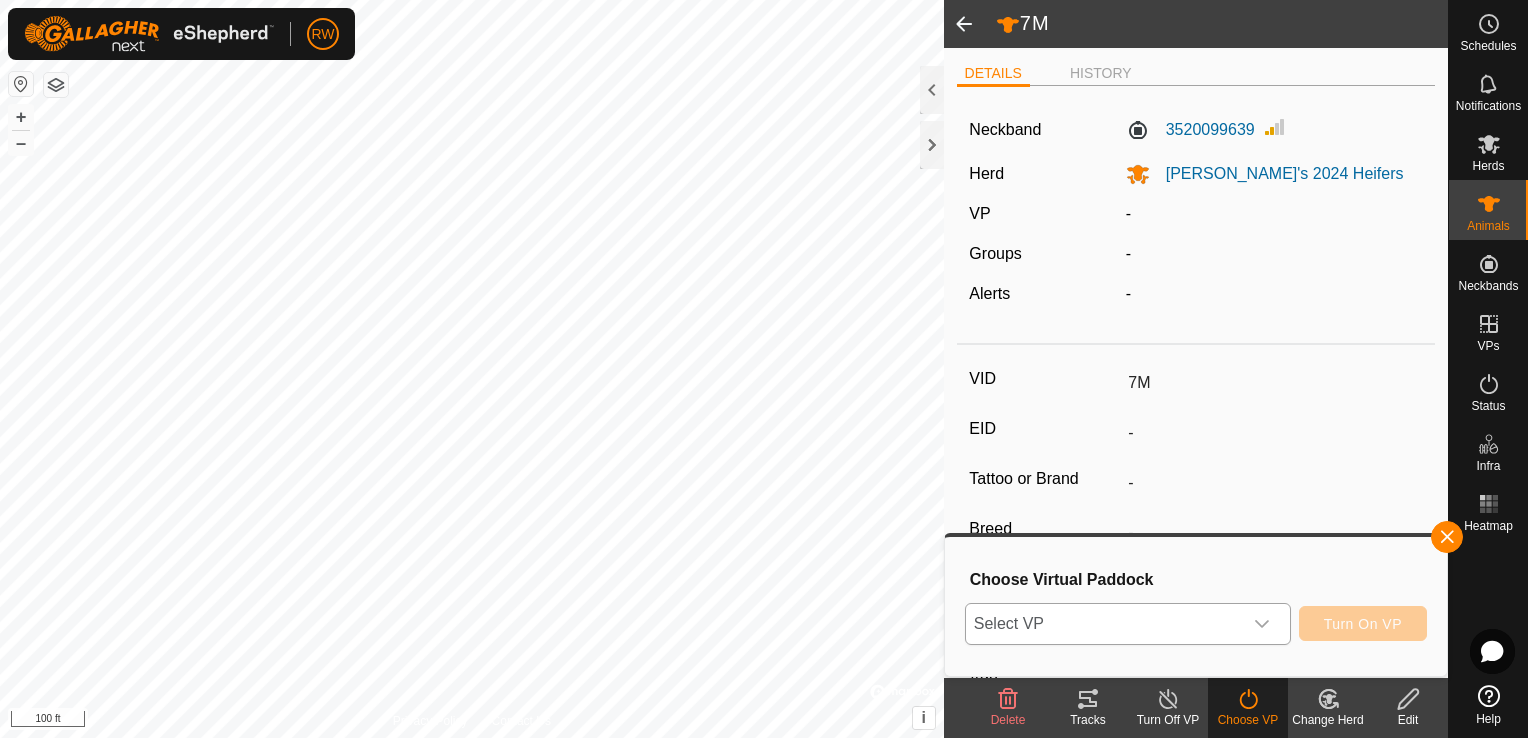click 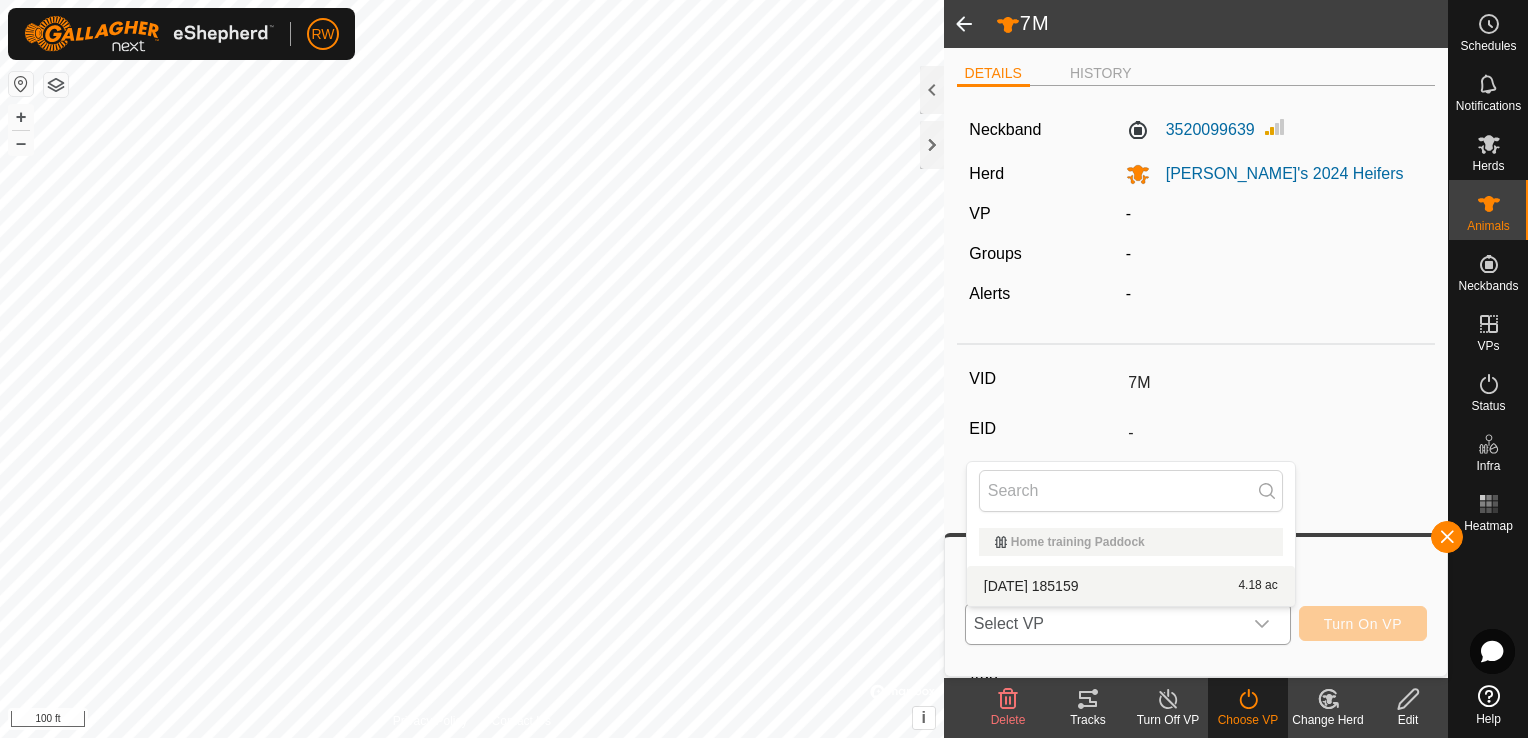 click on "Home training Paddock" at bounding box center (1131, 542) 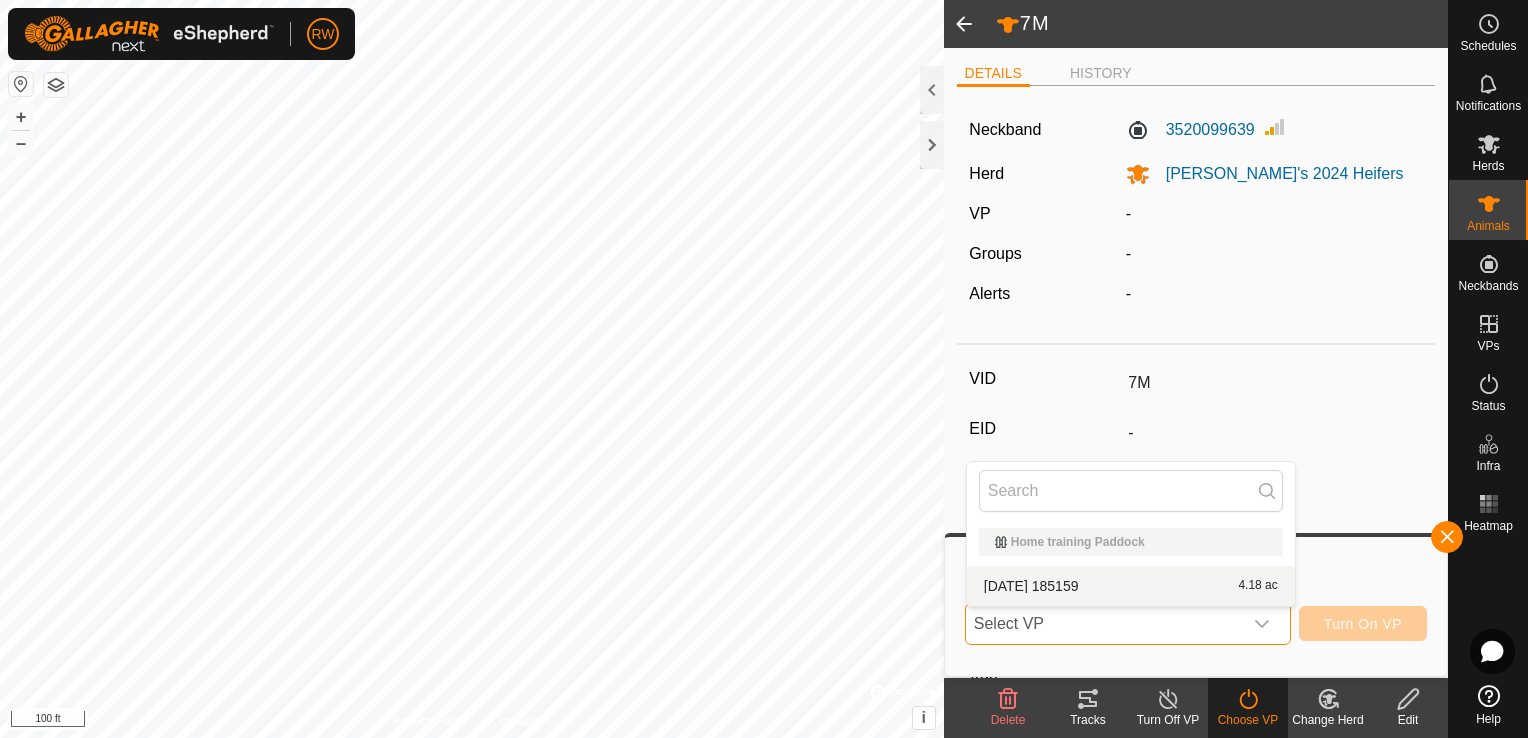 click on "[DATE] 185159  4.18 ac" at bounding box center (1131, 586) 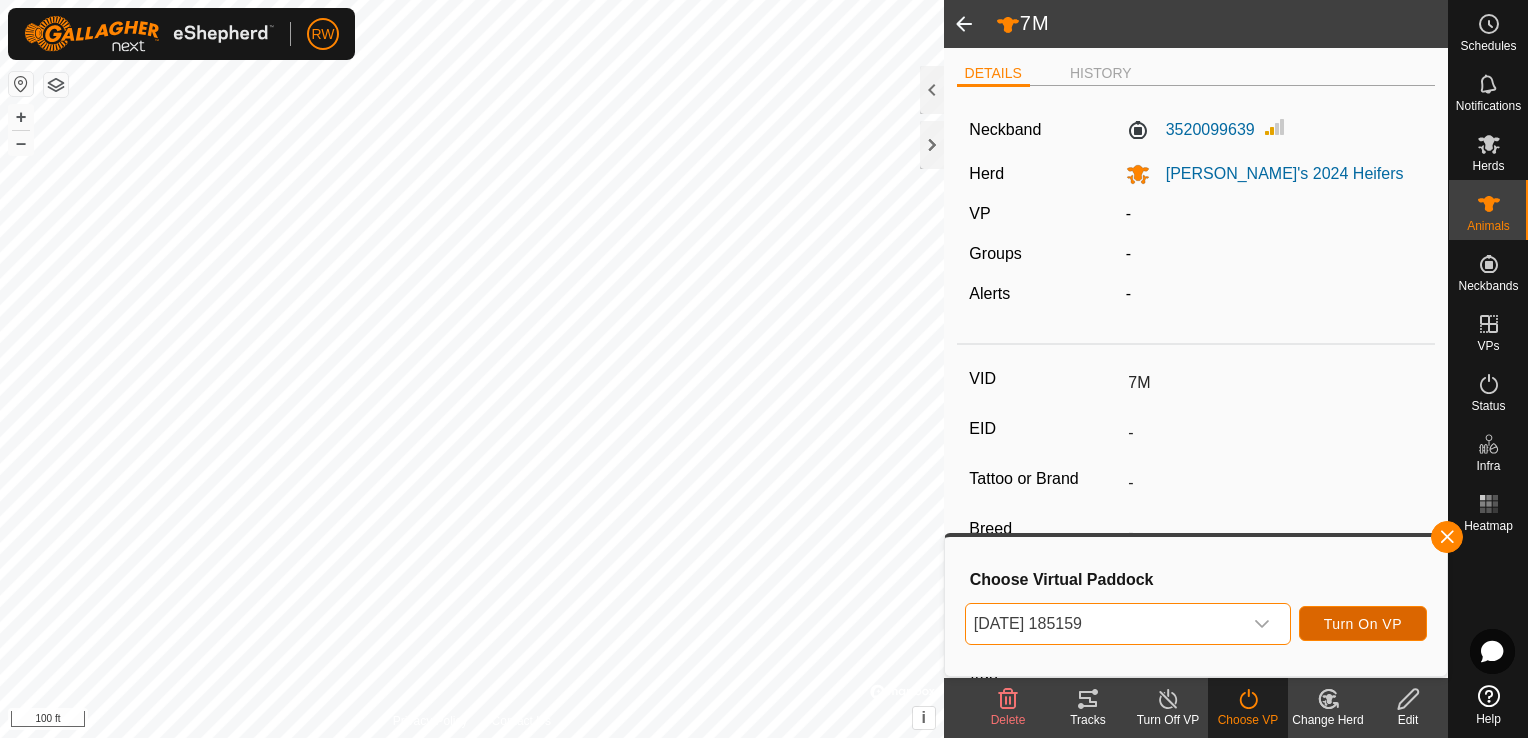 click on "Turn On VP" at bounding box center [1363, 624] 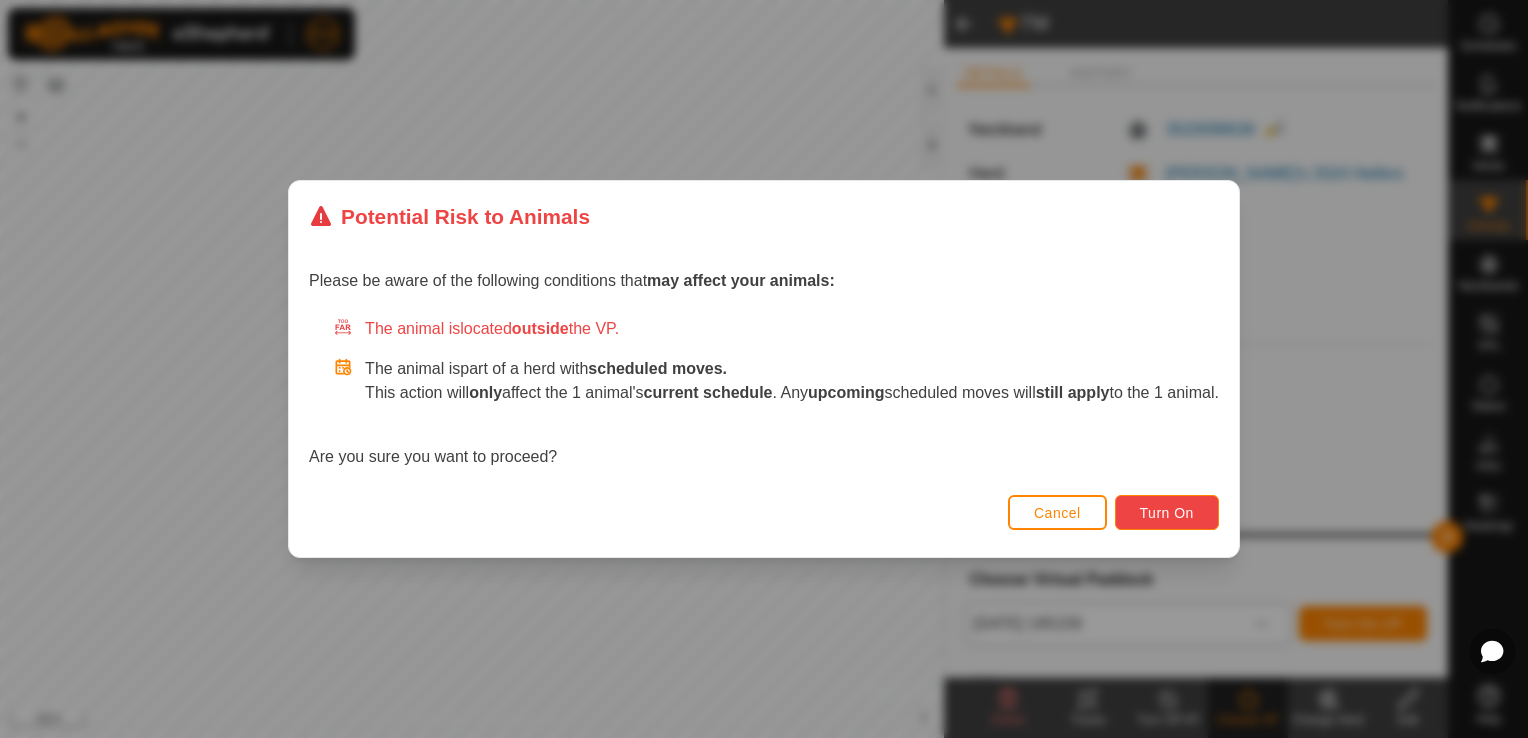 click on "Turn On" at bounding box center (1167, 513) 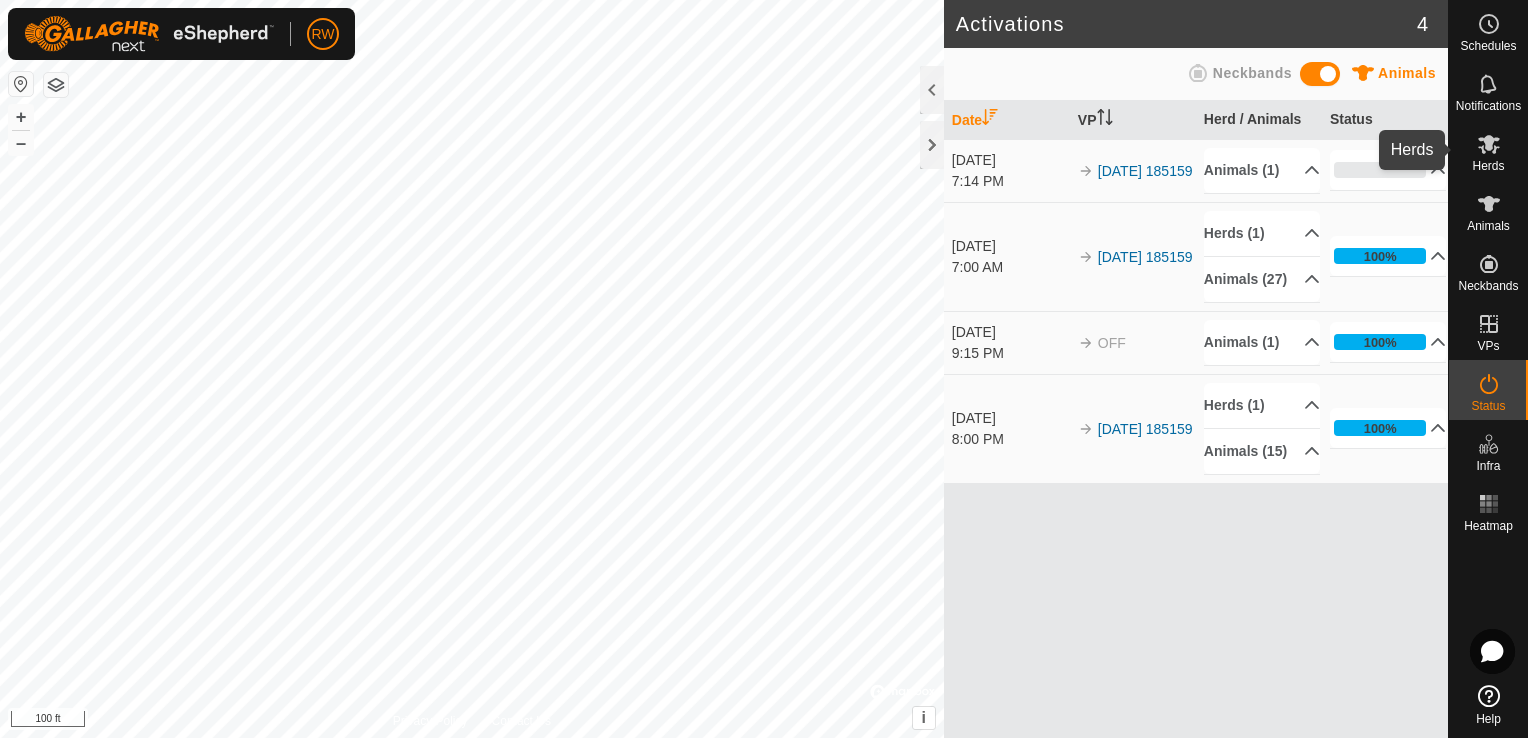 click 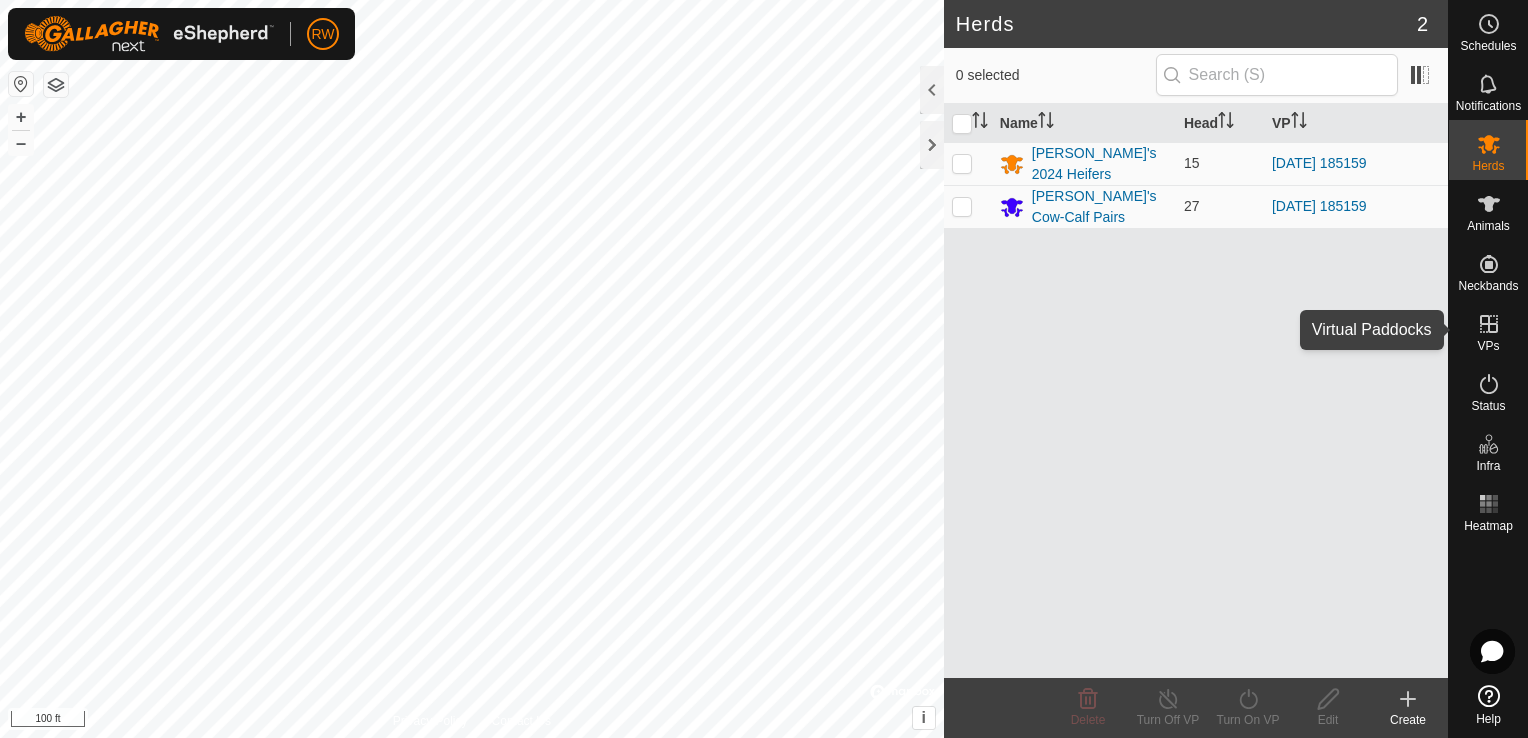 click 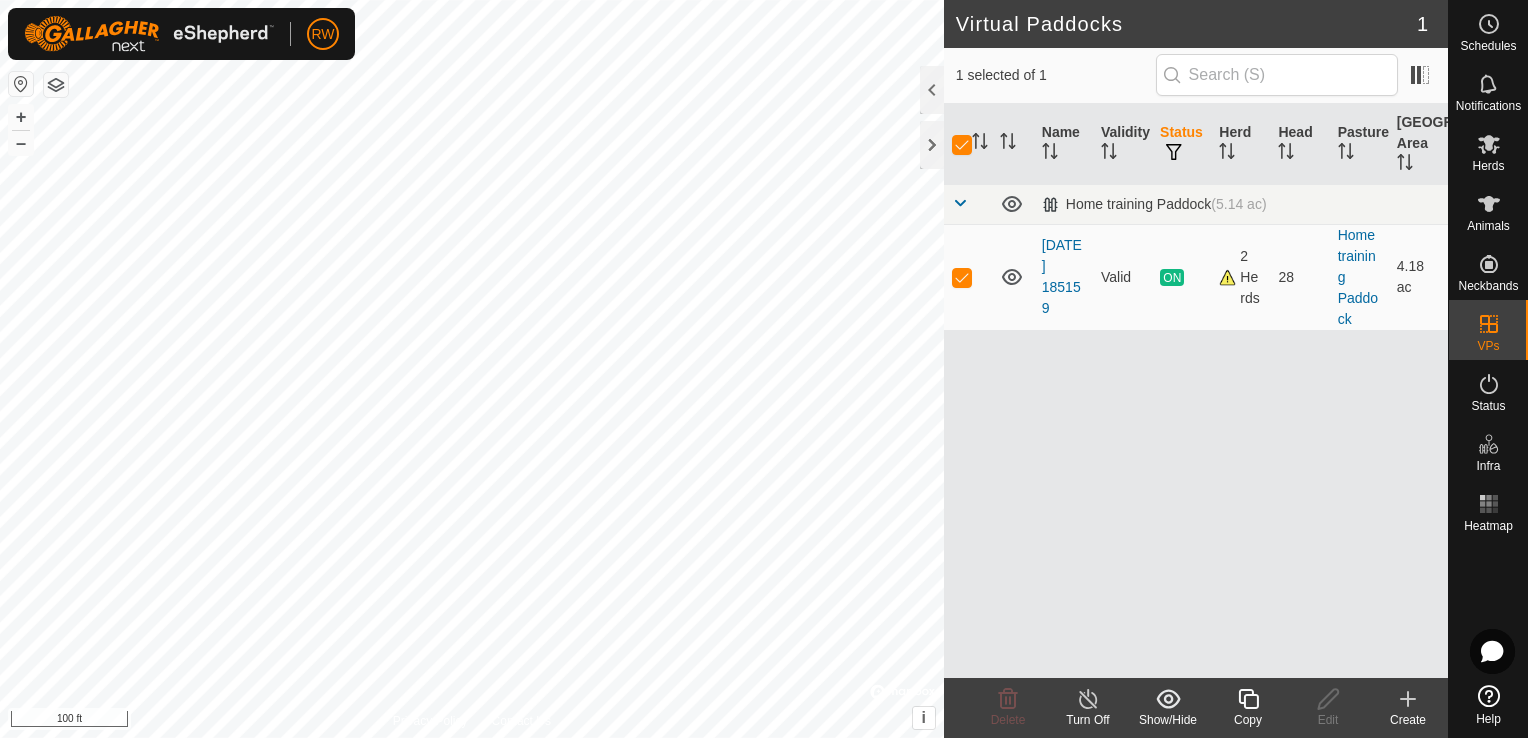 click 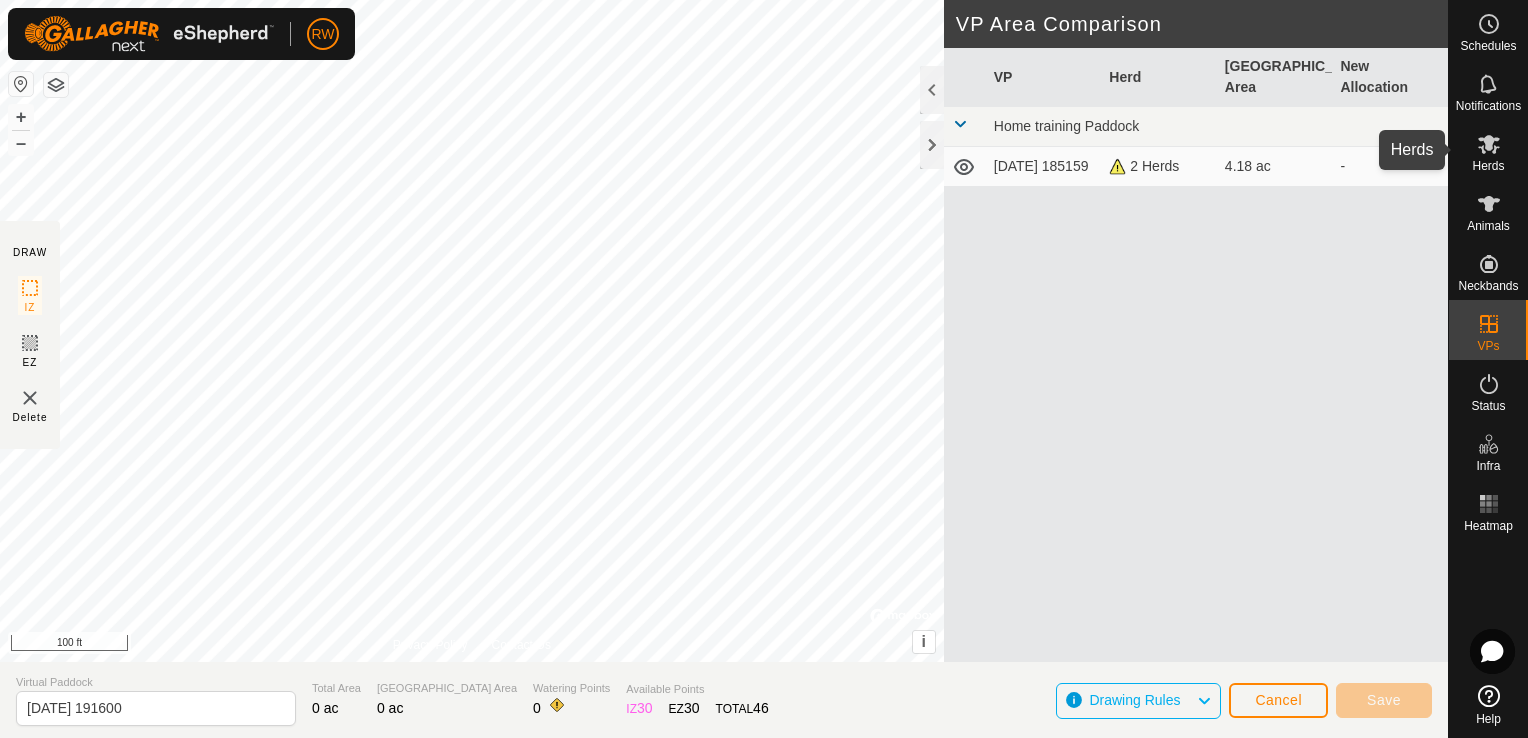 click 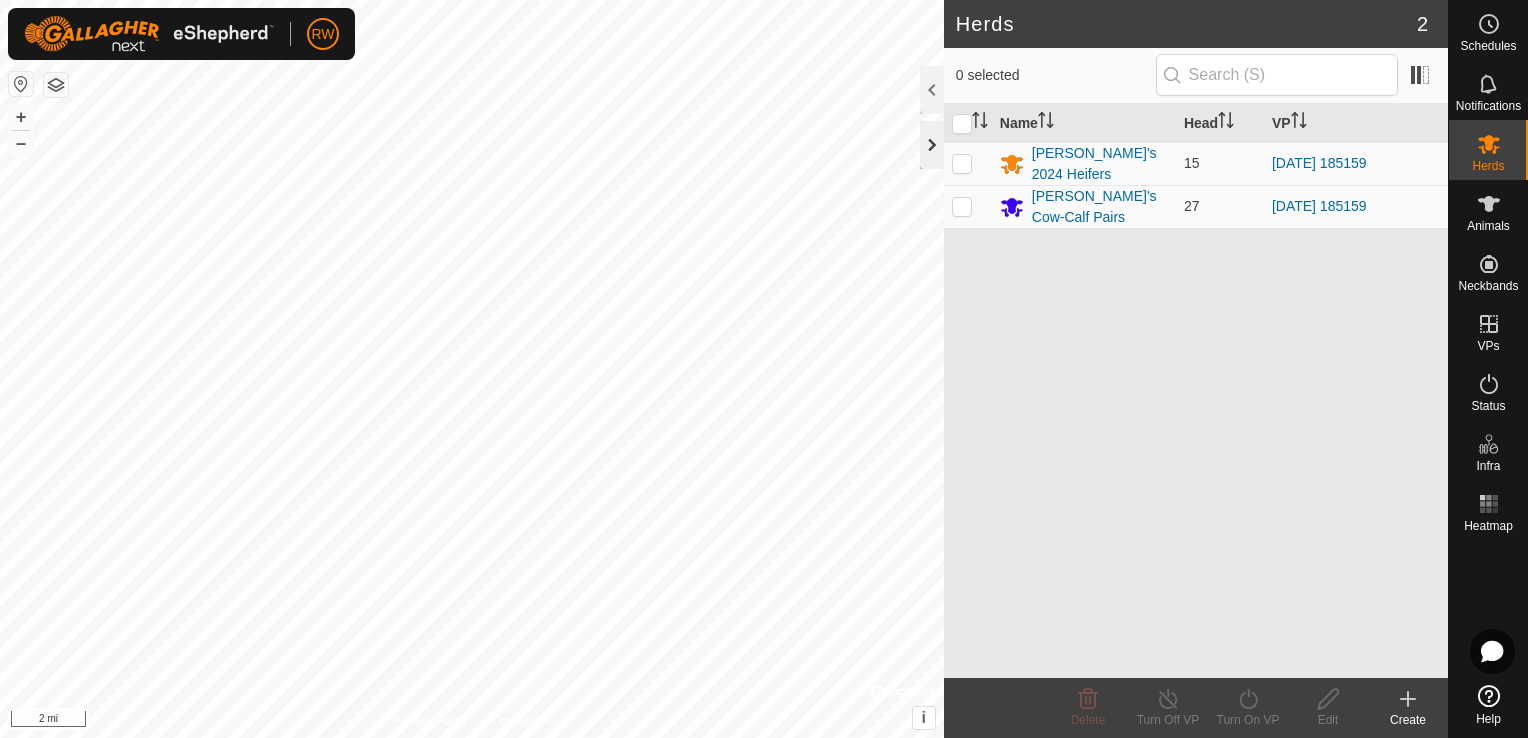 click 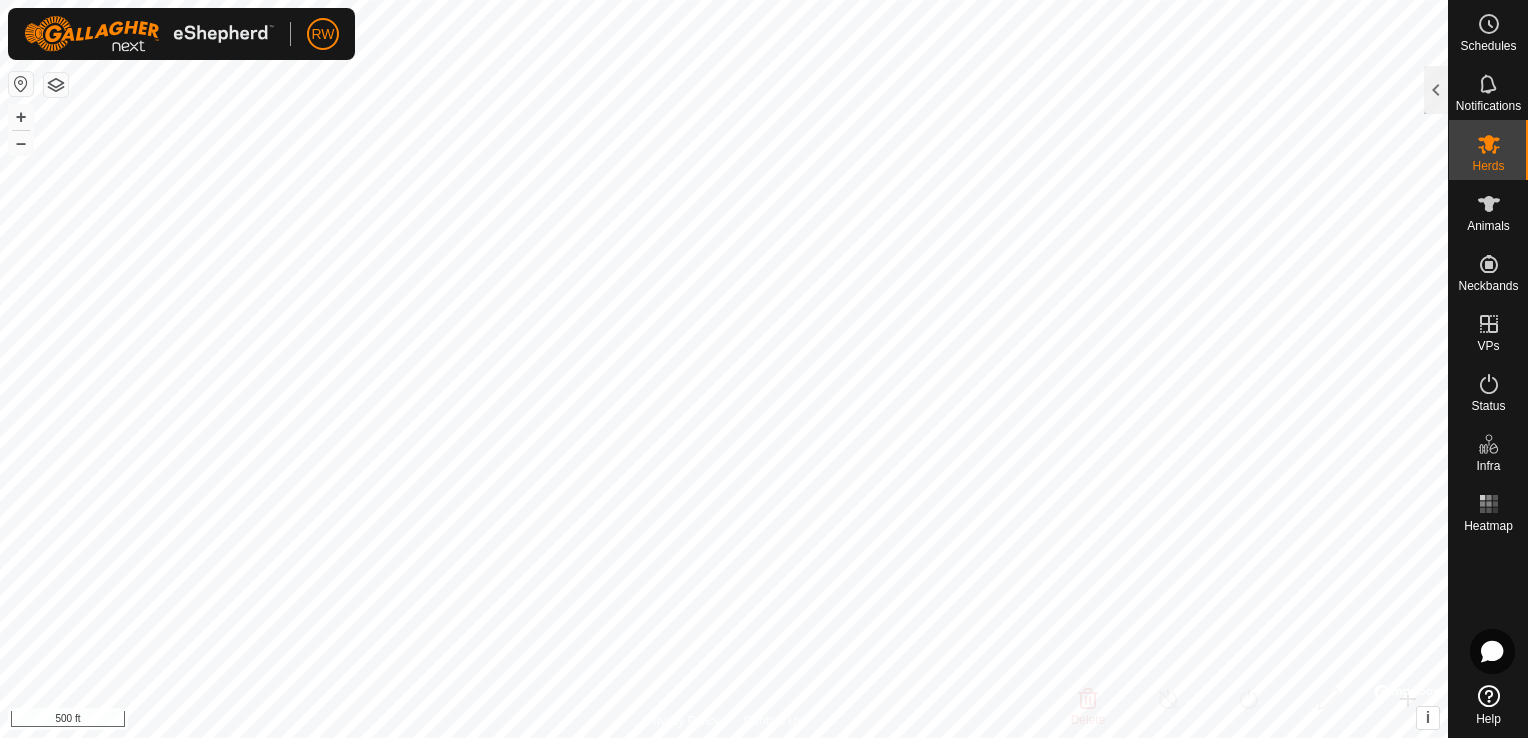 click on "RW Schedules Notifications Herds Animals Neckbands VPs Status Infra Heatmap Help Herds 2  0 selected   Name   Head   VP  [PERSON_NAME]'s 2024 Heifers 15 [DATE] 185159 [PERSON_NAME]'s Cow-Calf Pairs 27 [DATE] 185159 Delete  Turn Off VP   Turn On VP   Edit   Create  Privacy Policy Contact Us
28F
0965078693
[PERSON_NAME]'s Cow-Calf Pairs
[DATE] 185159 + – ⇧ i ©  Mapbox , ©  OpenStreetMap ,  Improve this map 500 ft" at bounding box center [764, 369] 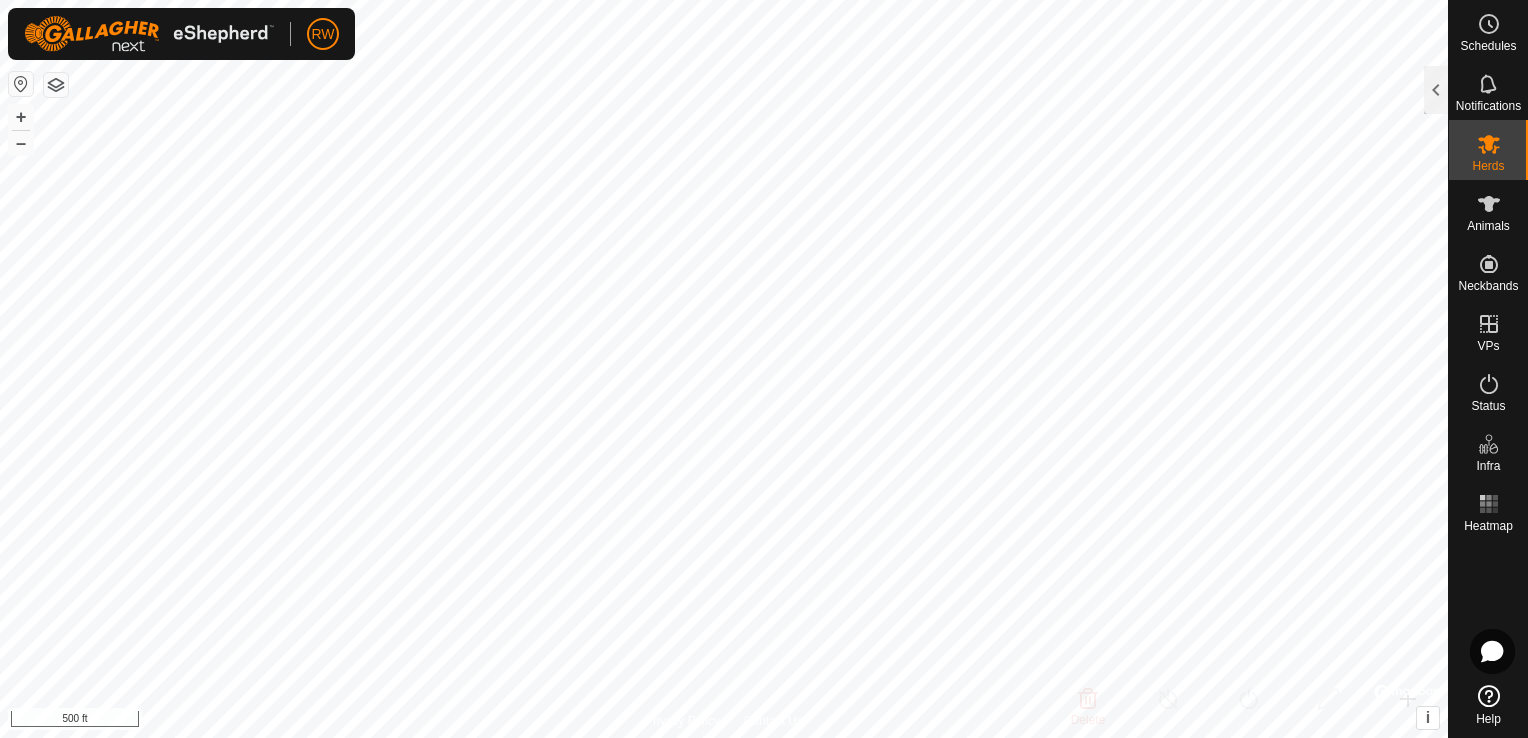 click on "RW Schedules Notifications Herds Animals Neckbands VPs Status Infra Heatmap Help Herds 2  0 selected   Name   Head   VP  [PERSON_NAME]'s 2024 Heifers 15 [DATE] 185159 [PERSON_NAME]'s Cow-Calf Pairs 27 [DATE] 185159 Delete  Turn Off VP   Turn On VP   Edit   Create  Privacy Policy Contact Us
28F
0965078693
[PERSON_NAME]'s Cow-Calf Pairs
[DATE] 185159 + – ⇧ i ©  Mapbox , ©  OpenStreetMap ,  Improve this map 500 ft" at bounding box center [764, 369] 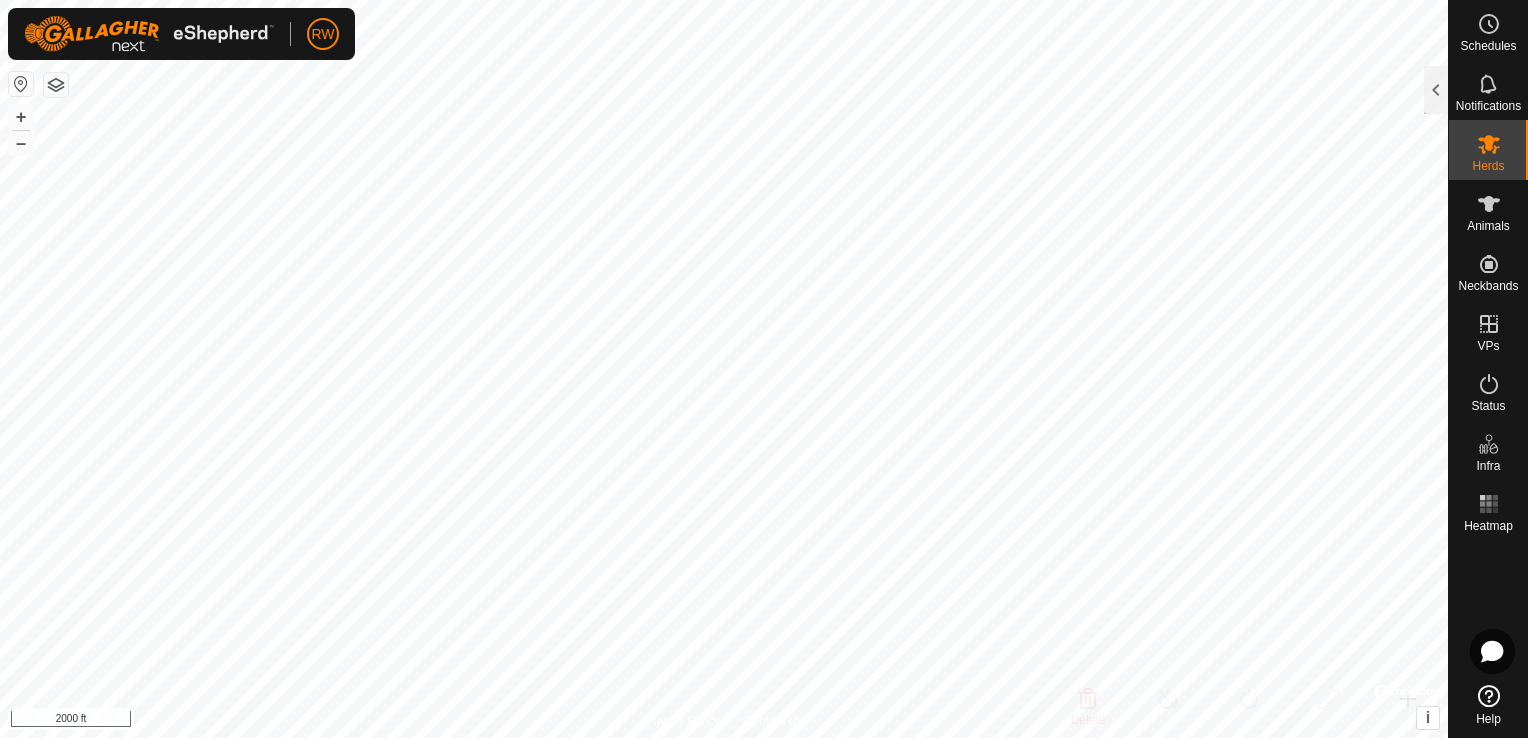 click on "RW Schedules Notifications Herds Animals Neckbands VPs Status Infra Heatmap Help Herds 2  0 selected   Name   Head   VP  [PERSON_NAME]'s 2024 Heifers 15 [DATE] 185159 [PERSON_NAME]'s Cow-Calf Pairs 27 [DATE] 185159 Delete  Turn Off VP   Turn On VP   Edit   Create  Privacy Policy Contact Us
28F
0965078693
[PERSON_NAME]'s Cow-Calf Pairs
[DATE] 185159 + – ⇧ i ©  Mapbox , ©  OpenStreetMap ,  Improve this map 2000 ft" at bounding box center [764, 369] 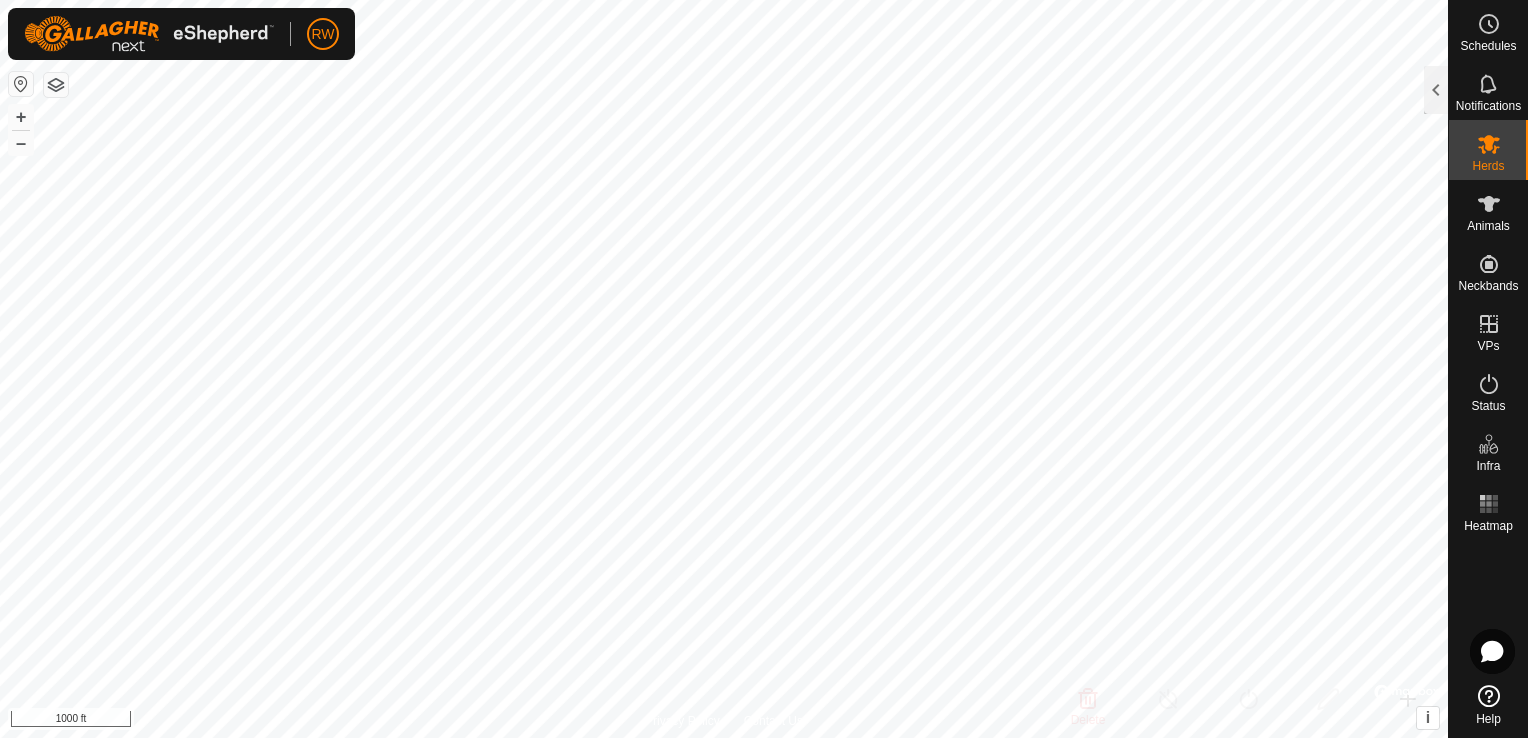 click on "RW Schedules Notifications Herds Animals Neckbands VPs Status Infra Heatmap Help Herds 2  0 selected   Name   Head   VP  [PERSON_NAME]'s 2024 Heifers 15 [DATE] 185159 [PERSON_NAME]'s Cow-Calf Pairs 27 [DATE] 185159 Delete  Turn Off VP   Turn On VP   Edit   Create  Privacy Policy Contact Us
28F
0965078693
[PERSON_NAME]'s Cow-Calf Pairs
[DATE] 185159 + – ⇧ i ©  Mapbox , ©  OpenStreetMap ,  Improve this map 1000 ft" at bounding box center [764, 369] 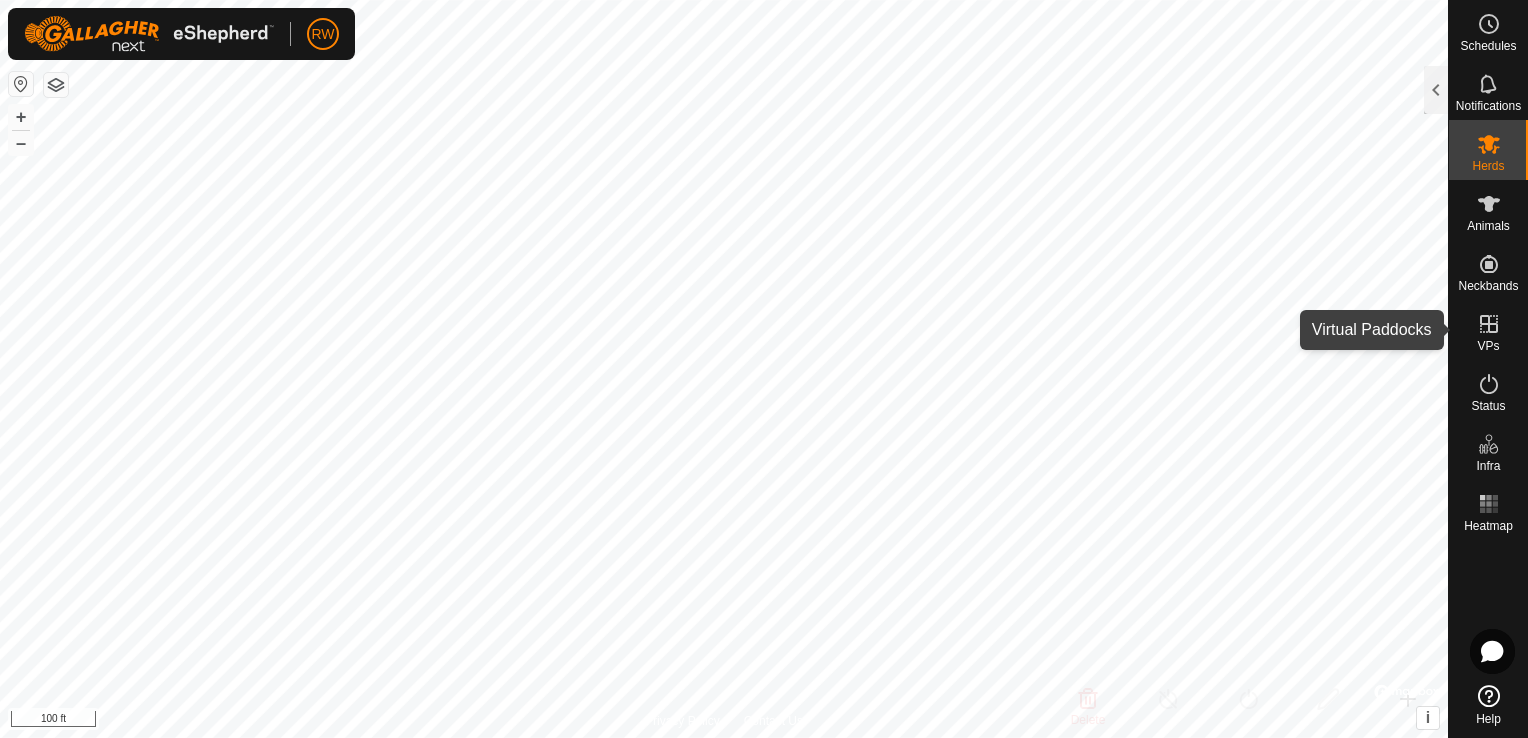 click 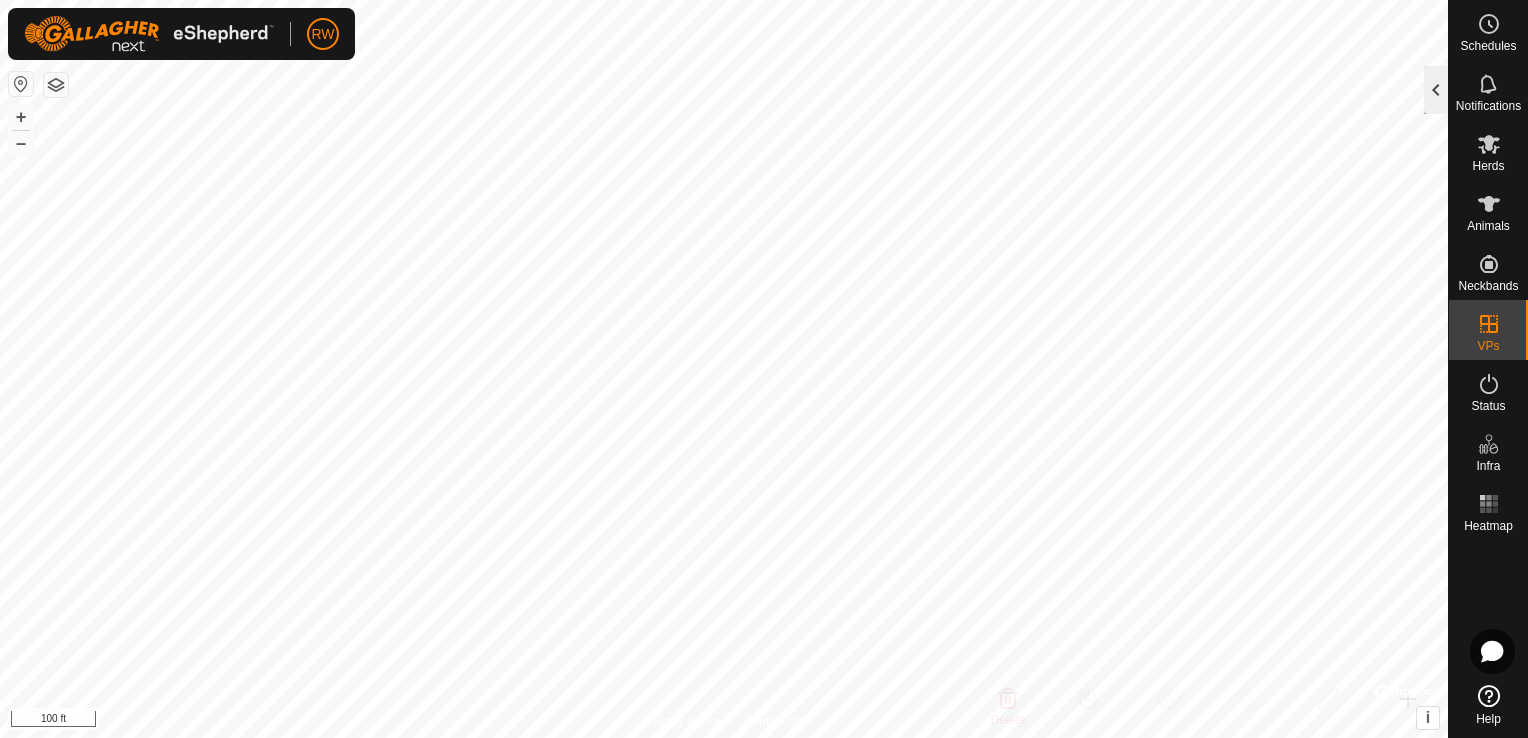 click 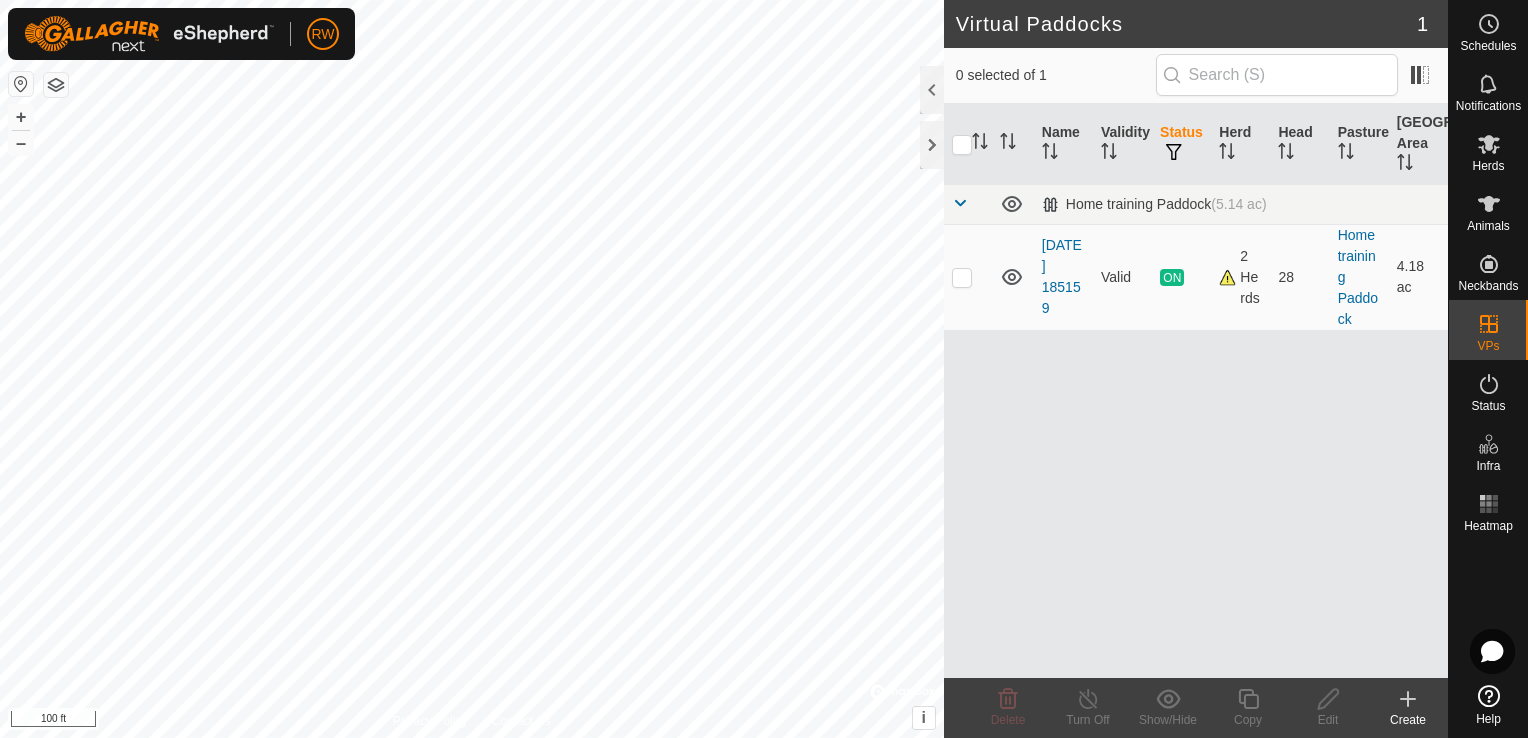 click 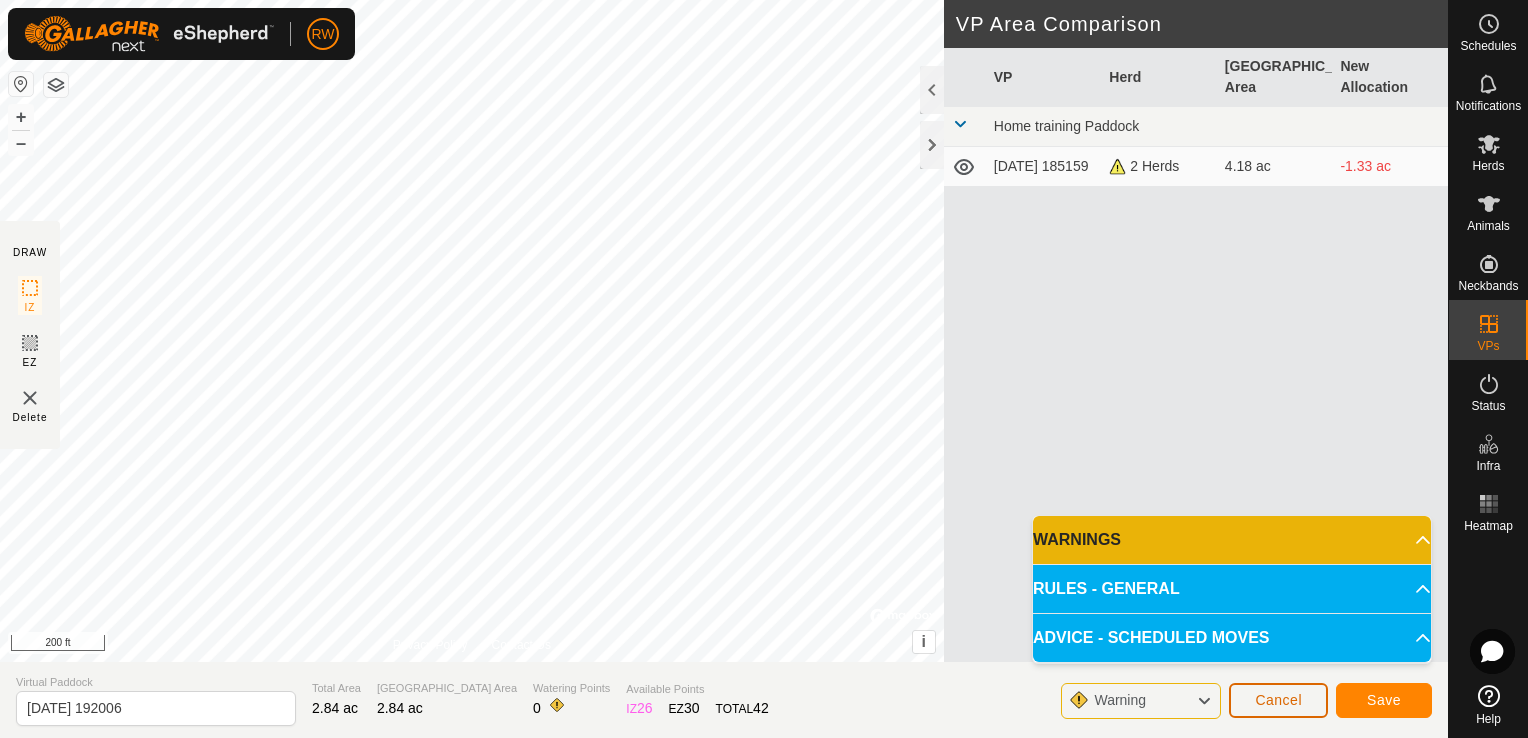 click on "Cancel" 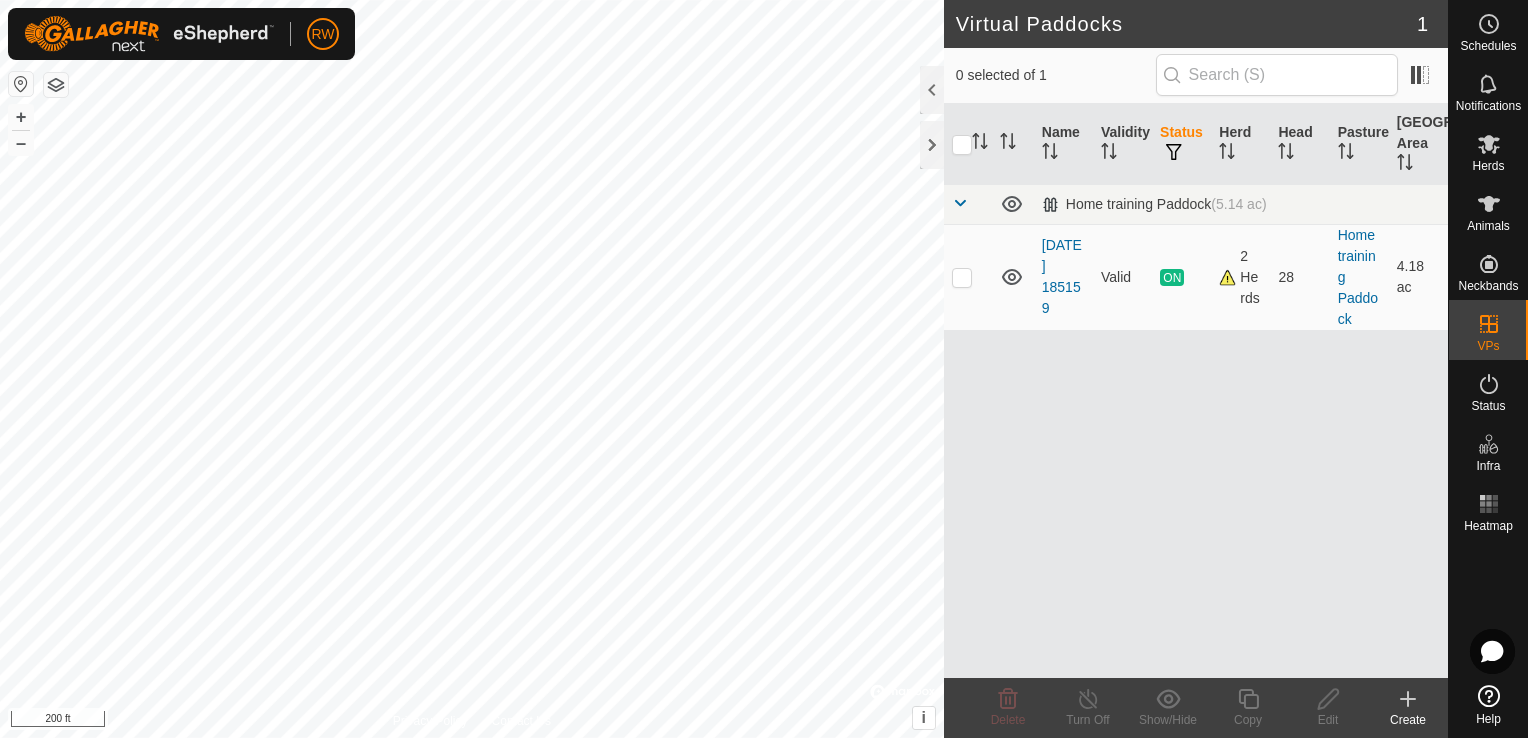 click 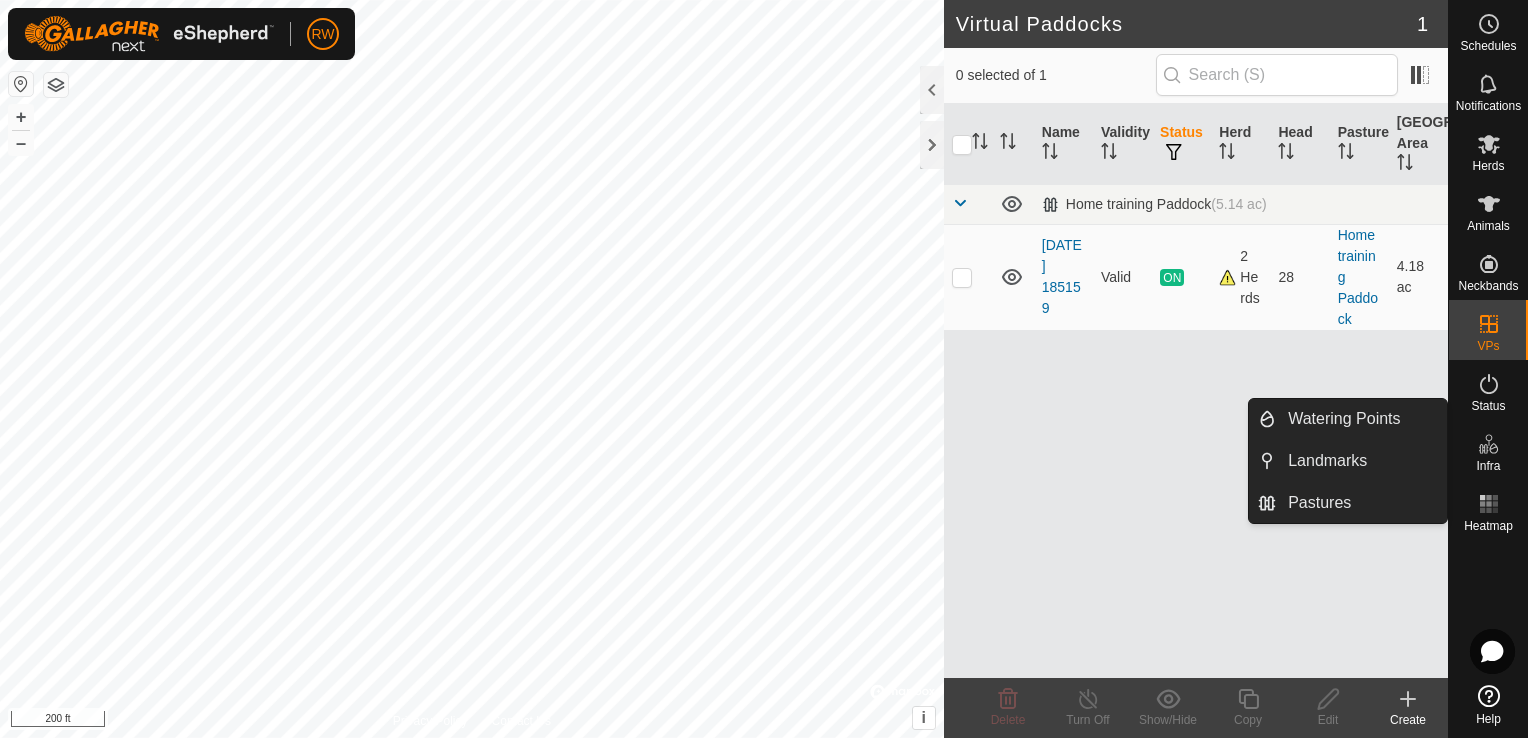click 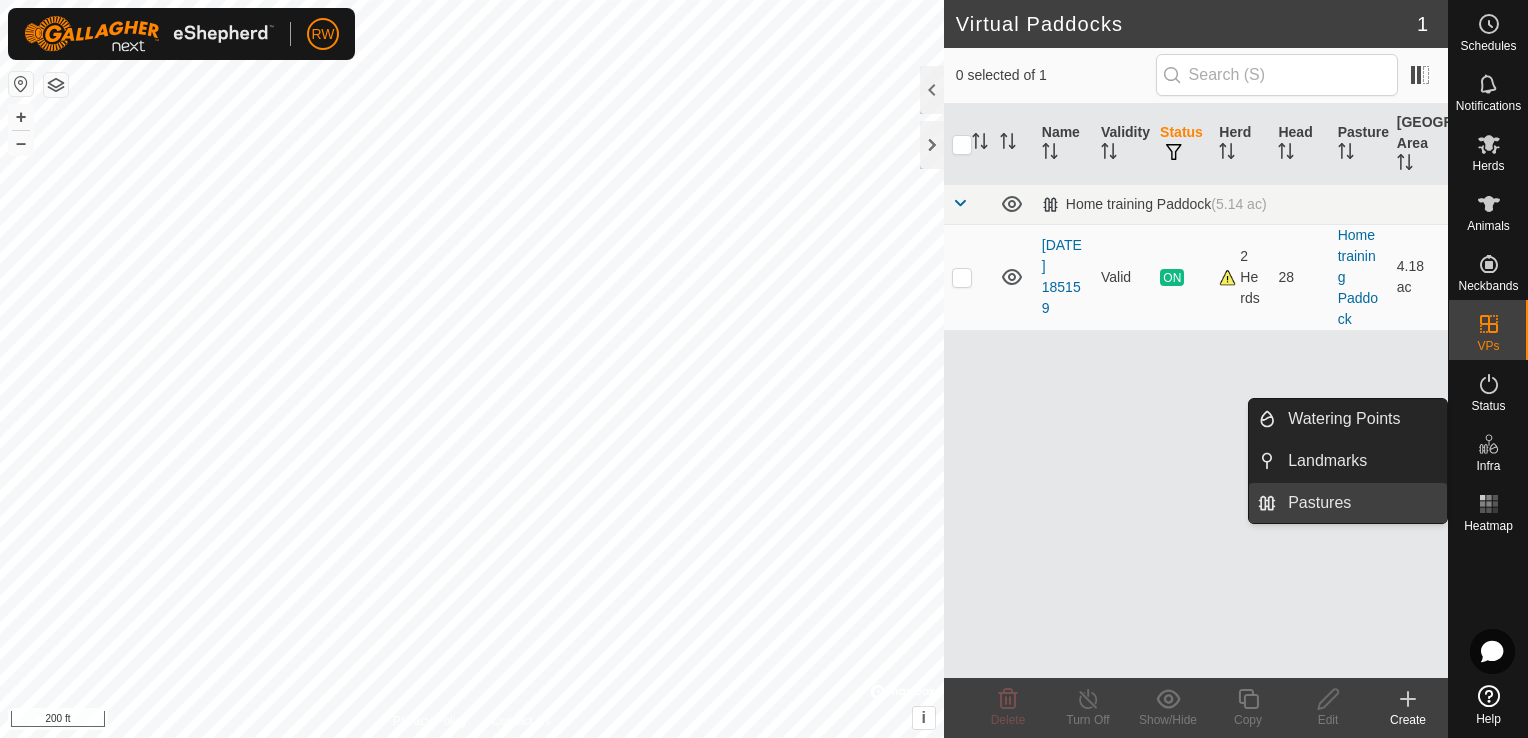 click on "Pastures" at bounding box center (1361, 503) 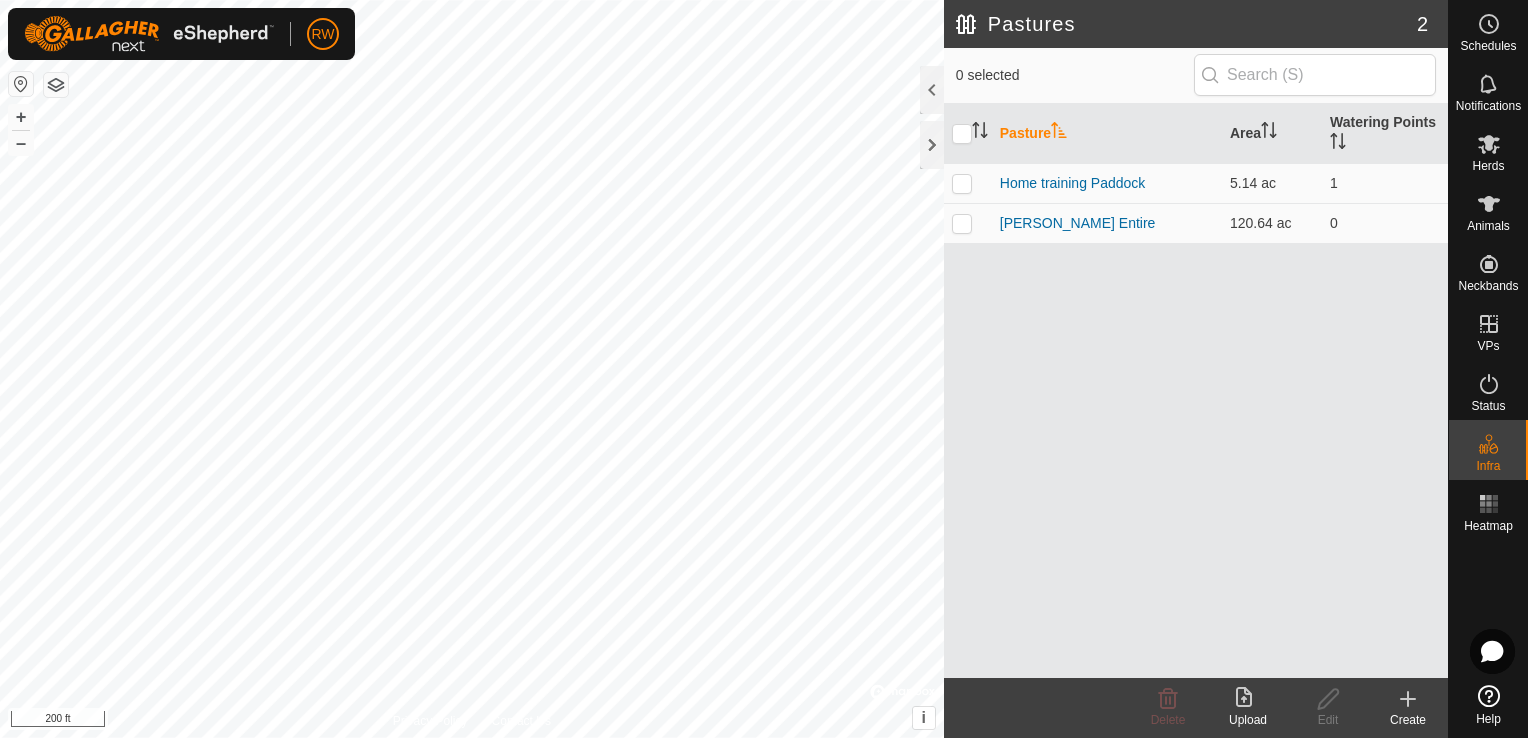 click 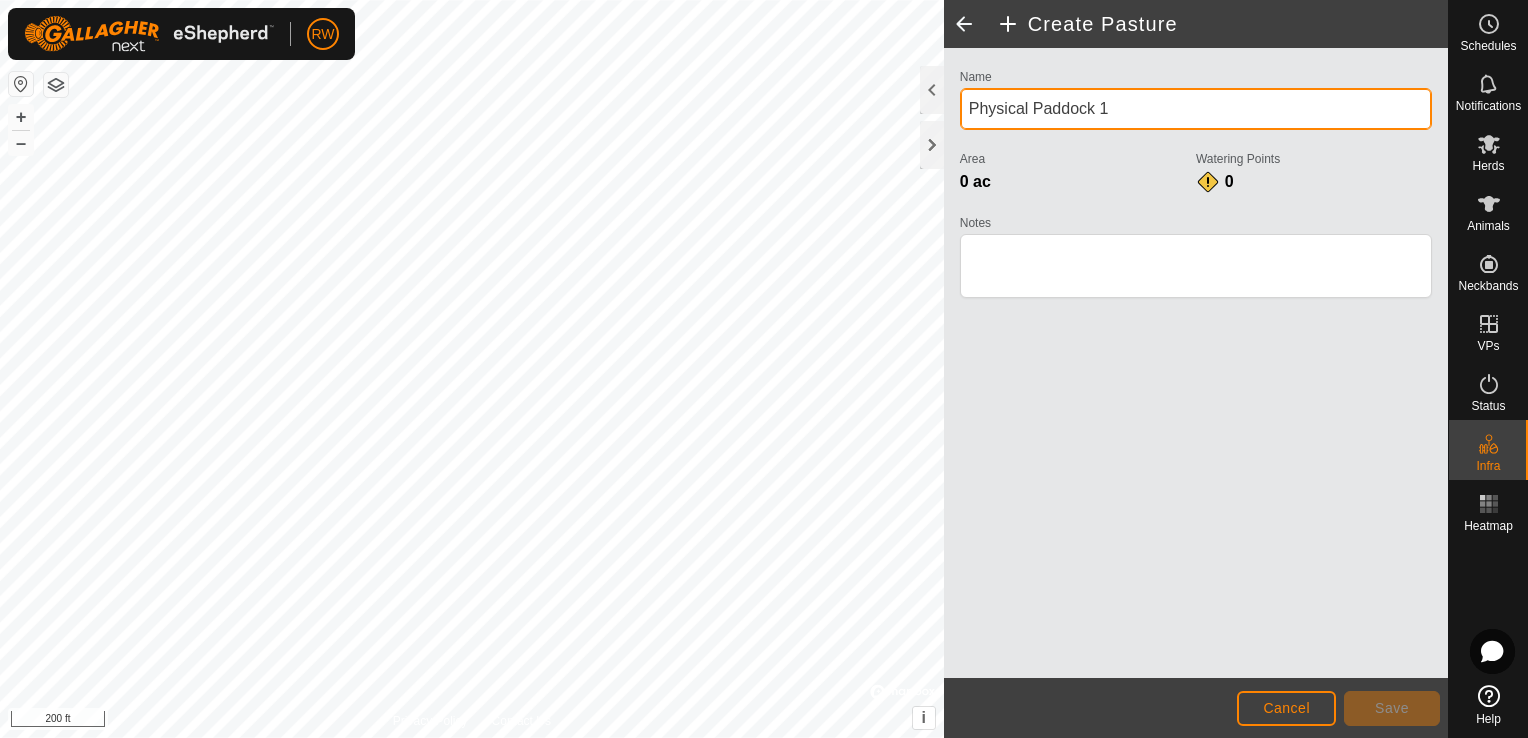 click on "Physical Paddock 1" at bounding box center [1196, 109] 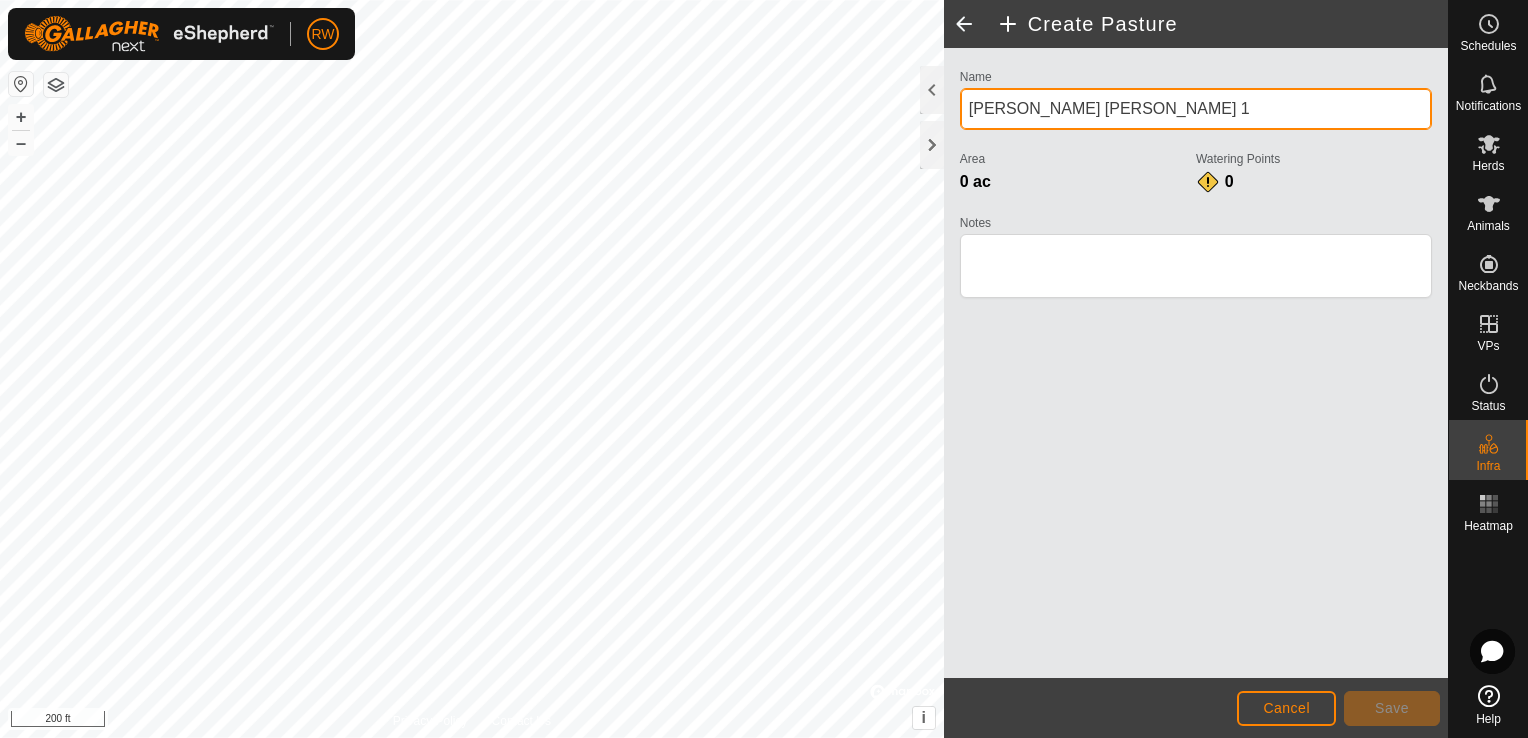 type on "[PERSON_NAME] [PERSON_NAME] 1" 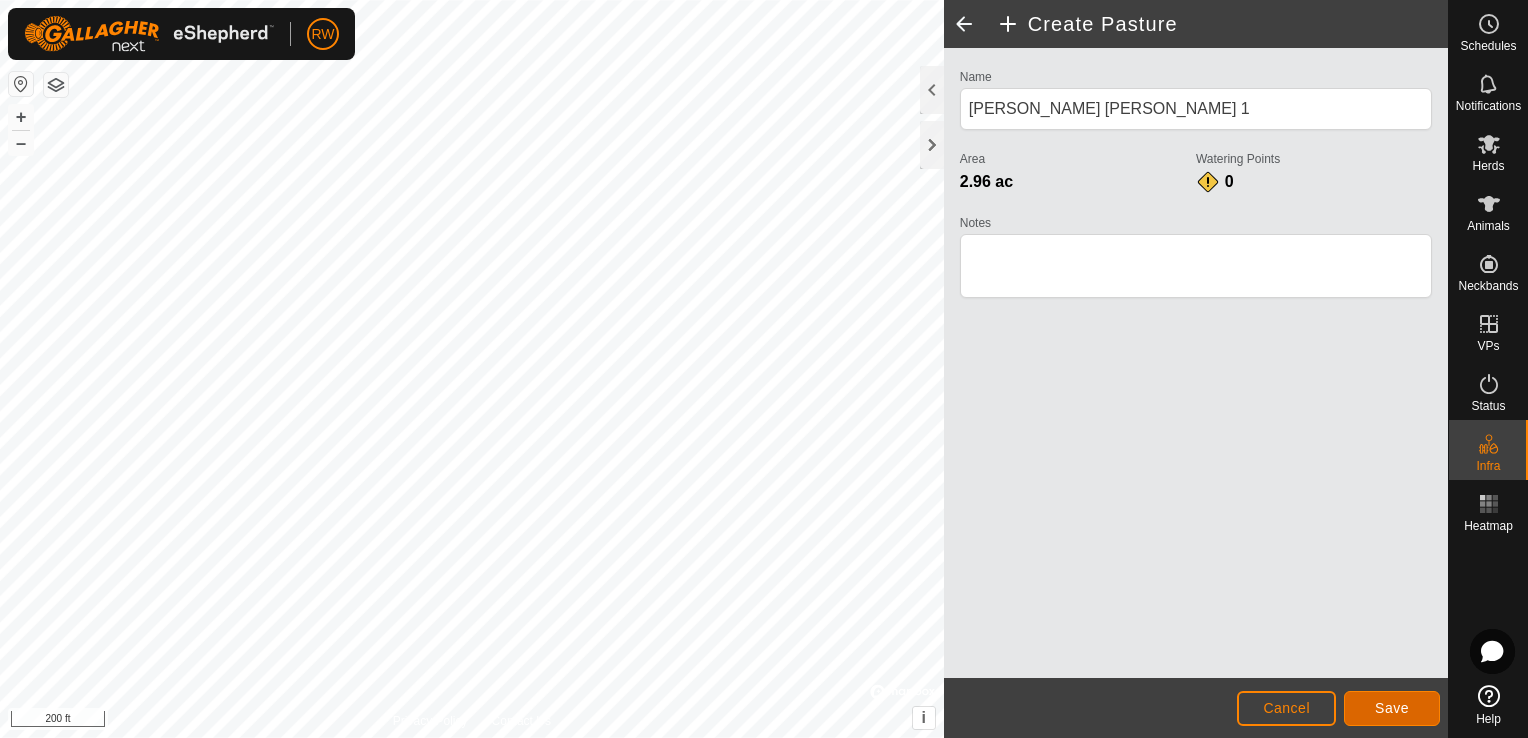 click on "Save" 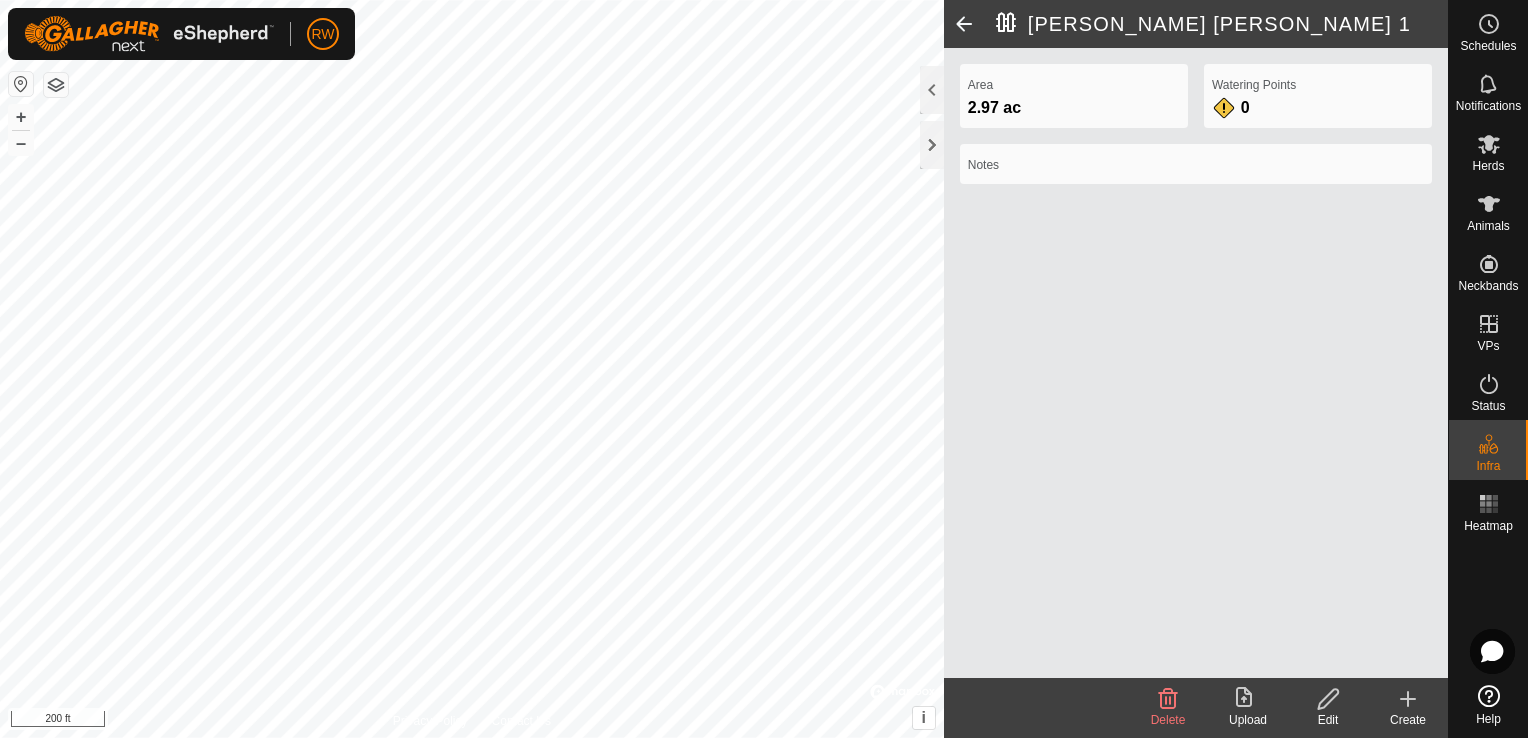 click 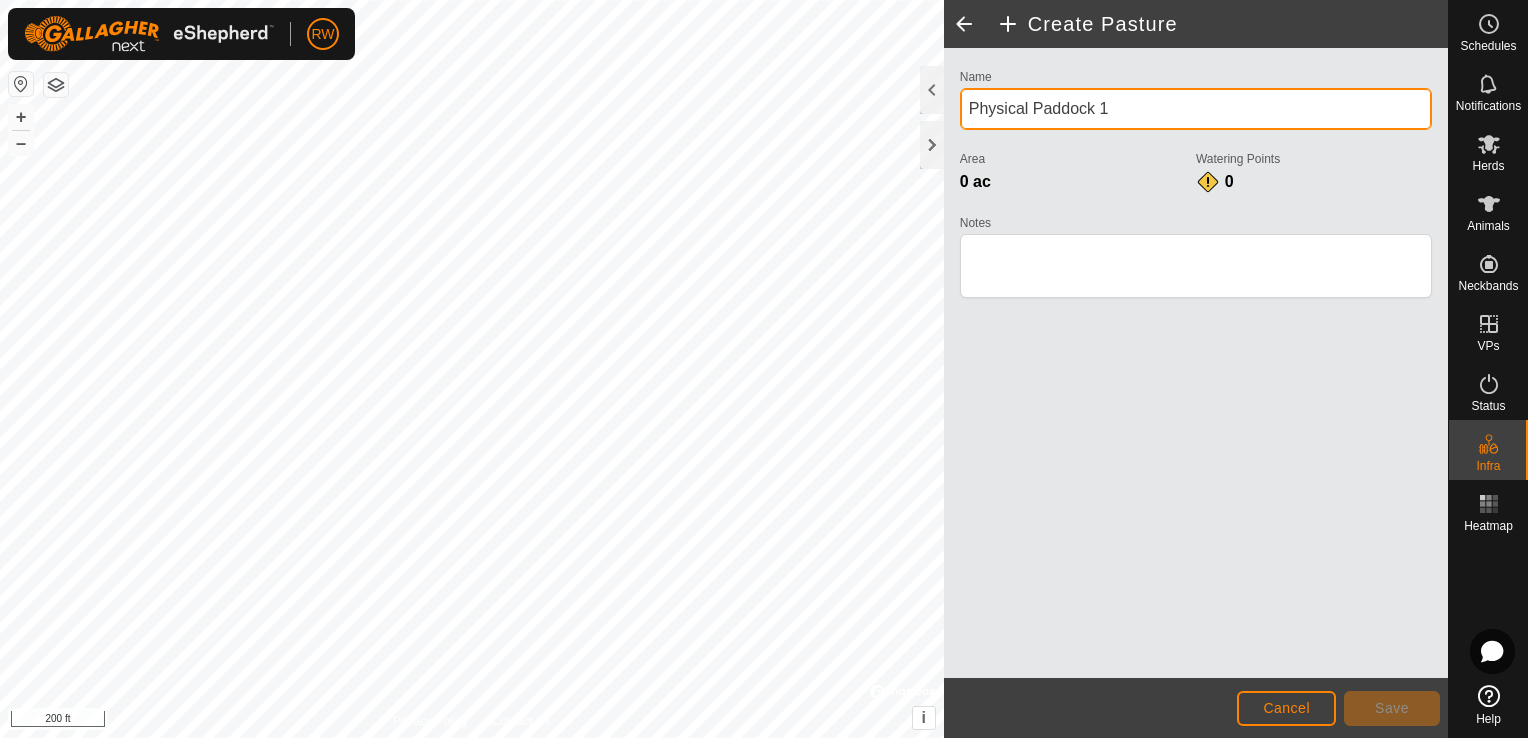click on "Physical Paddock 1" at bounding box center (1196, 109) 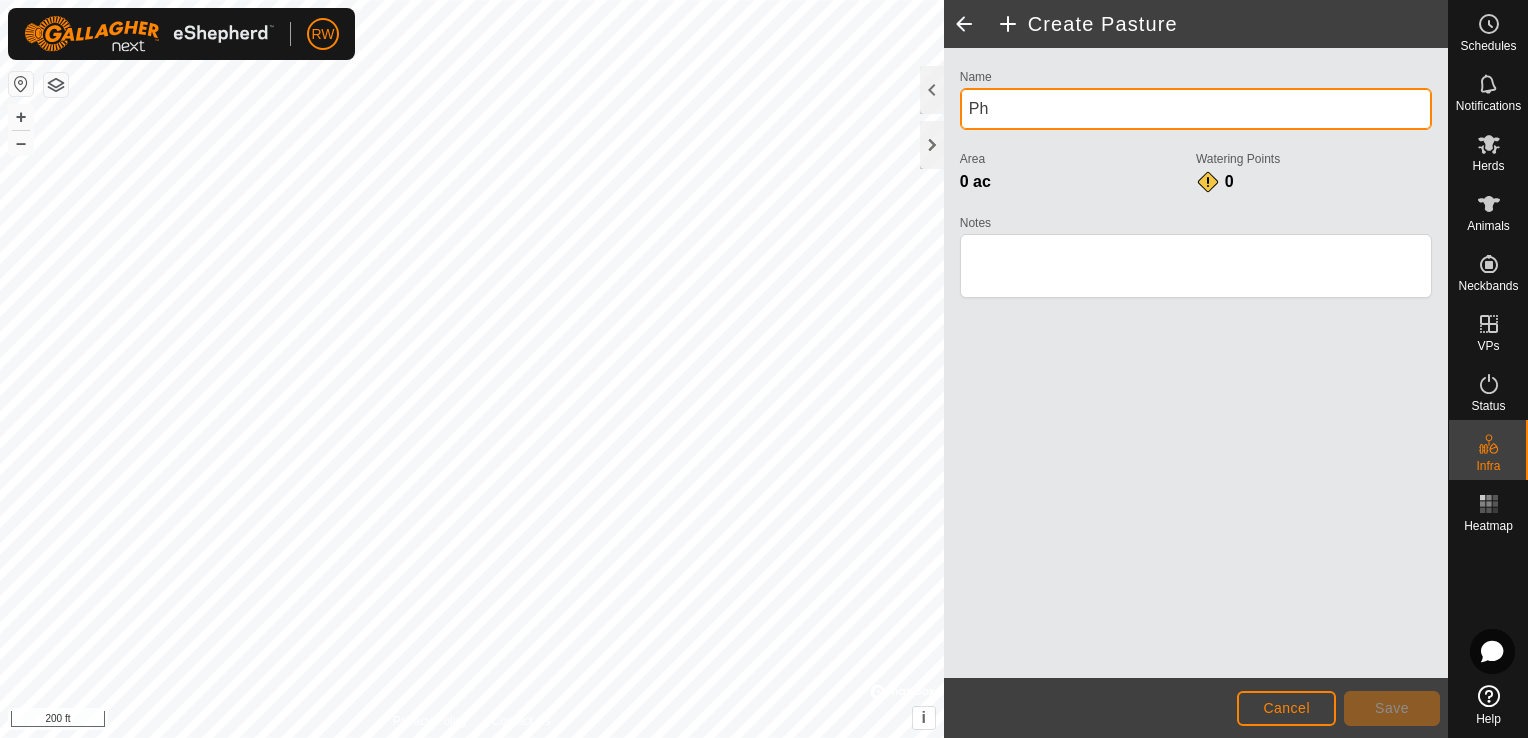 type on "P" 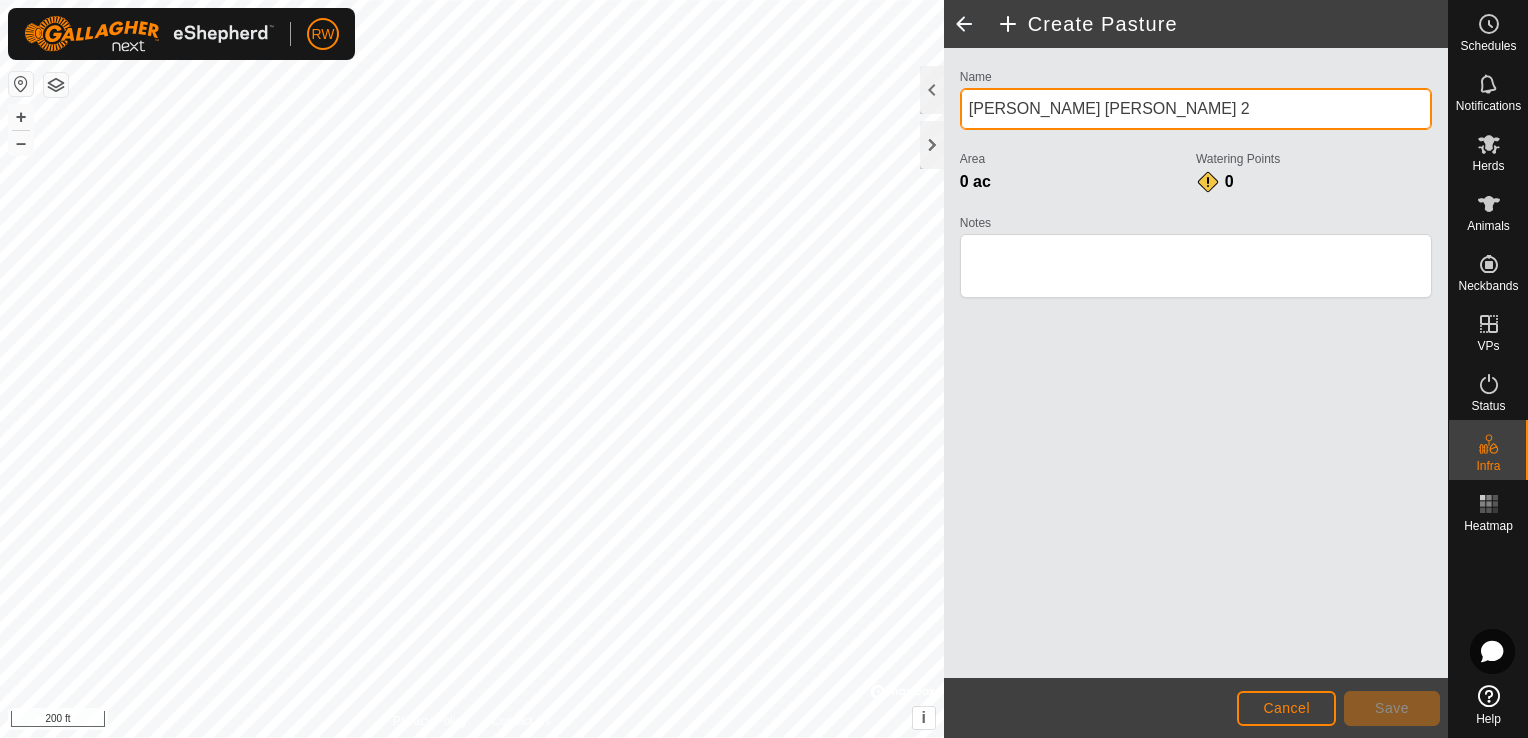type on "[PERSON_NAME] [PERSON_NAME] 2" 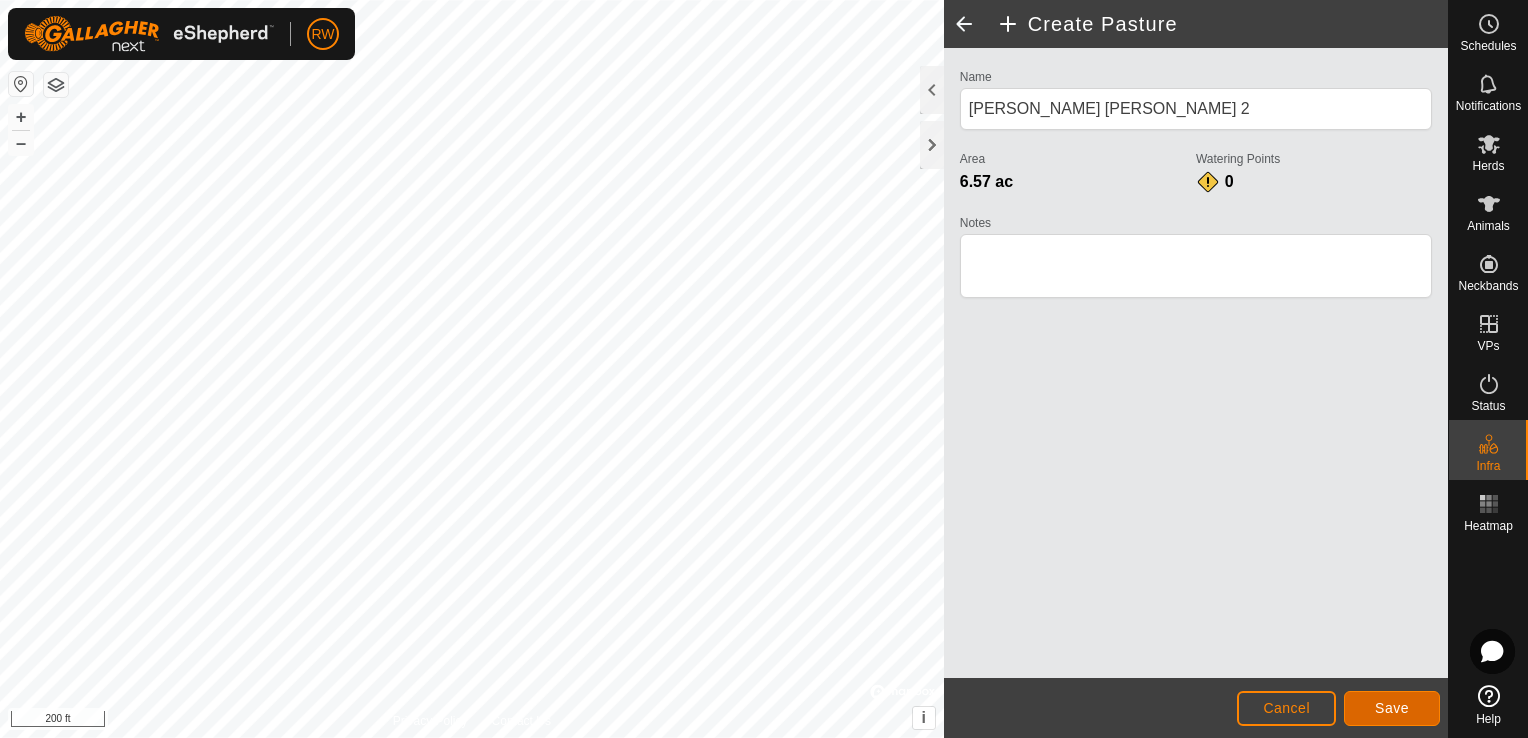 click on "Save" 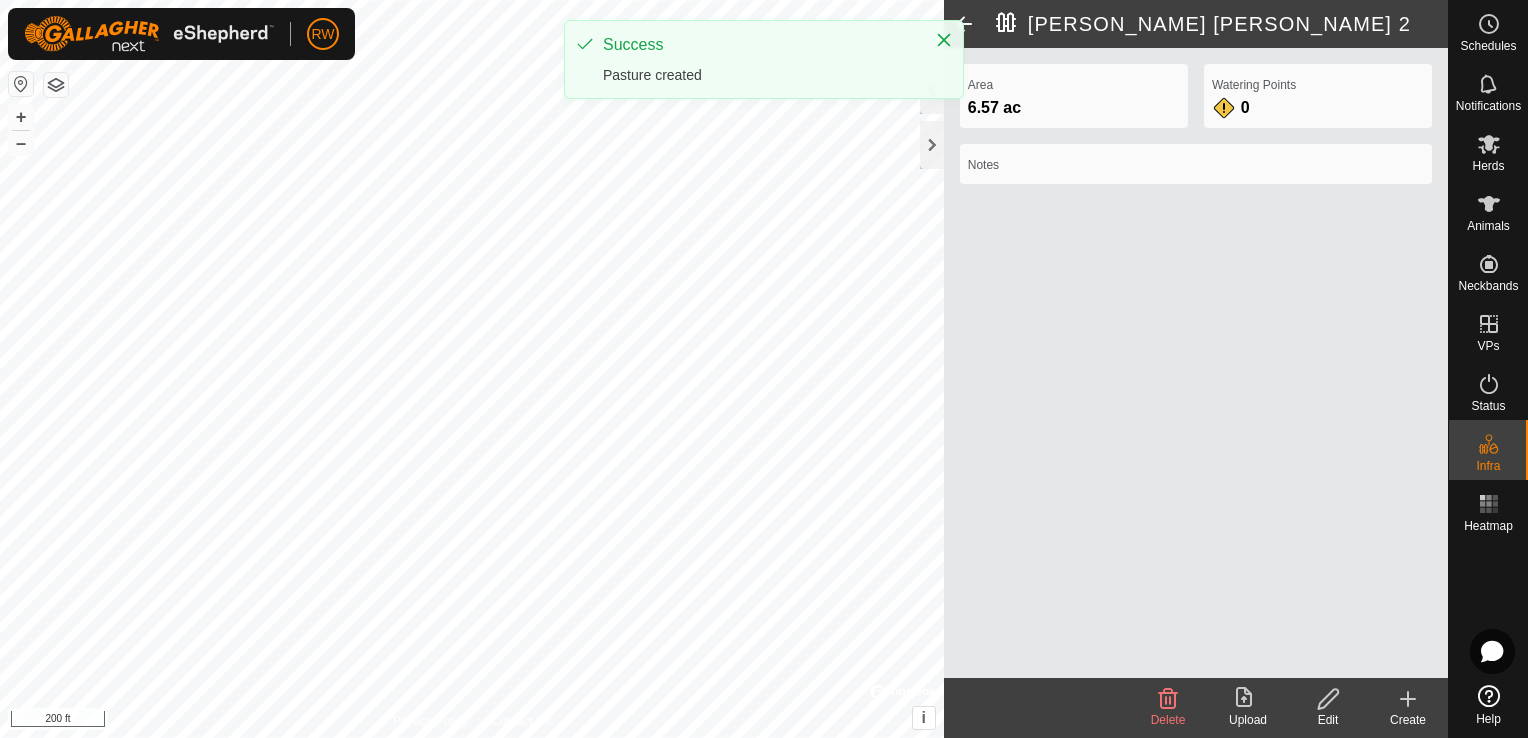 click 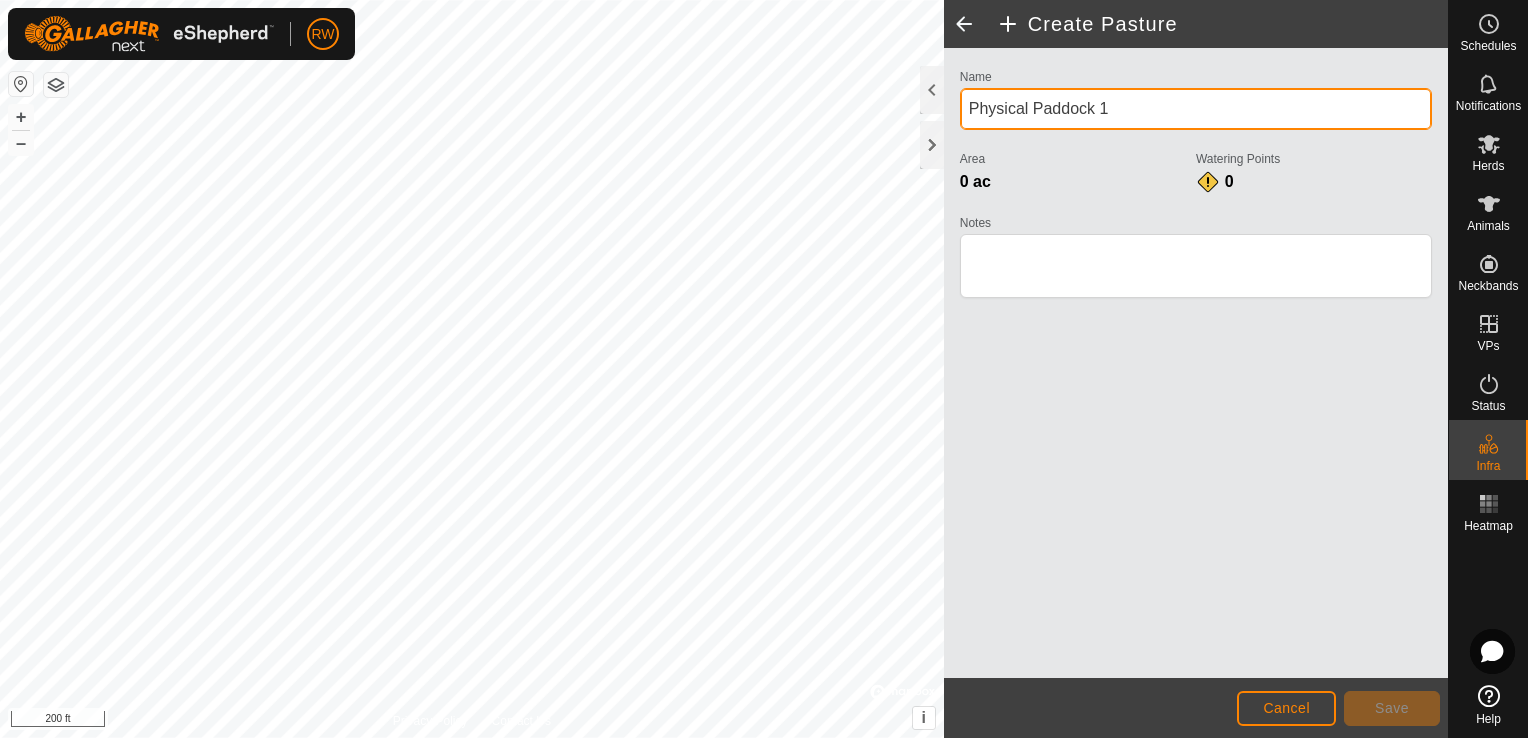 click on "Physical Paddock 1" at bounding box center [1196, 109] 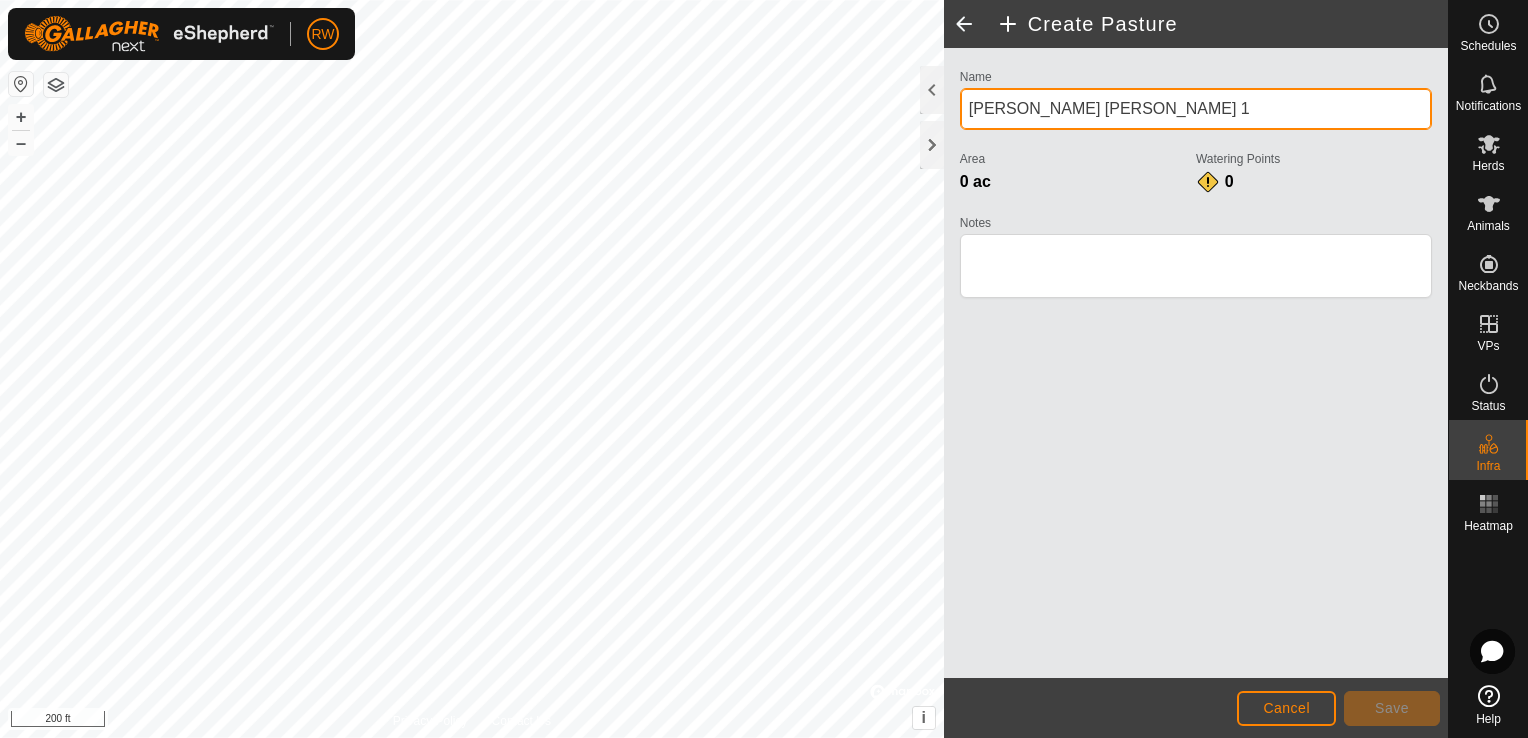click on "[PERSON_NAME] [PERSON_NAME] 1" at bounding box center (1196, 109) 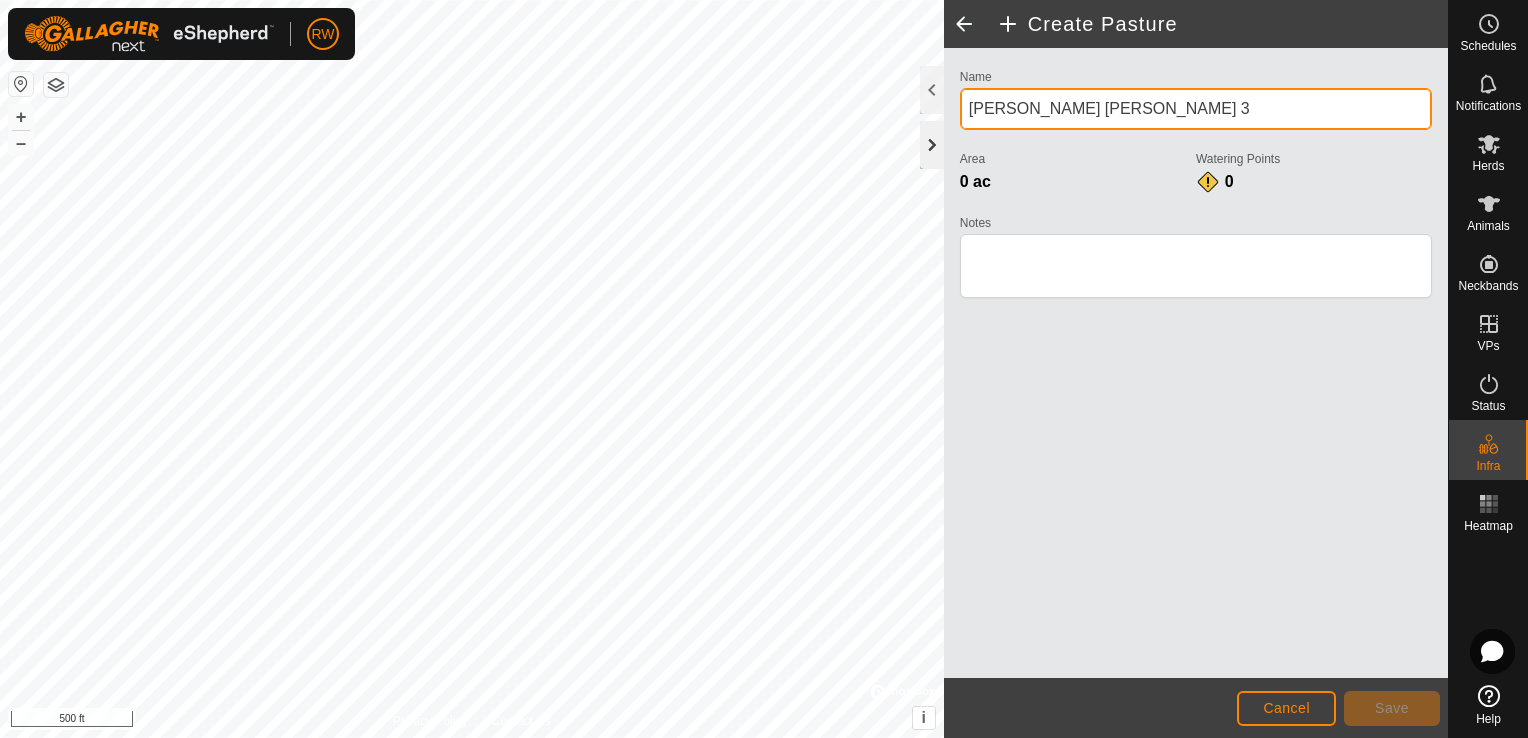 type on "[PERSON_NAME] [PERSON_NAME] 3" 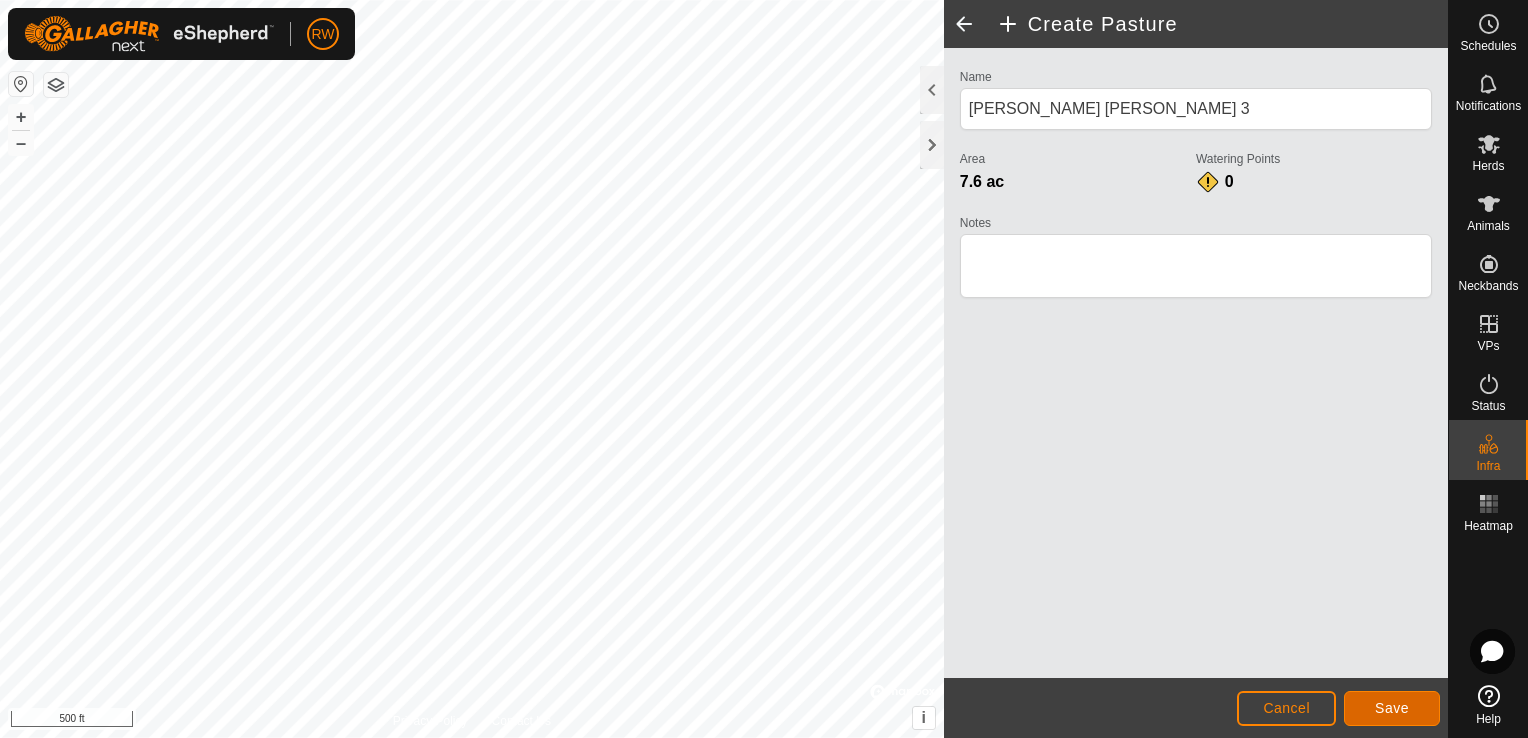 click on "Save" 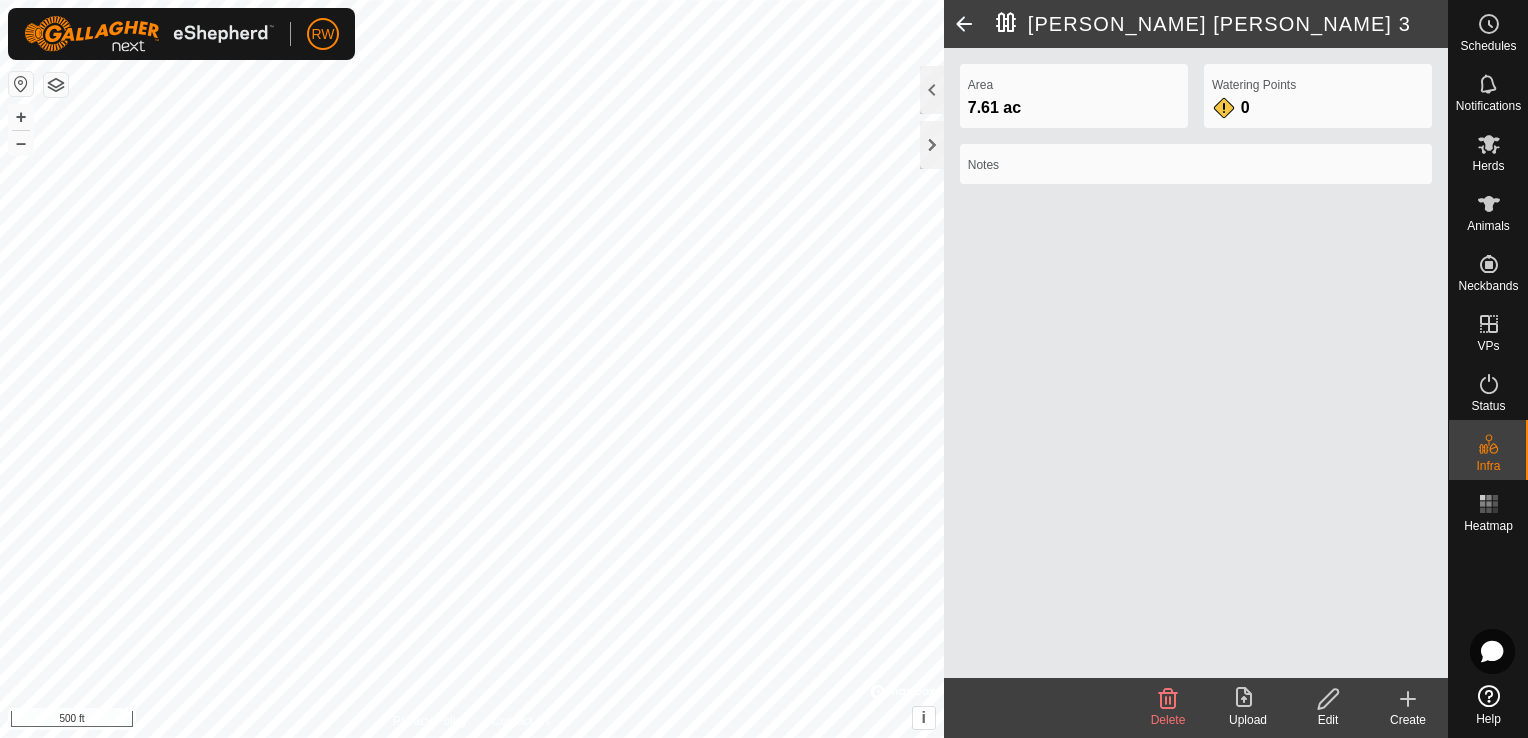 click 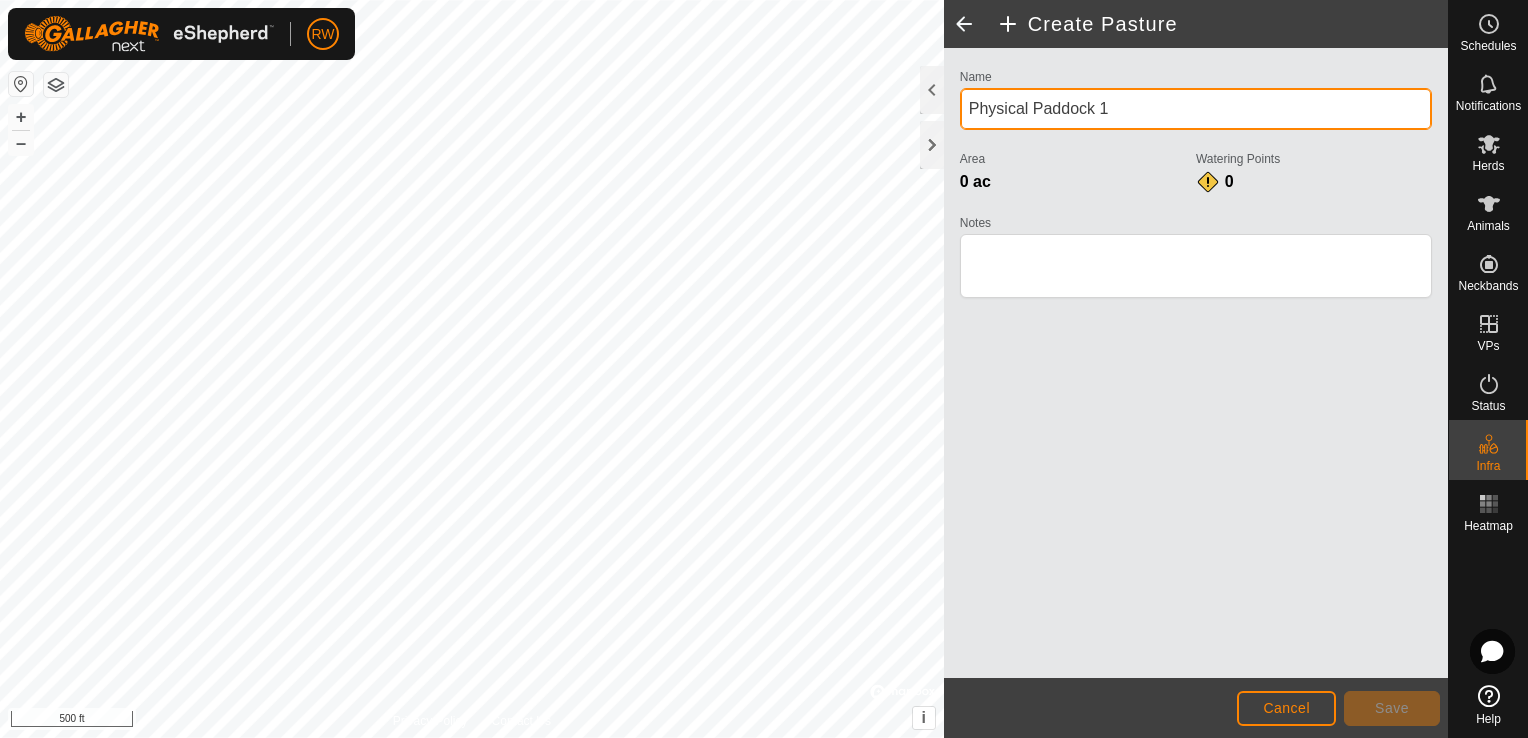 click on "Physical Paddock 1" at bounding box center [1196, 109] 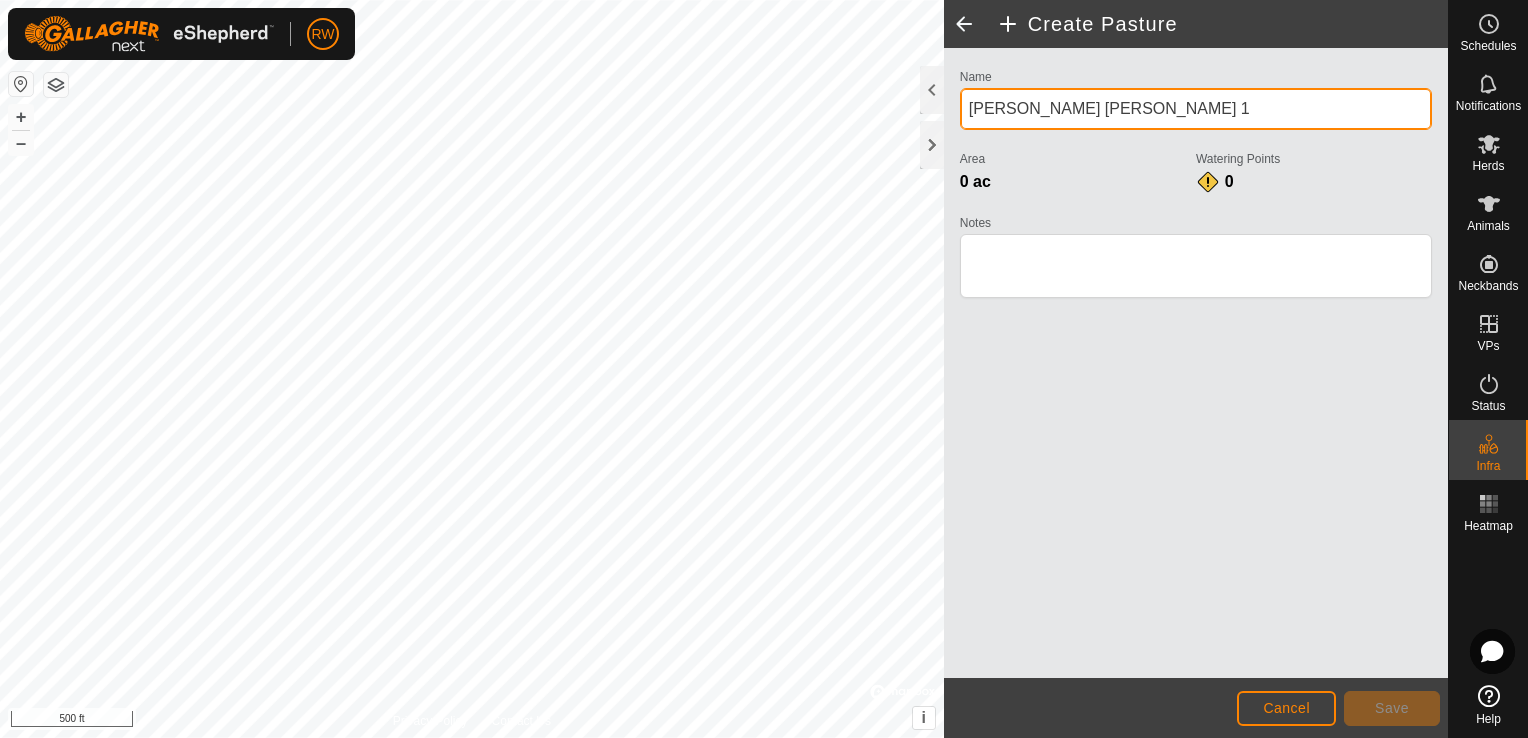 click on "[PERSON_NAME] [PERSON_NAME] 1" at bounding box center [1196, 109] 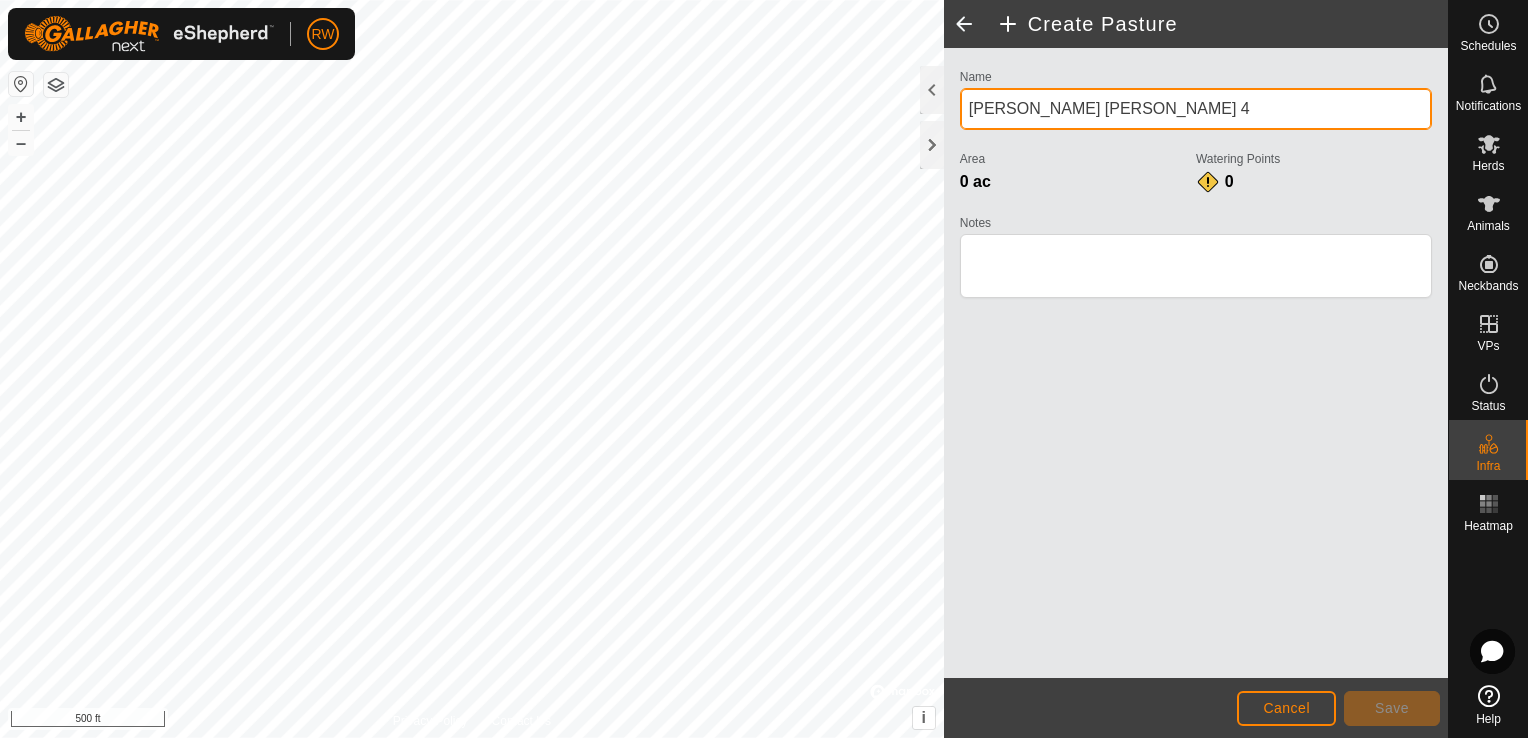 type on "[PERSON_NAME] [PERSON_NAME] 4" 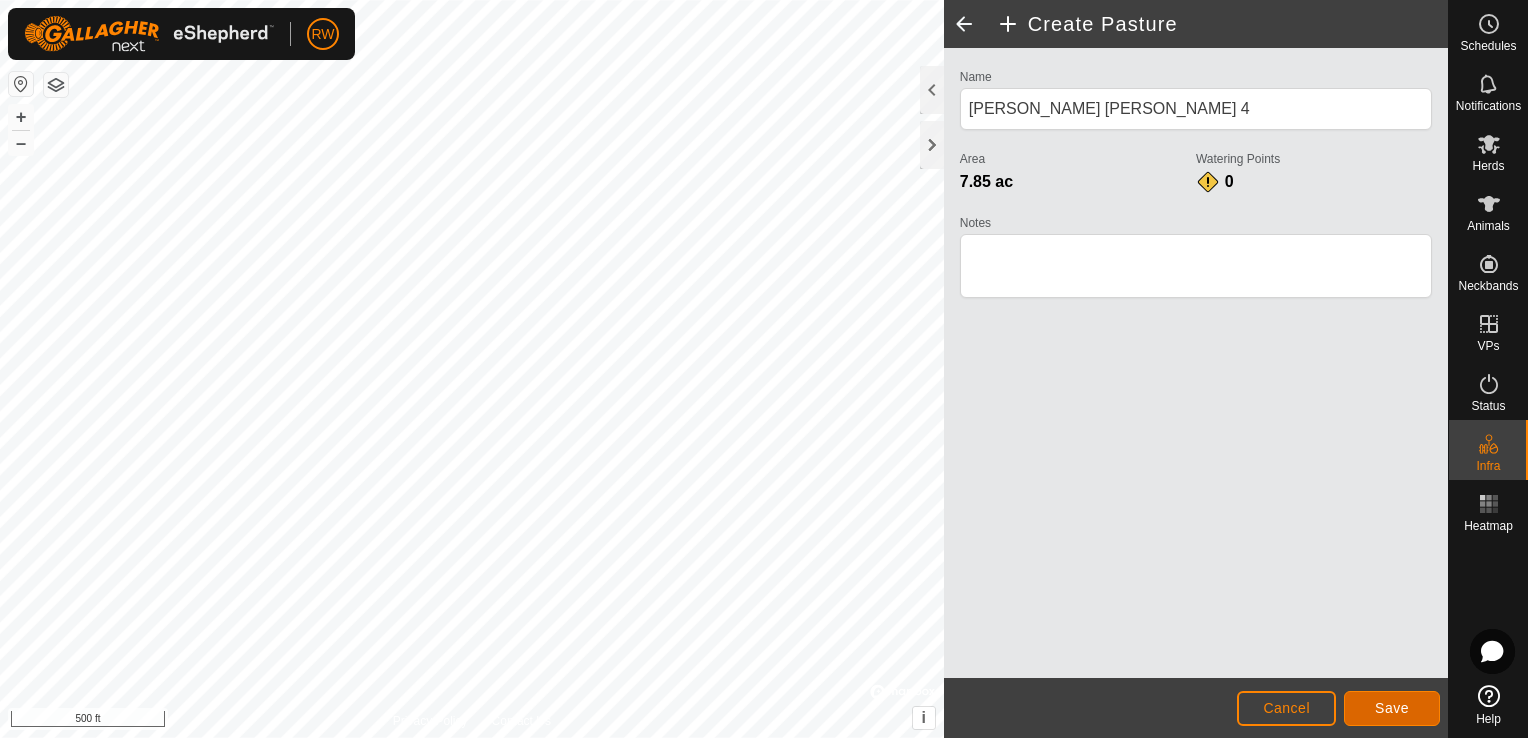 click on "Save" 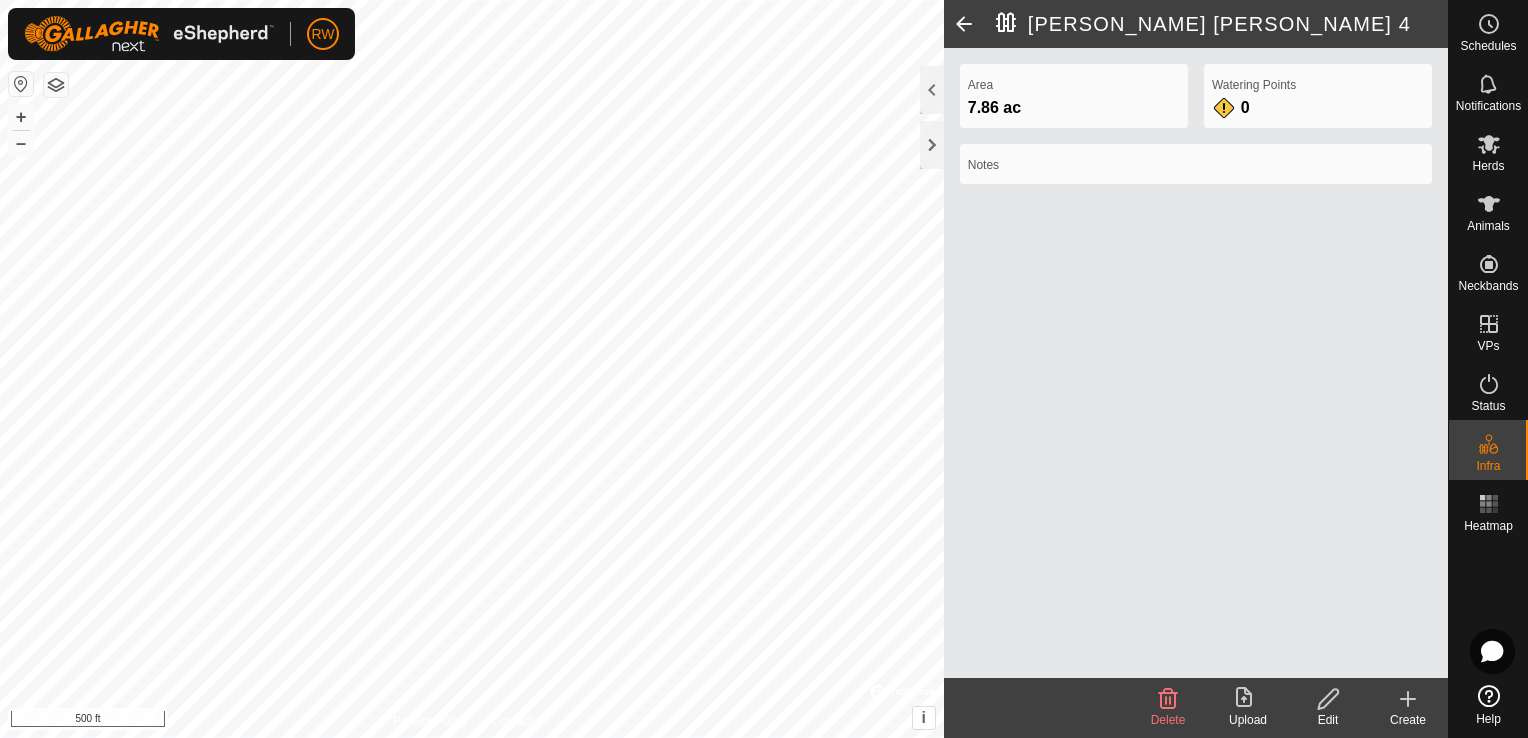 click 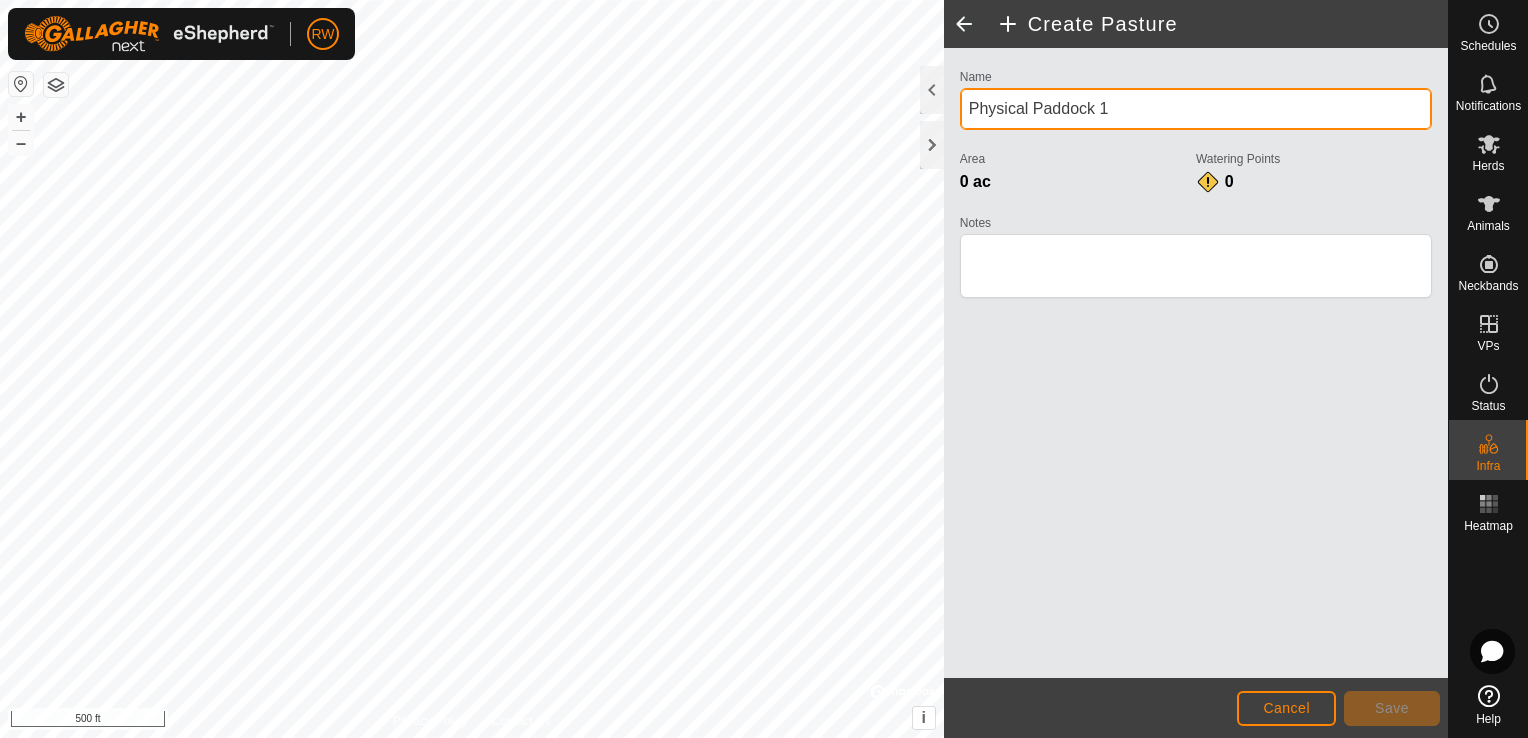 click on "Physical Paddock 1" at bounding box center (1196, 109) 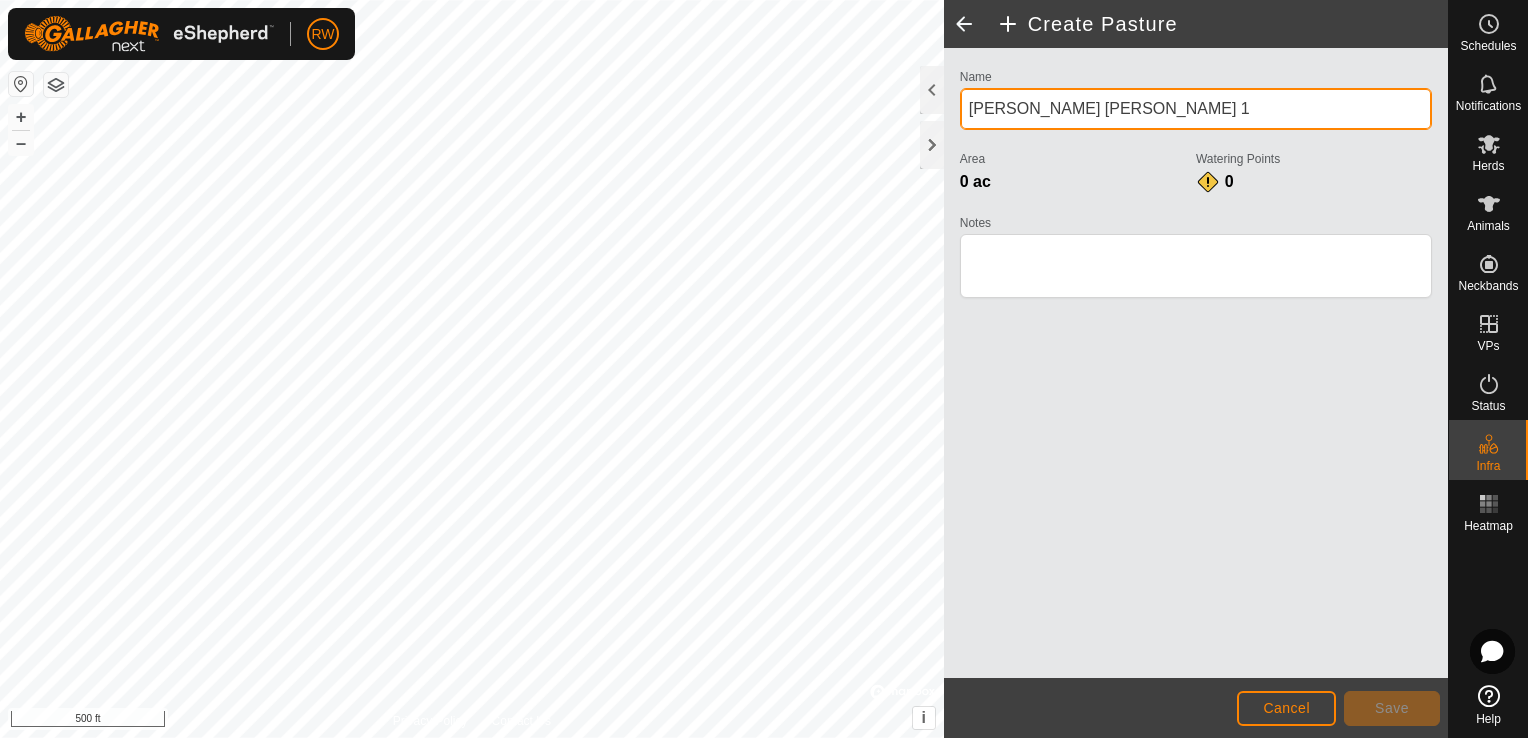 click on "[PERSON_NAME] [PERSON_NAME] 1" at bounding box center [1196, 109] 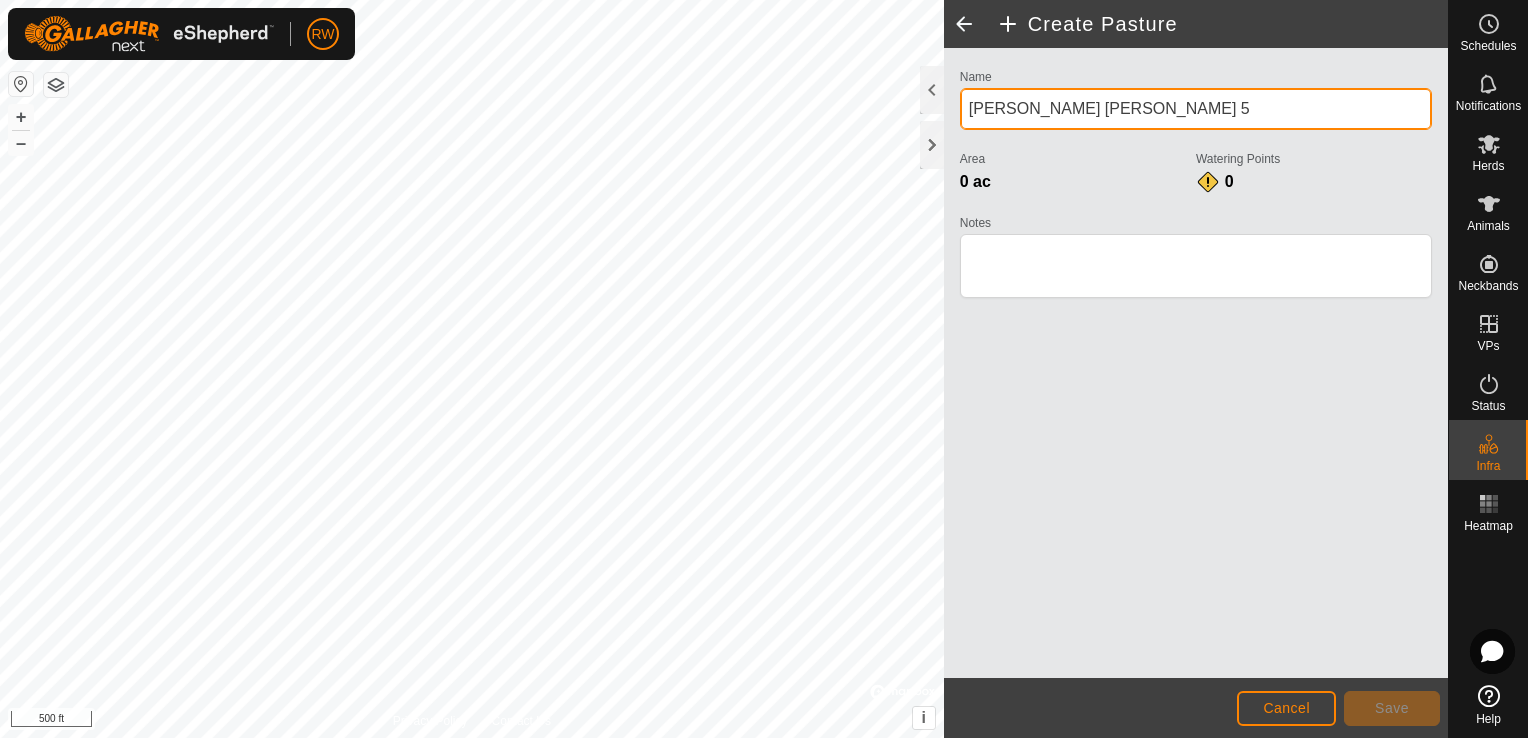 type on "[PERSON_NAME] [PERSON_NAME] 5" 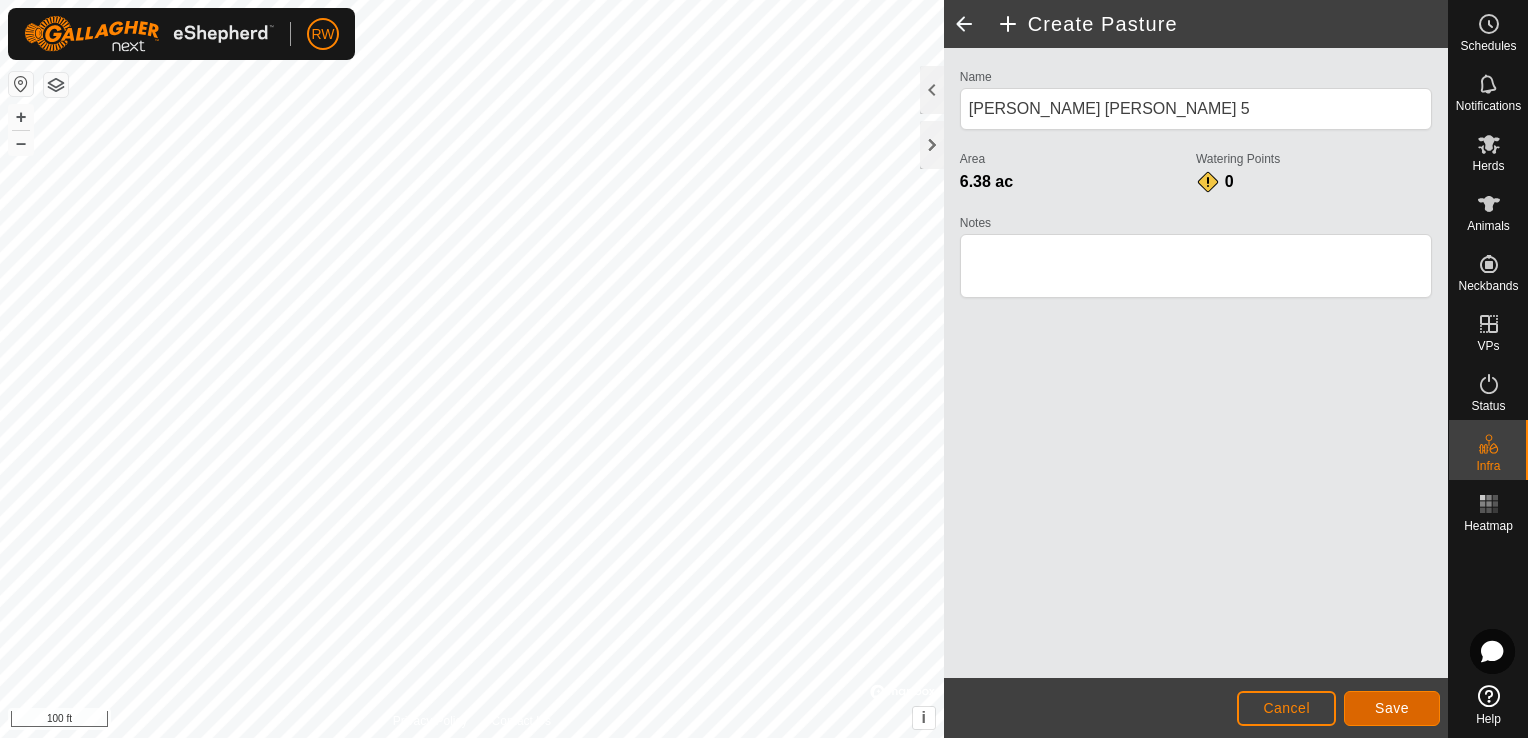click on "Save" 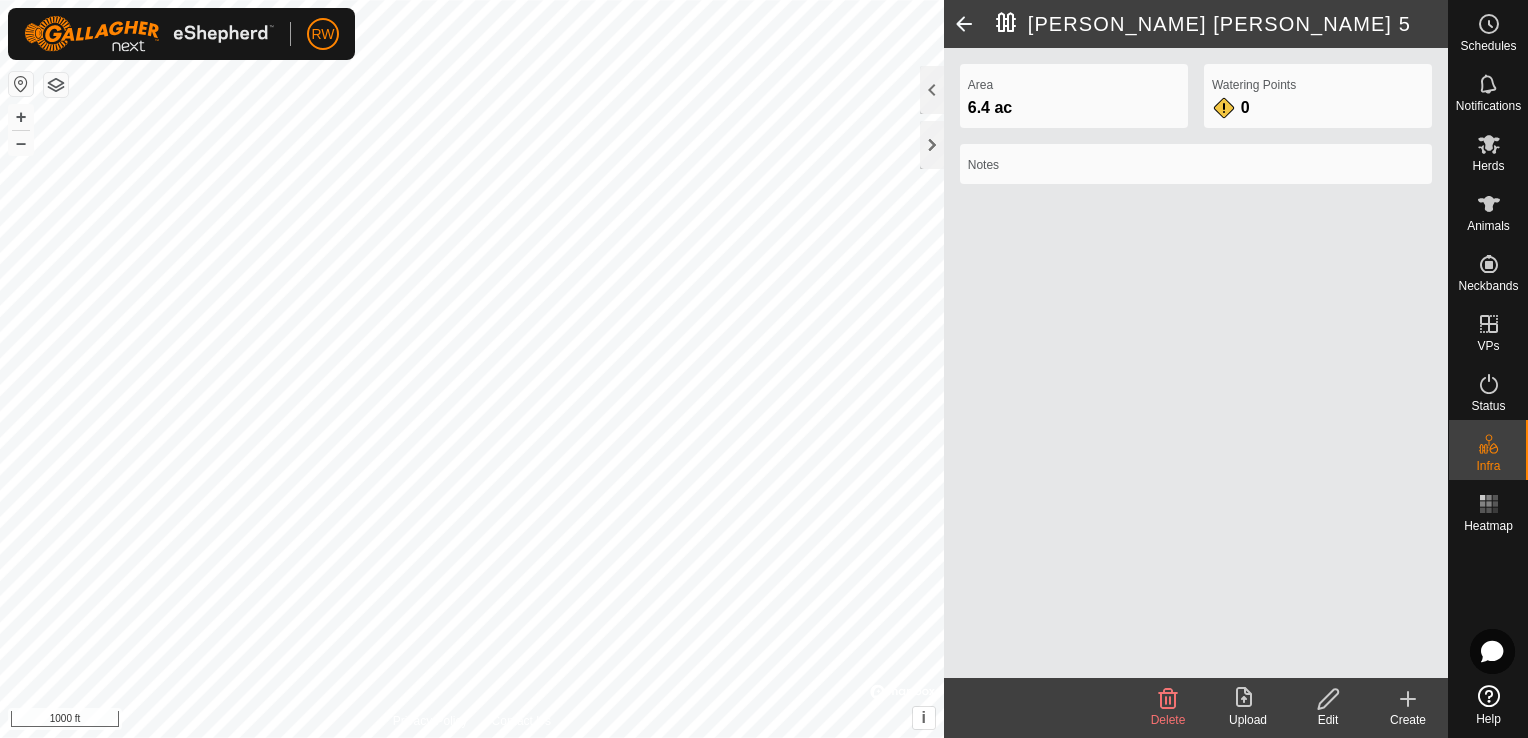 click 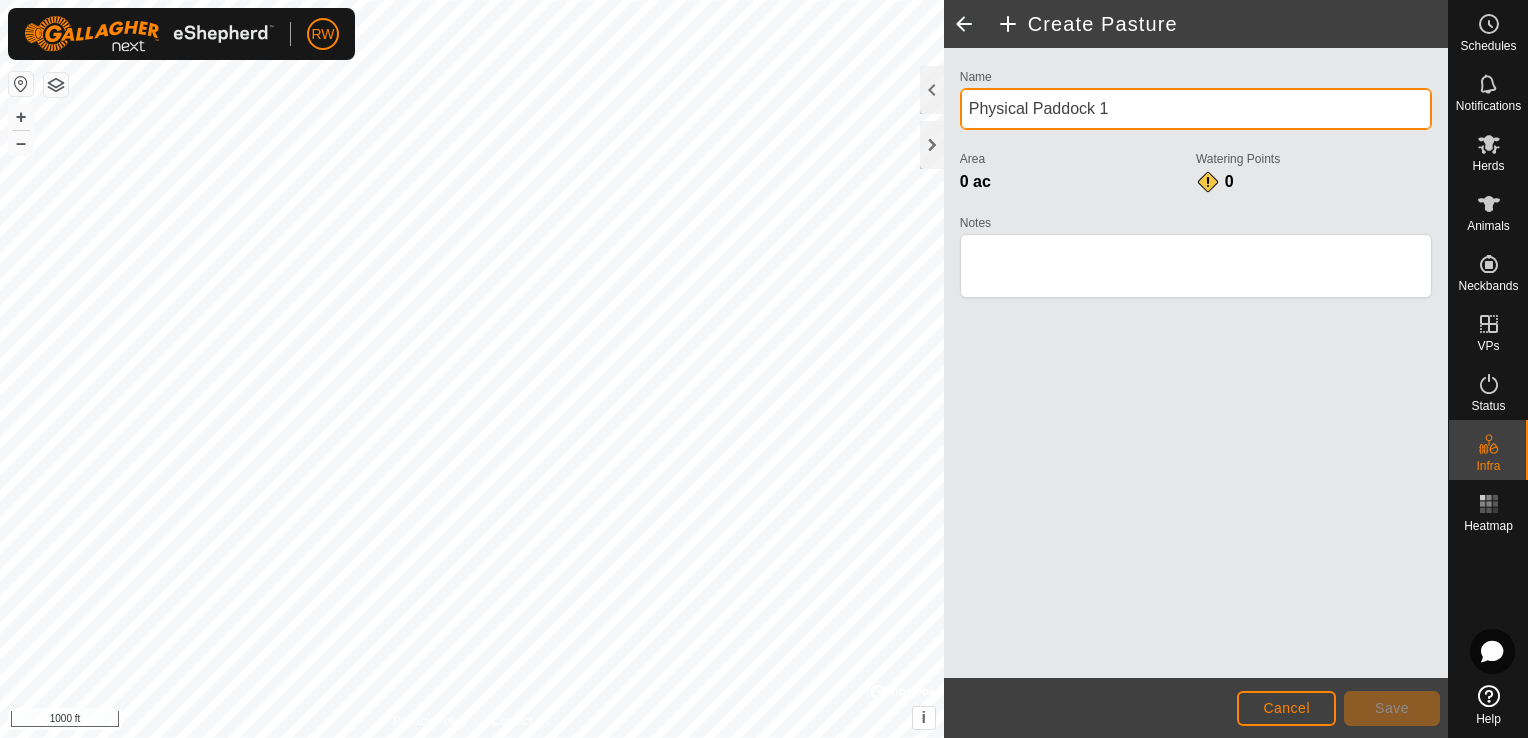 click on "Physical Paddock 1" at bounding box center [1196, 109] 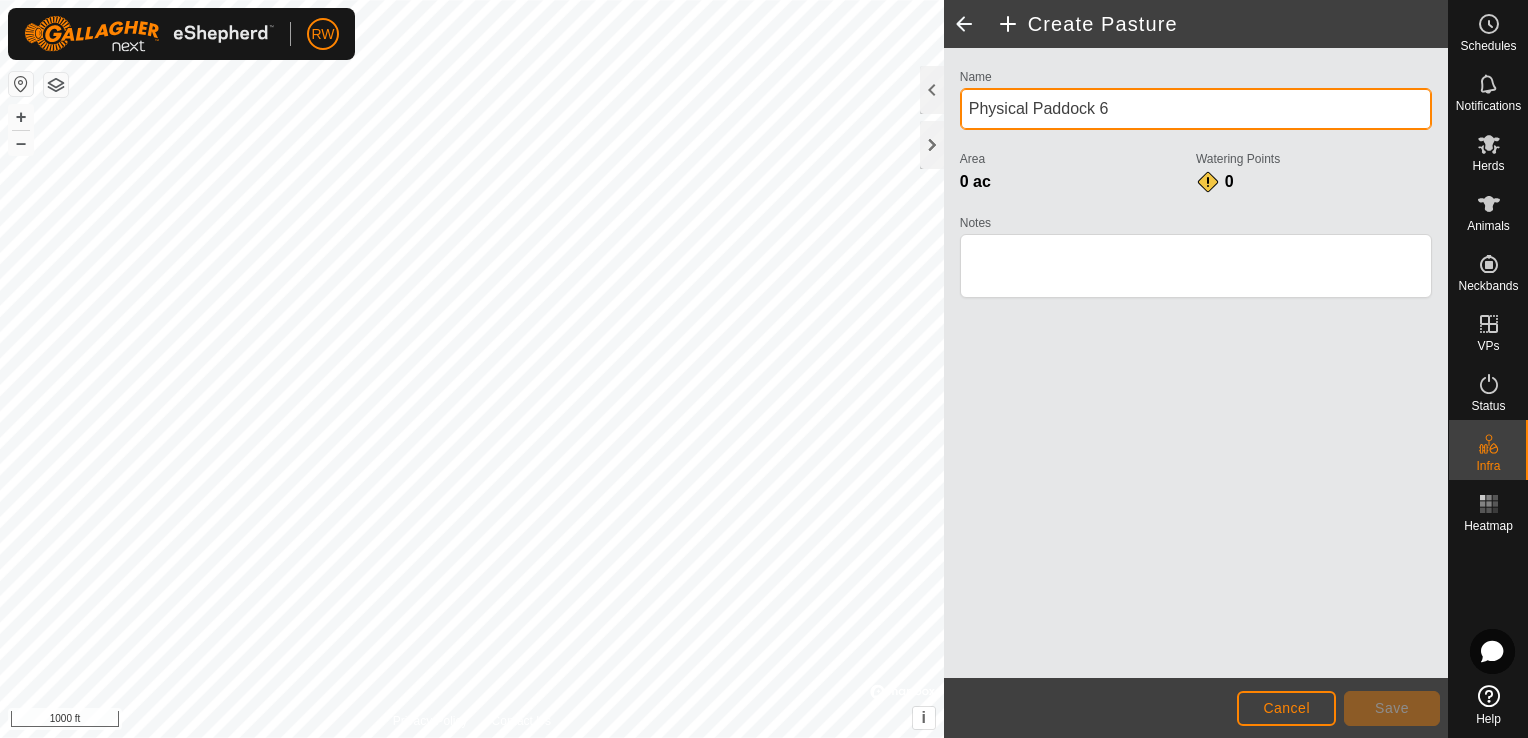 click on "Physical Paddock 6" at bounding box center [1196, 109] 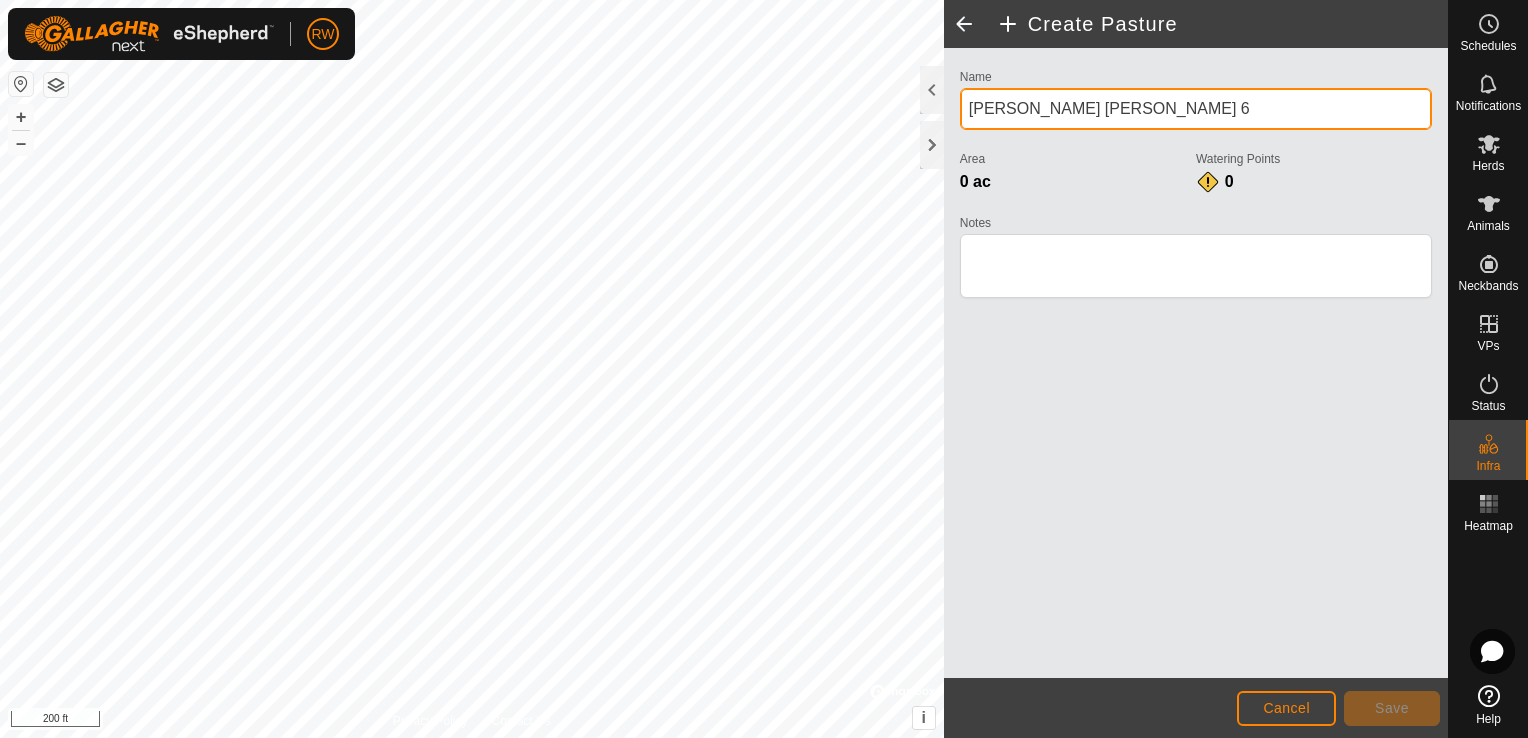 type on "[PERSON_NAME] [PERSON_NAME] 6" 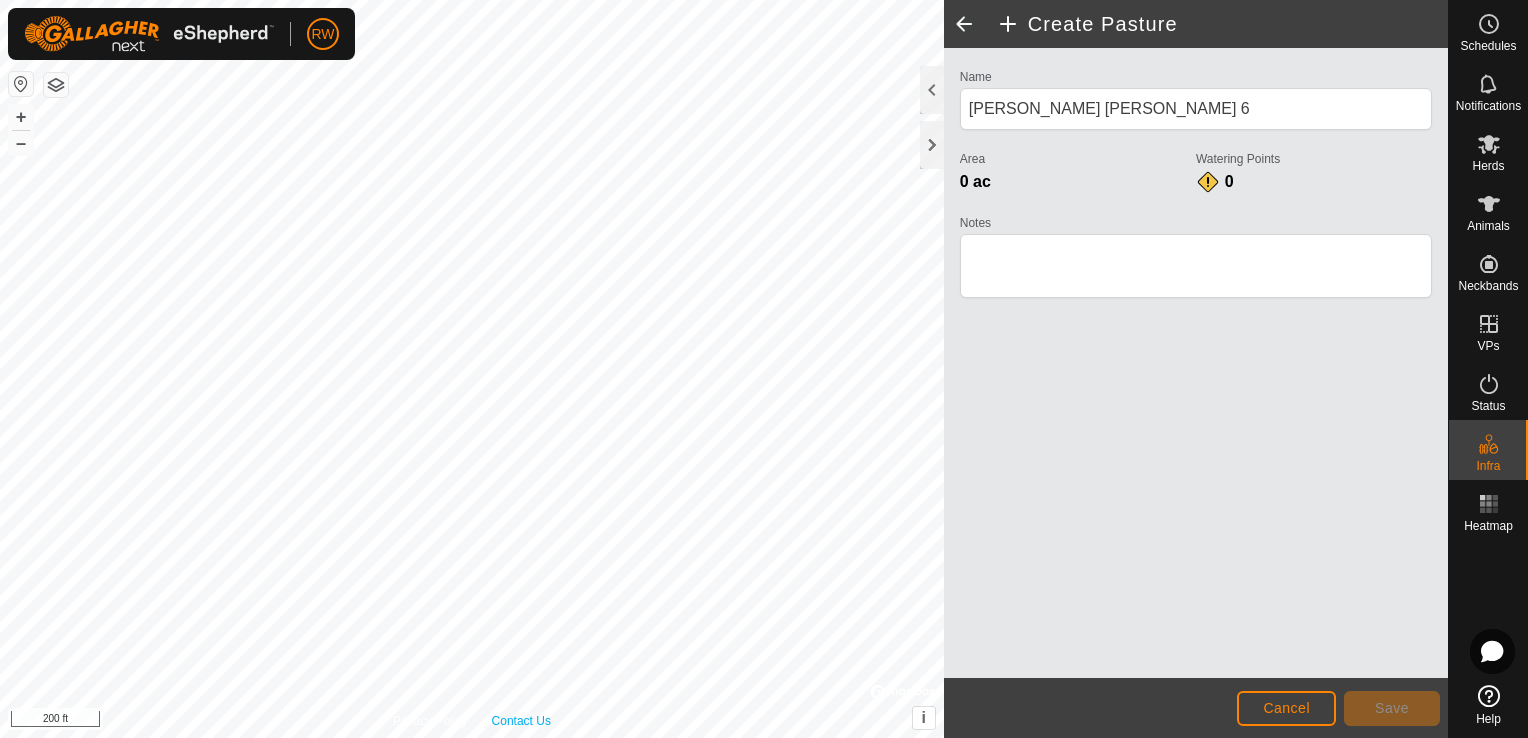 click on "Contact Us" at bounding box center (521, 721) 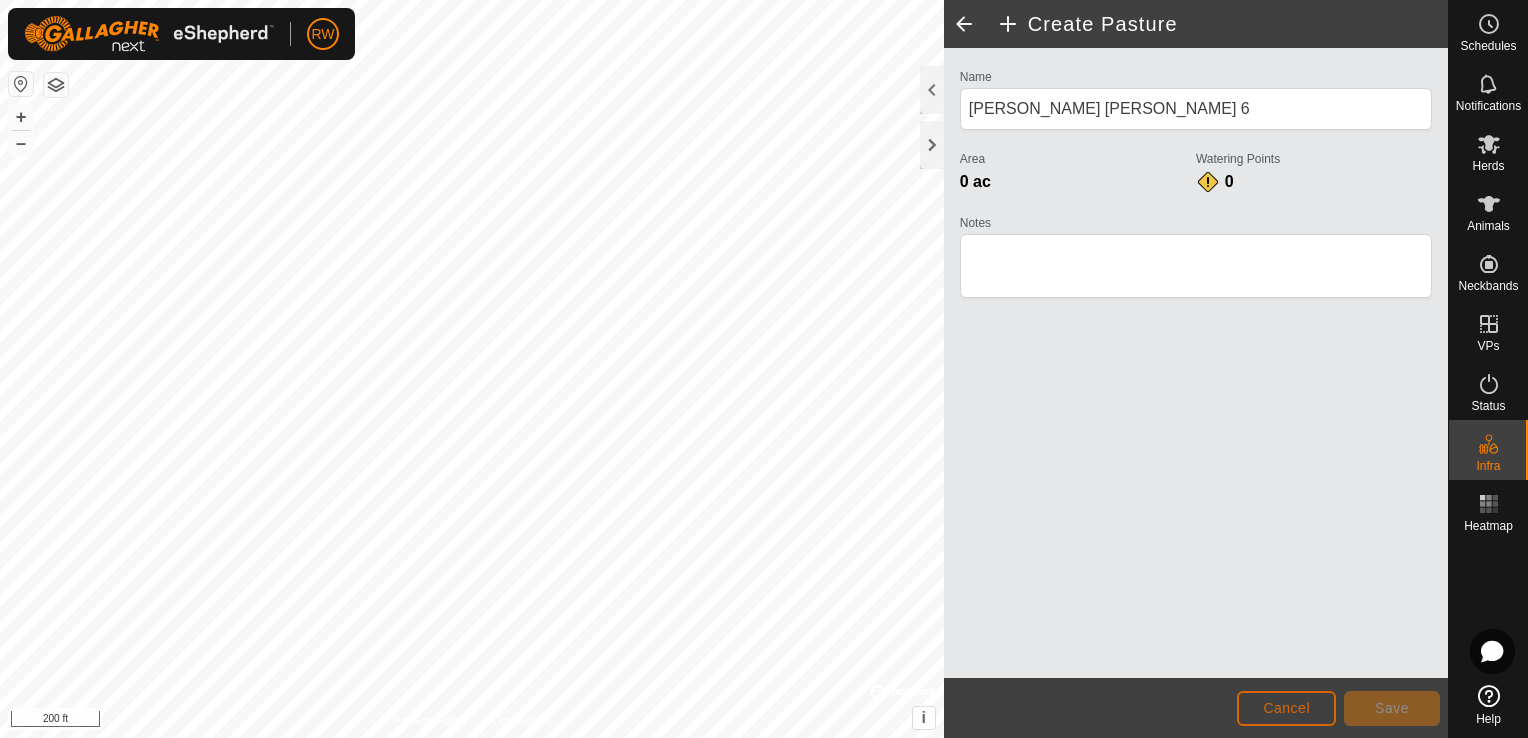 click on "Cancel" 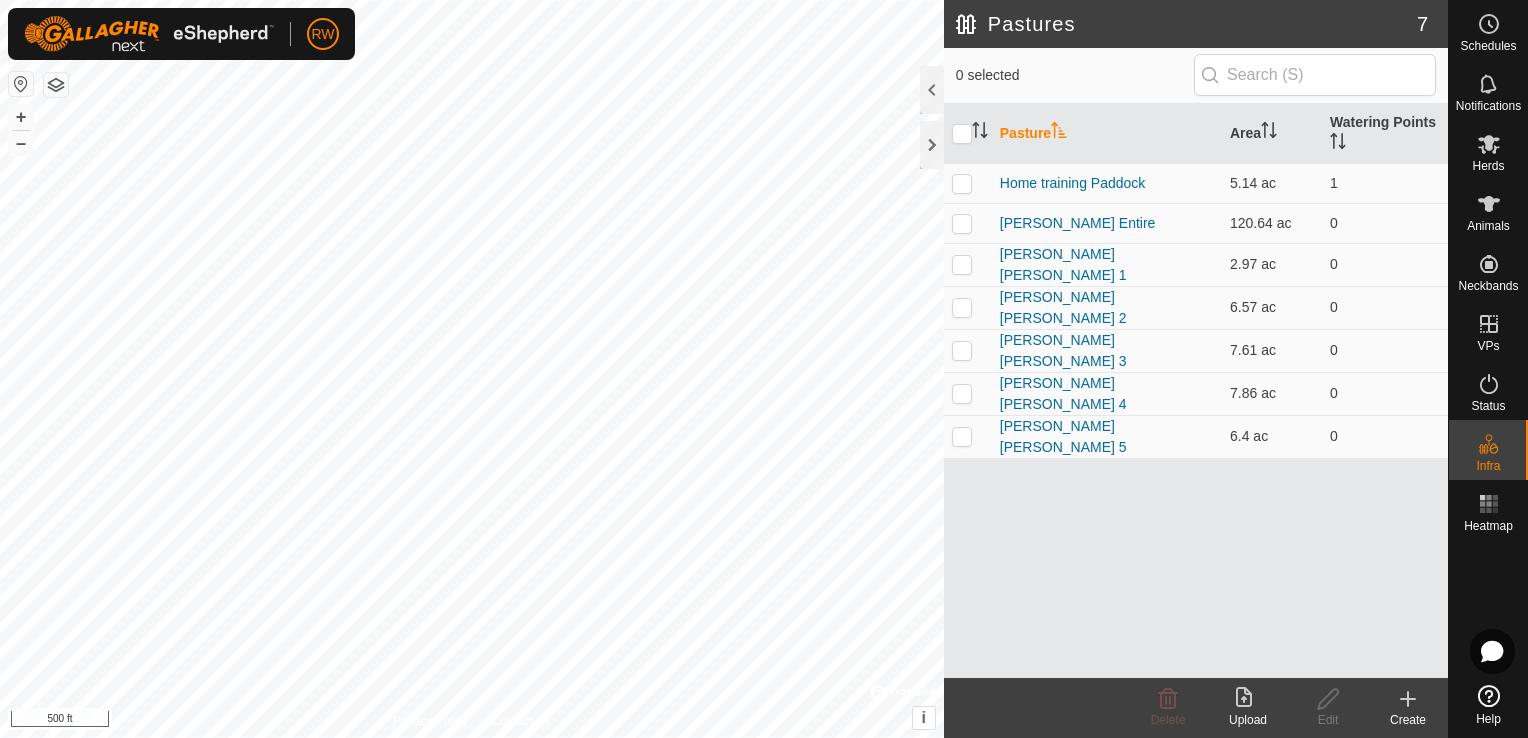 click 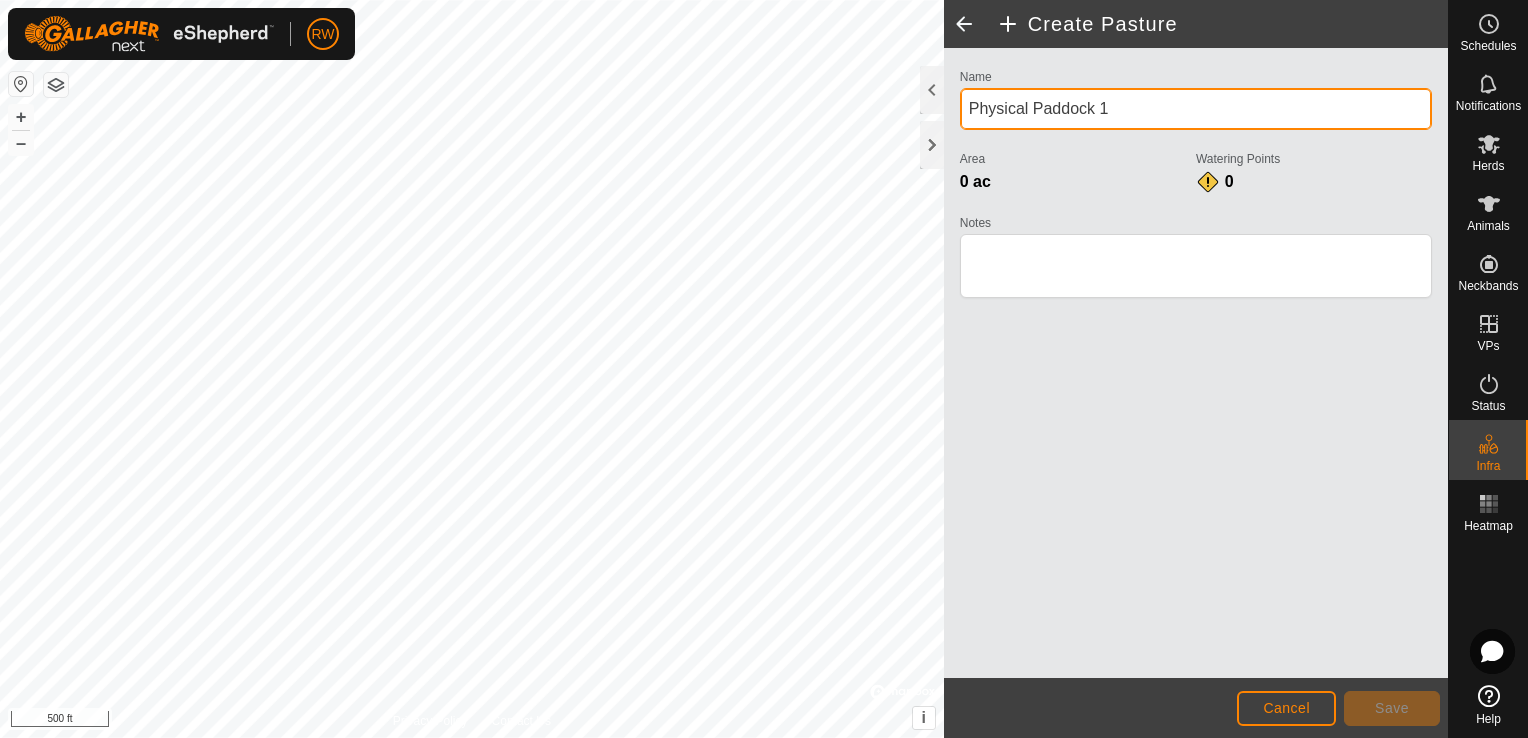 click on "Physical Paddock 1" at bounding box center (1196, 109) 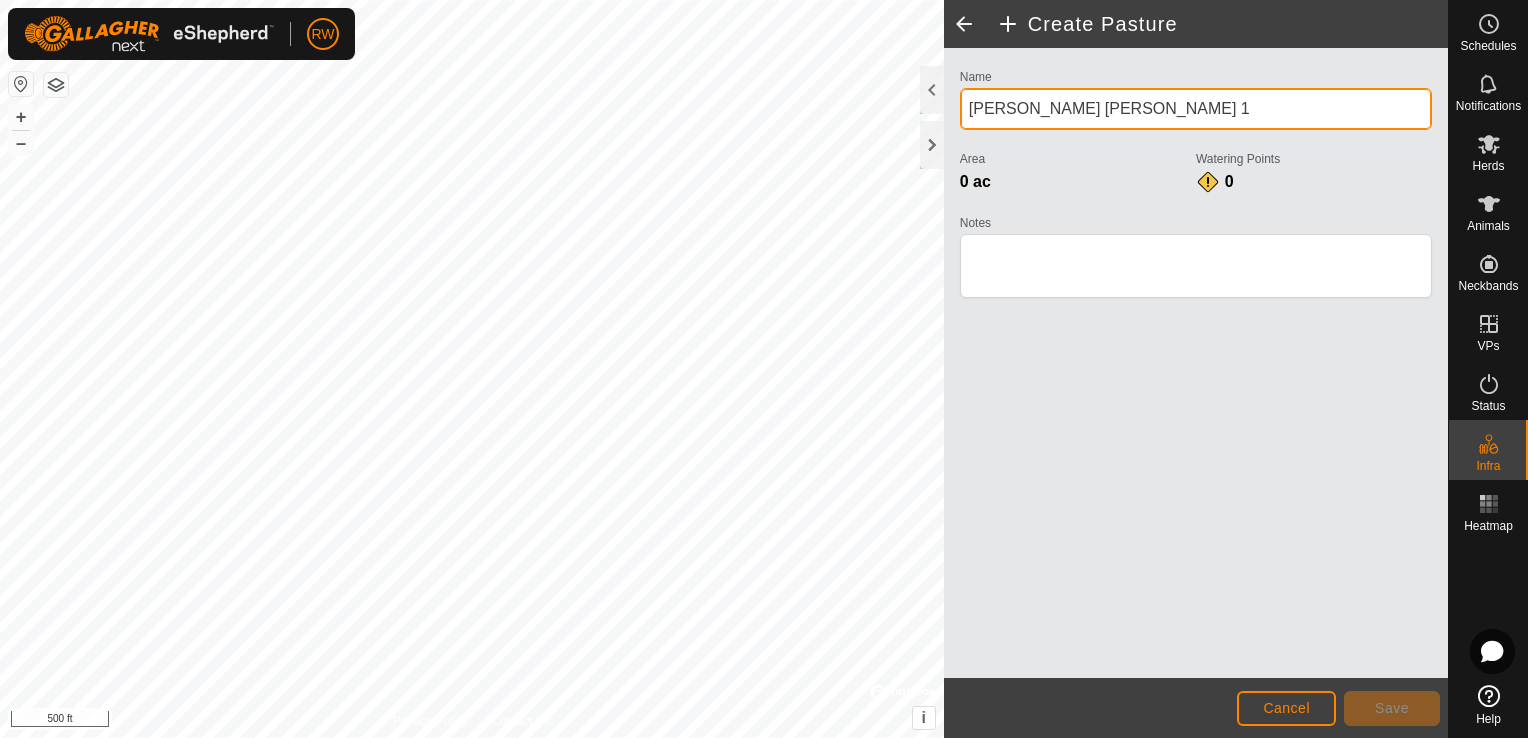 click on "[PERSON_NAME] [PERSON_NAME] 1" at bounding box center (1196, 109) 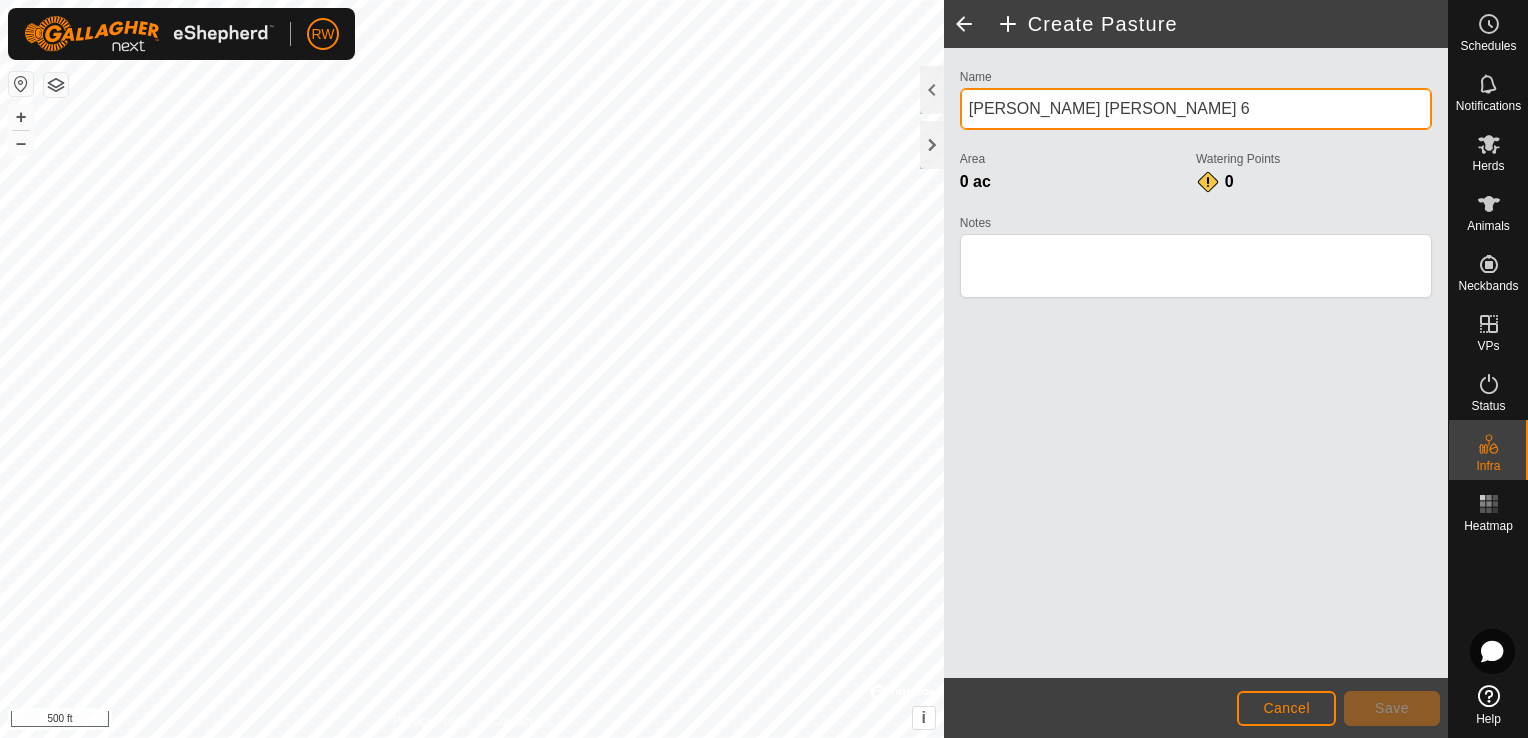 type on "[PERSON_NAME] [PERSON_NAME] 6" 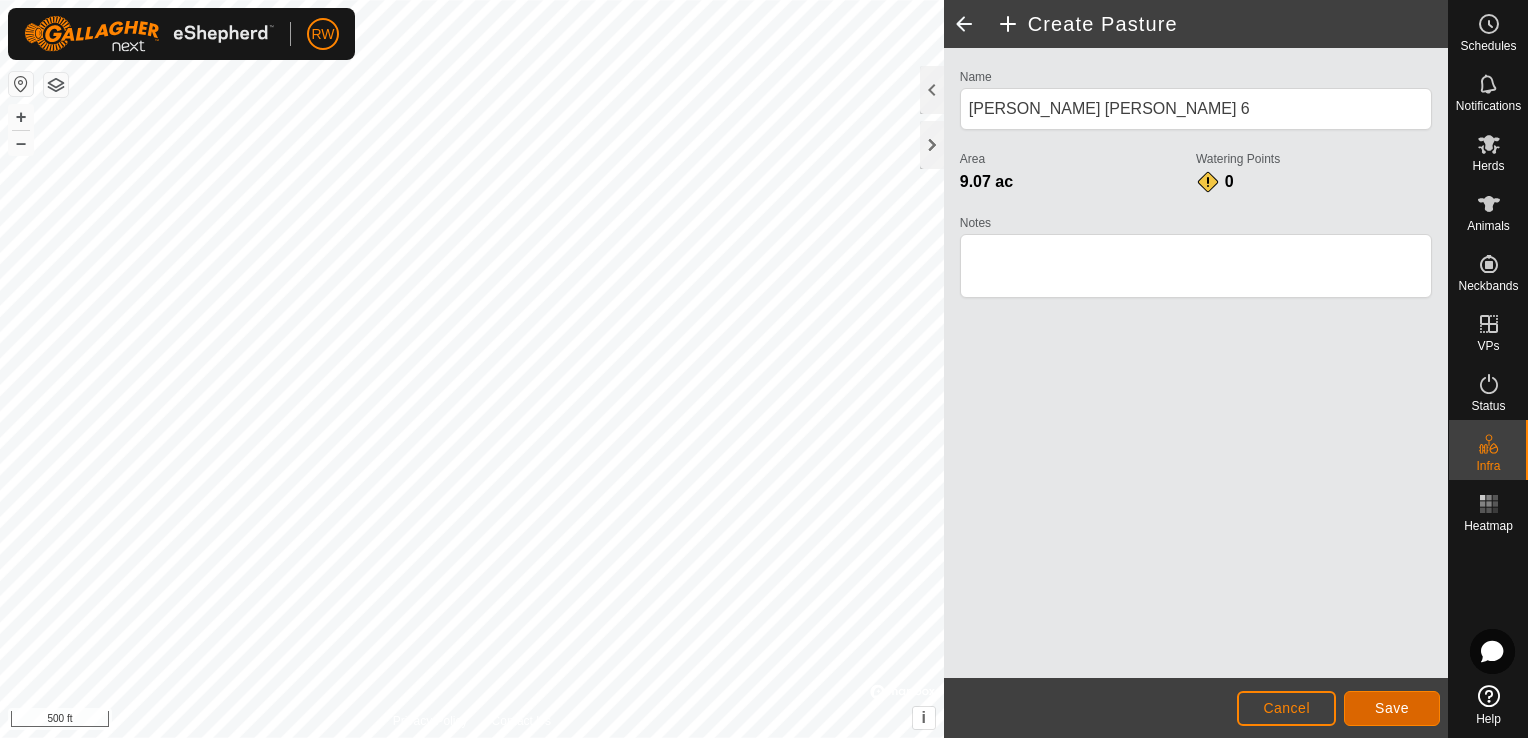 click on "Save" 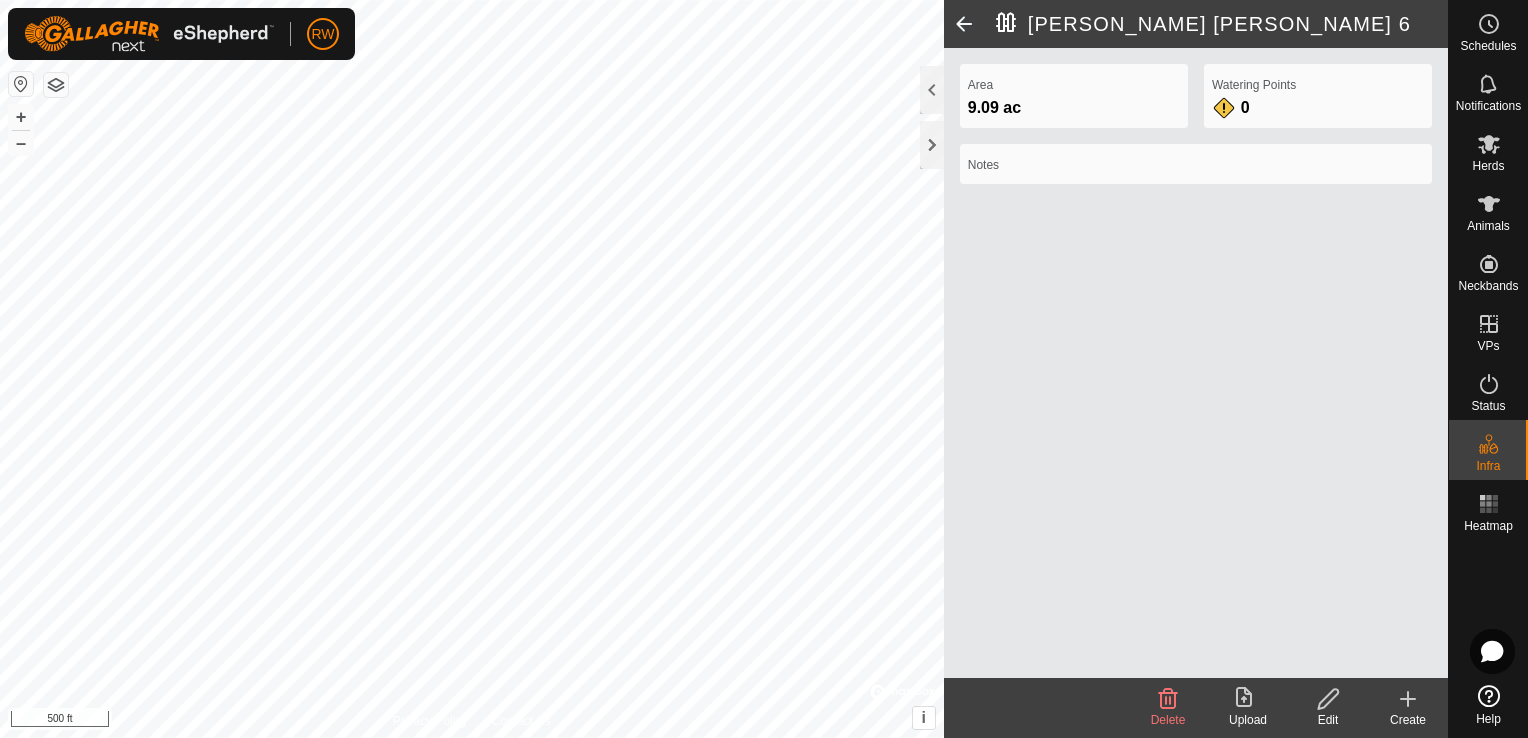 click 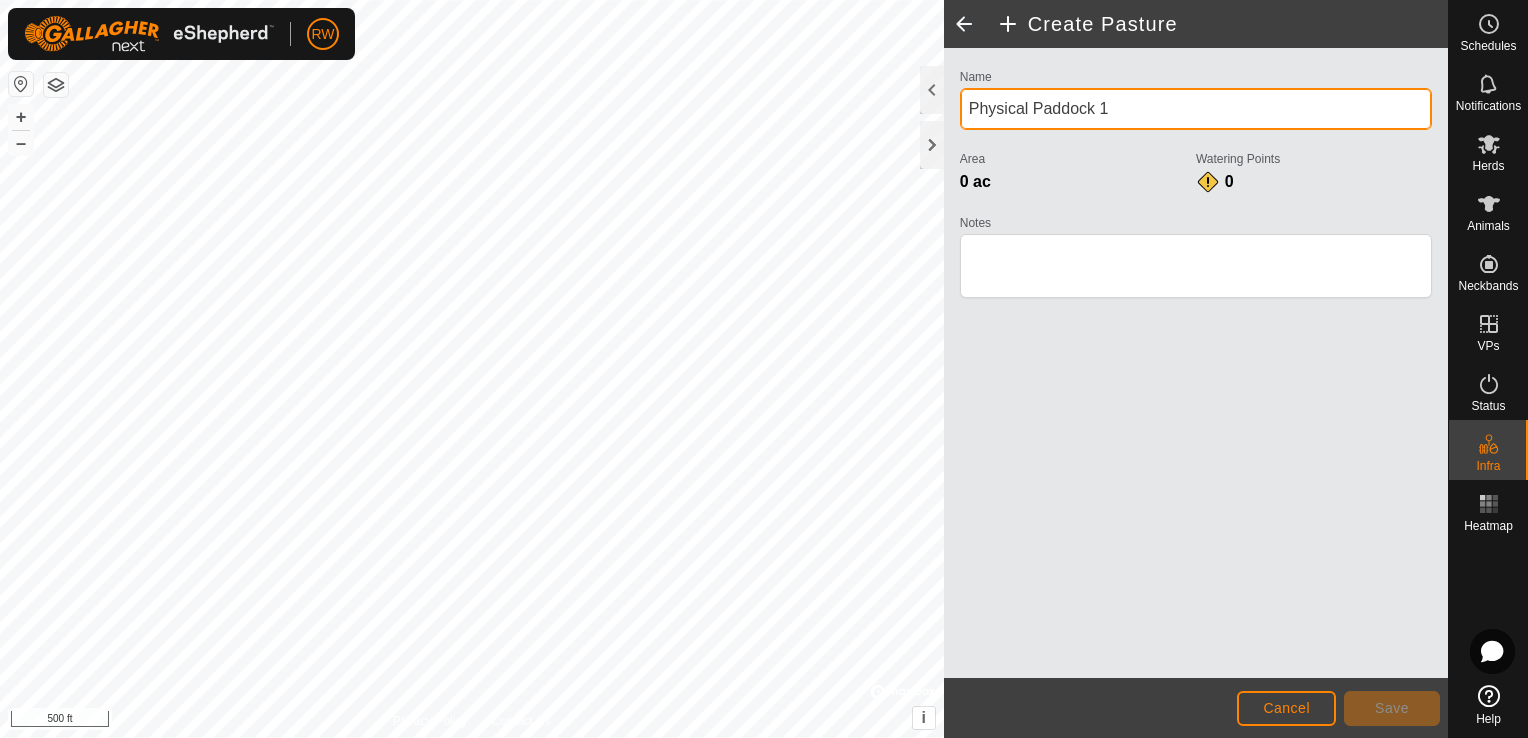 click on "Physical Paddock 1" at bounding box center [1196, 109] 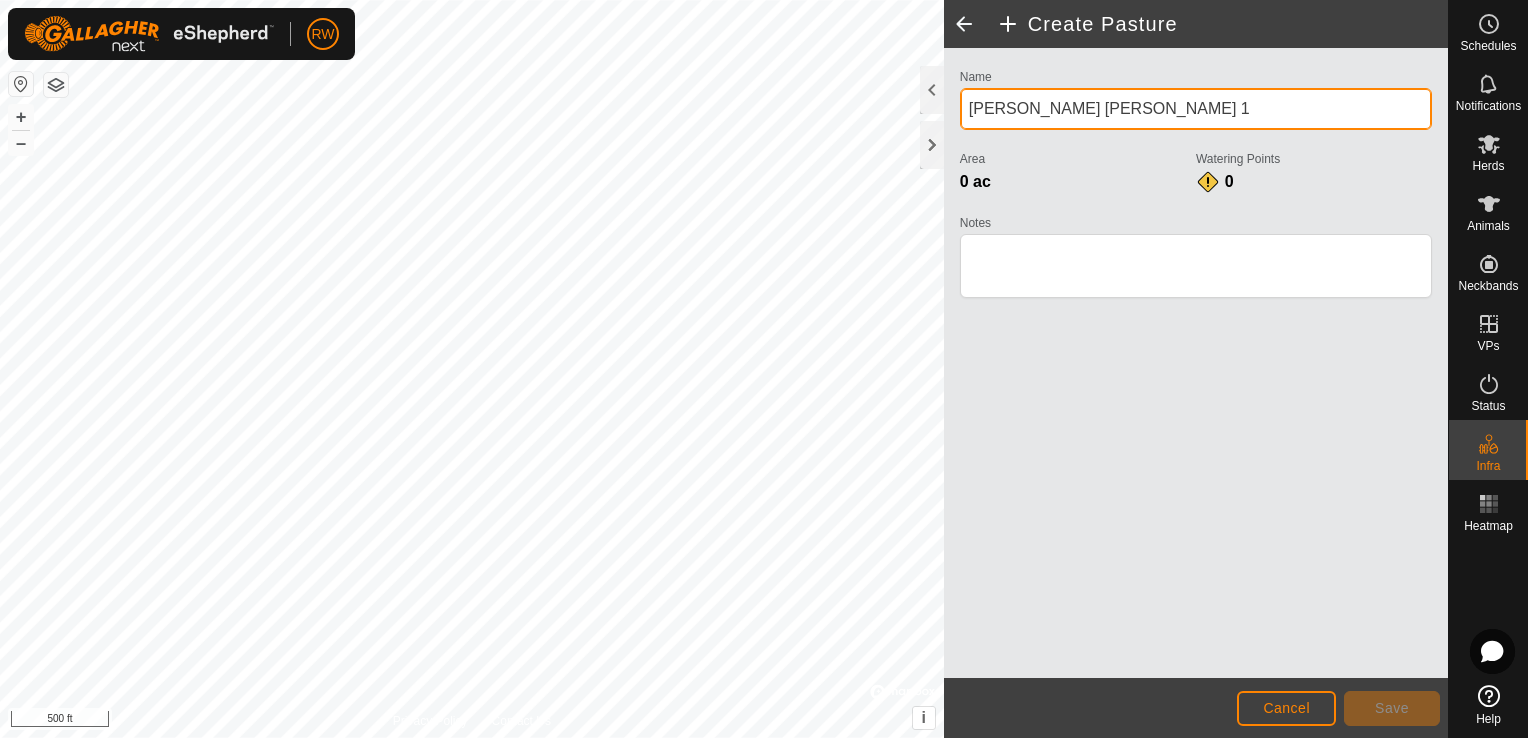 click on "[PERSON_NAME] [PERSON_NAME] 1" at bounding box center [1196, 109] 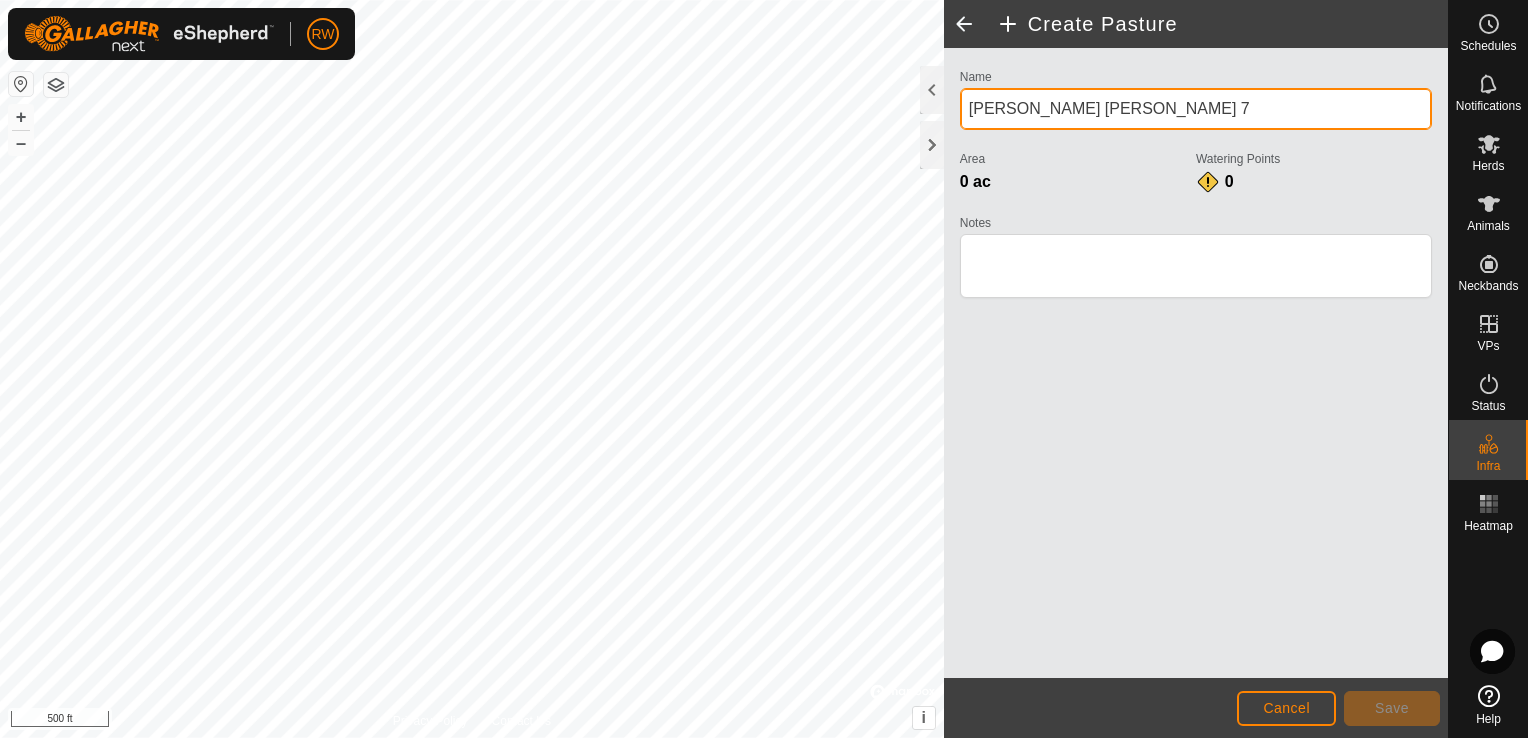 type on "[PERSON_NAME] [PERSON_NAME] 7" 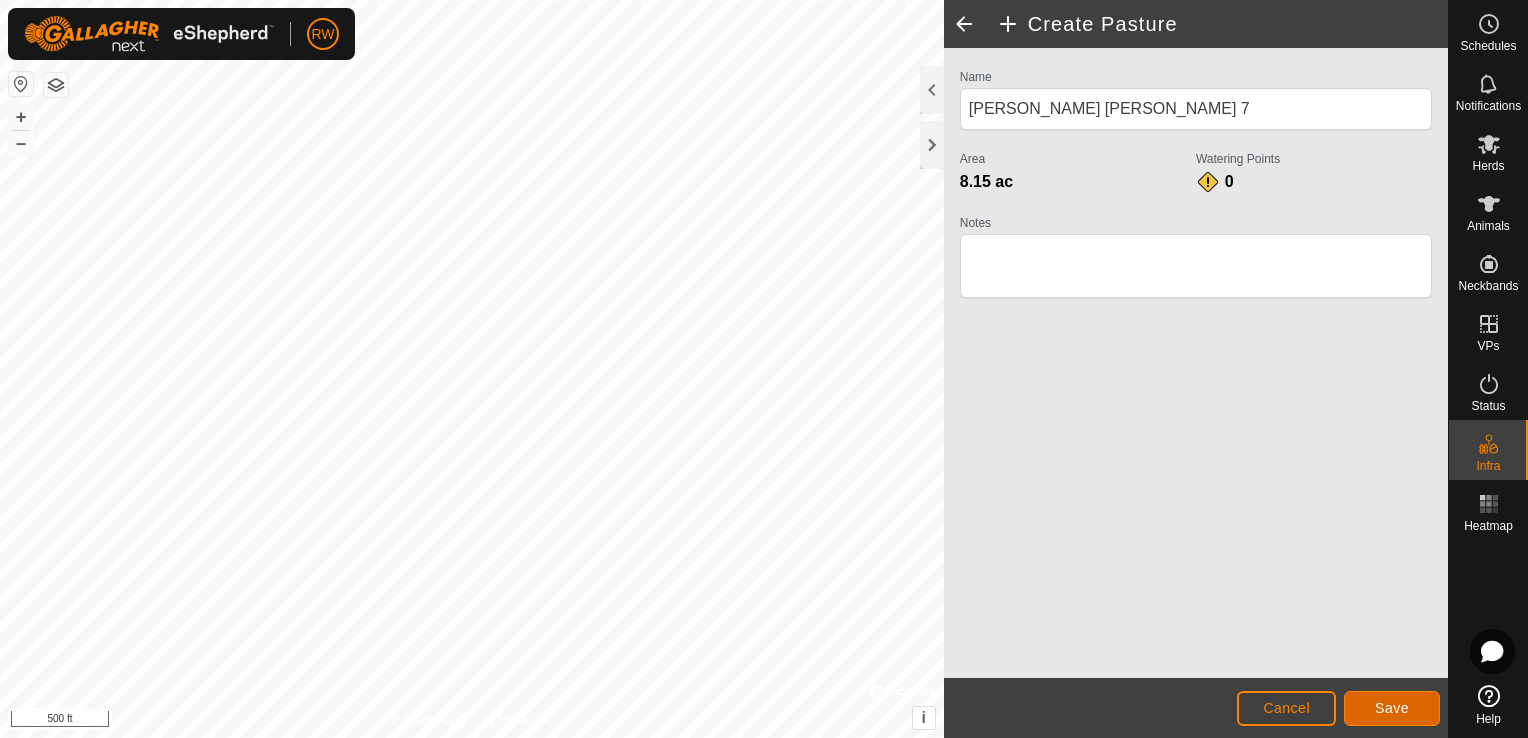 click on "Save" 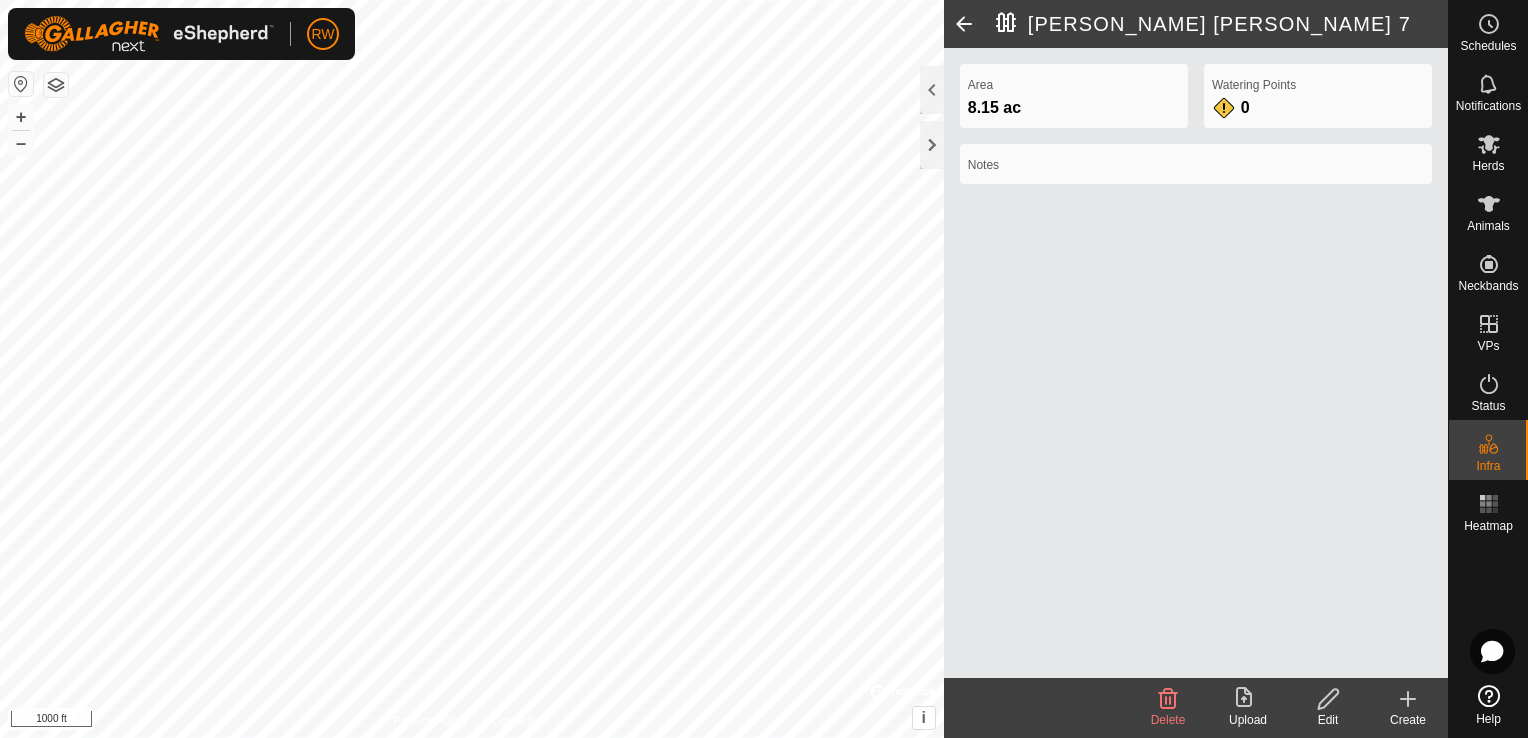 click 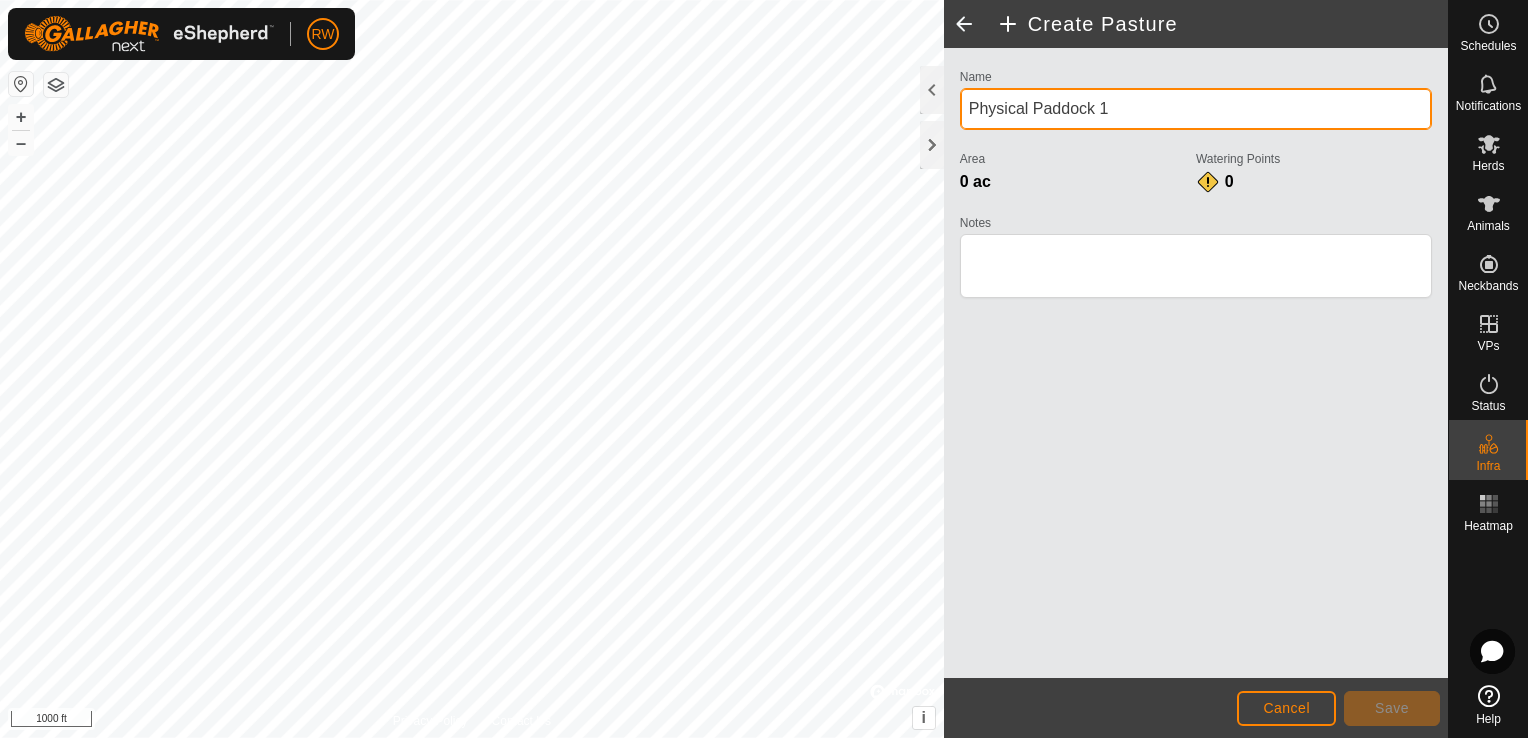click on "Physical Paddock 1" at bounding box center (1196, 109) 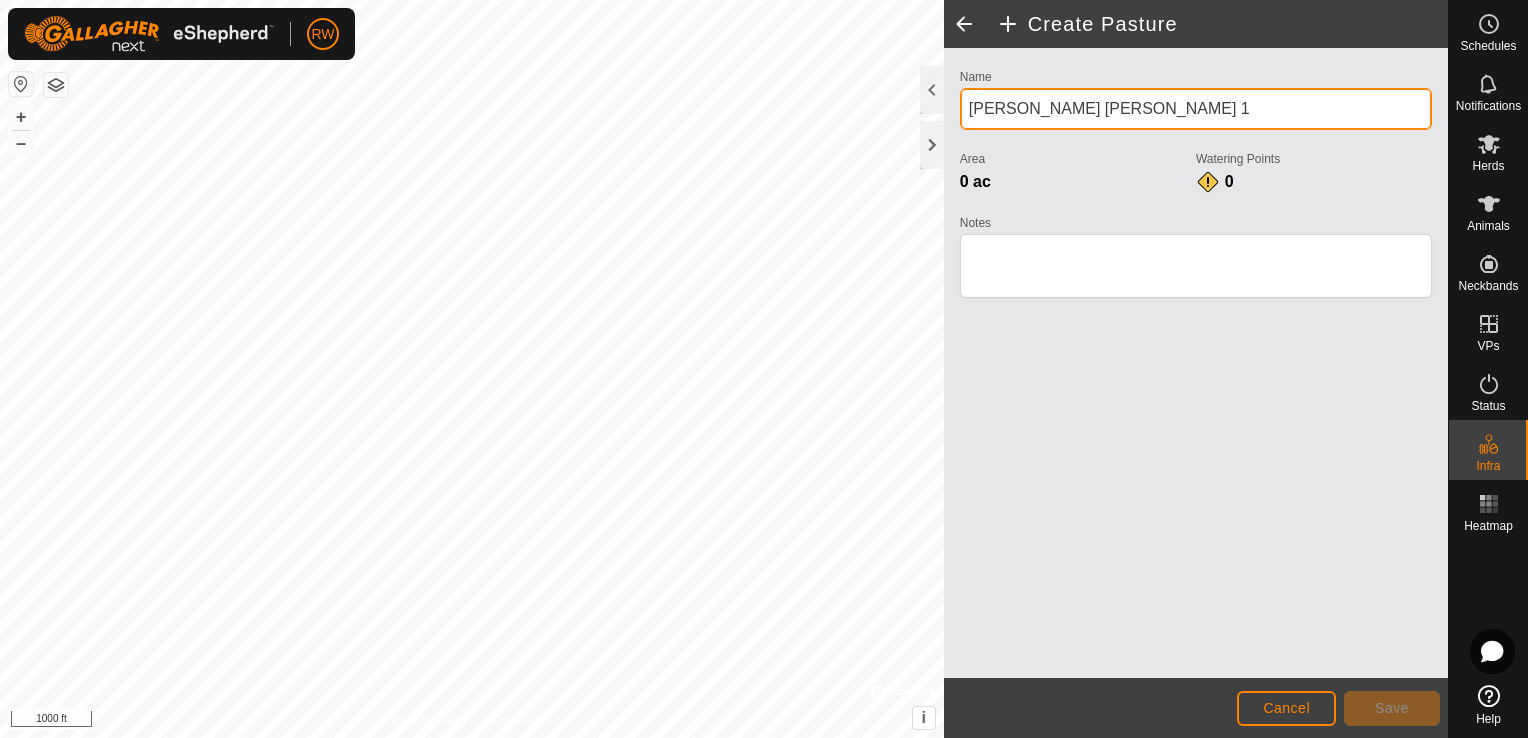 click on "[PERSON_NAME] [PERSON_NAME] 1" at bounding box center (1196, 109) 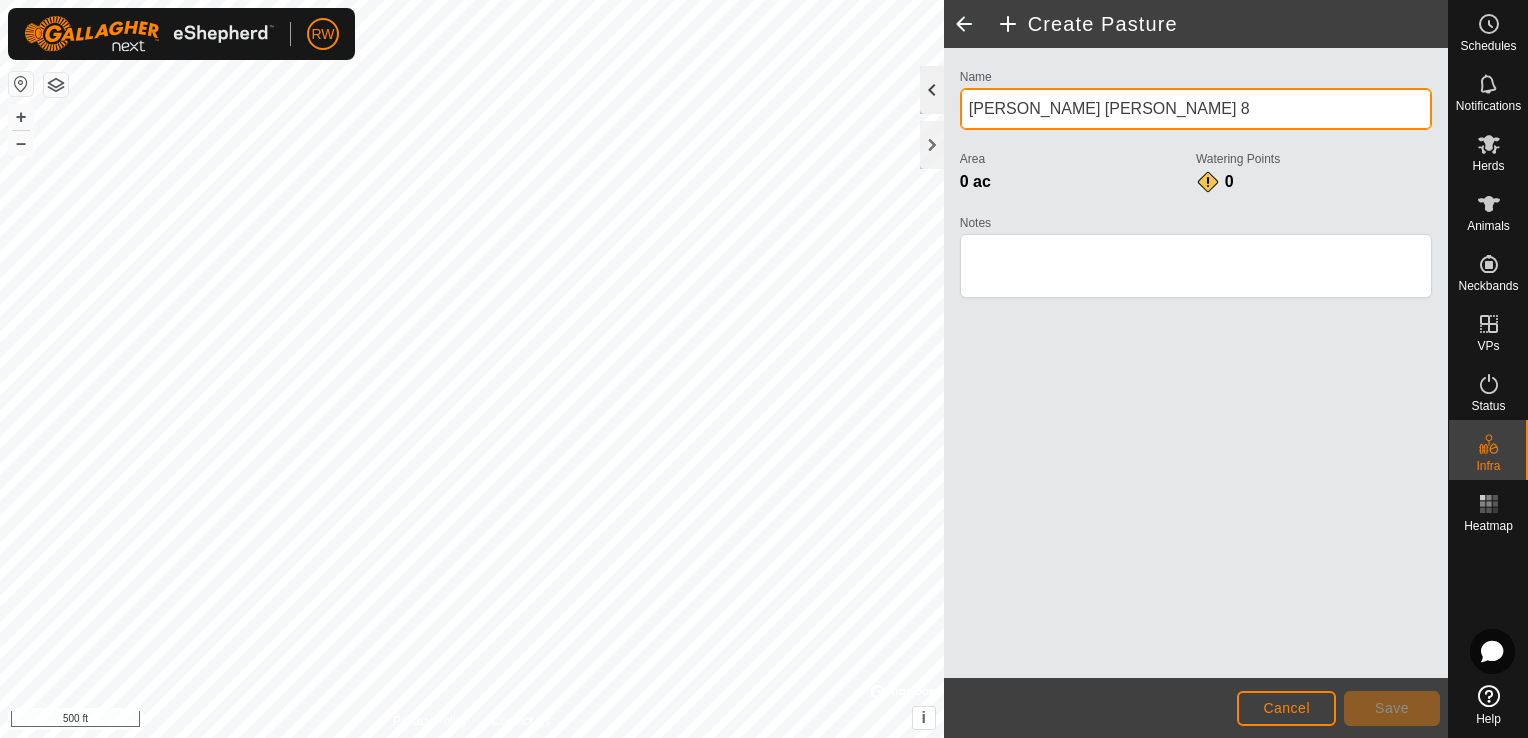type on "[PERSON_NAME] [PERSON_NAME] 8" 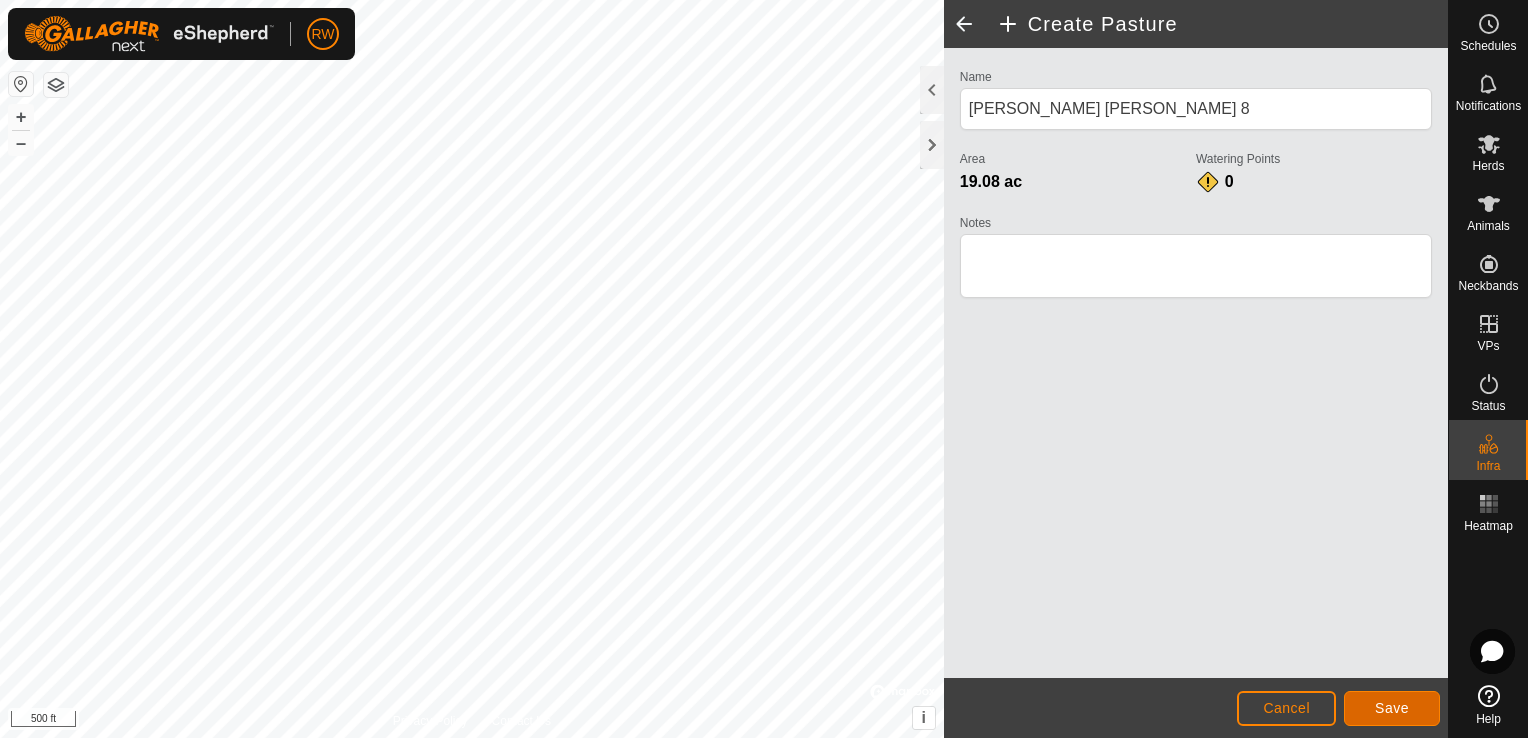 click on "Save" 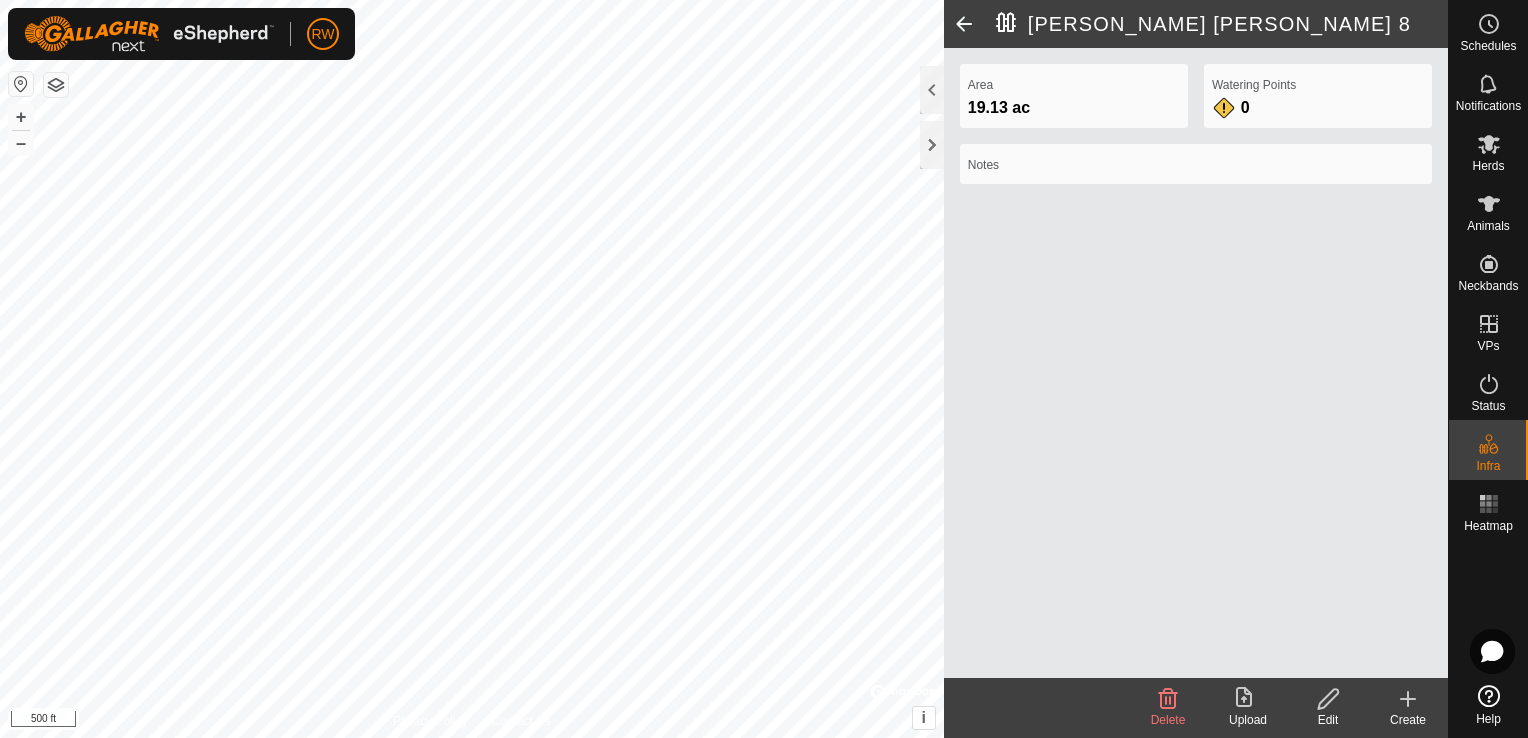 click 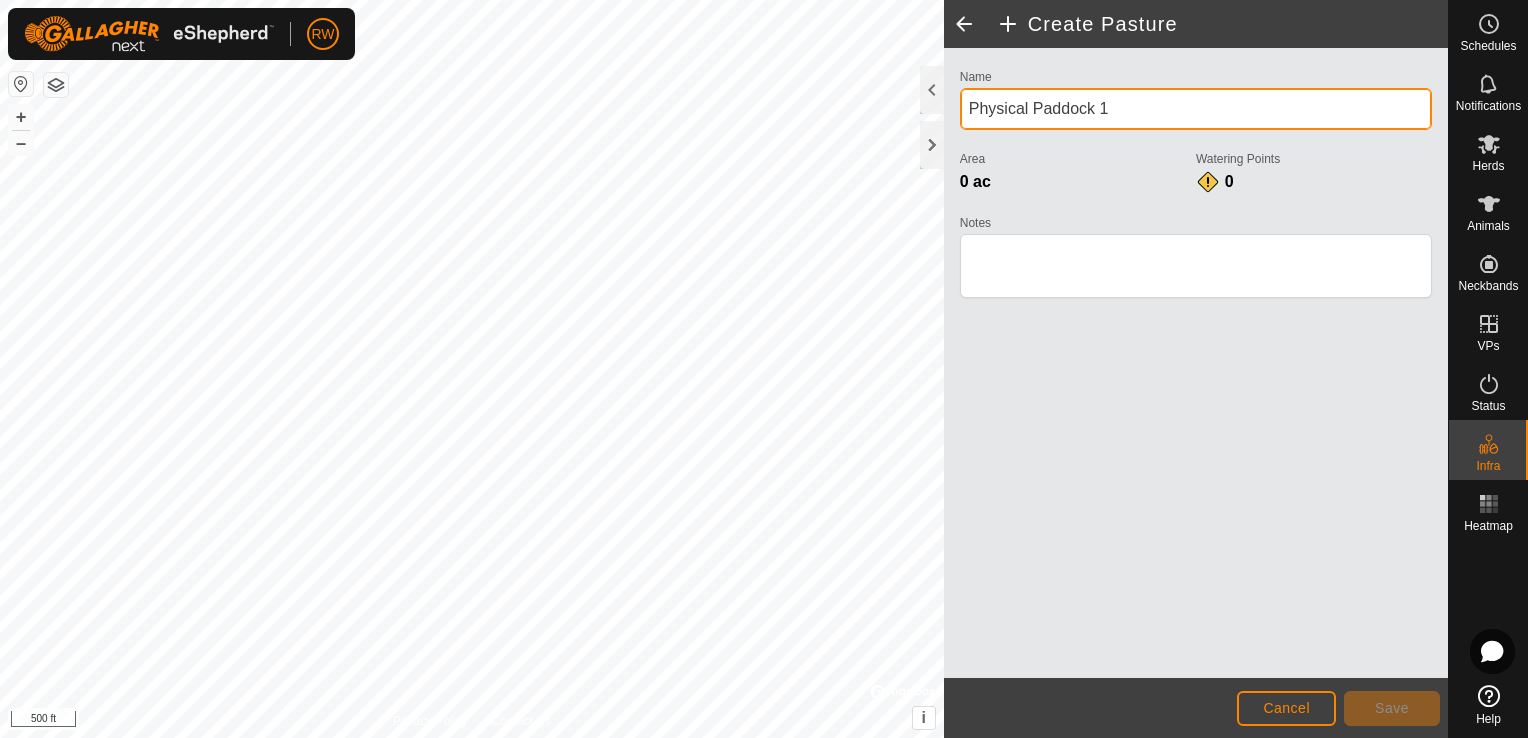 click on "Physical Paddock 1" at bounding box center (1196, 109) 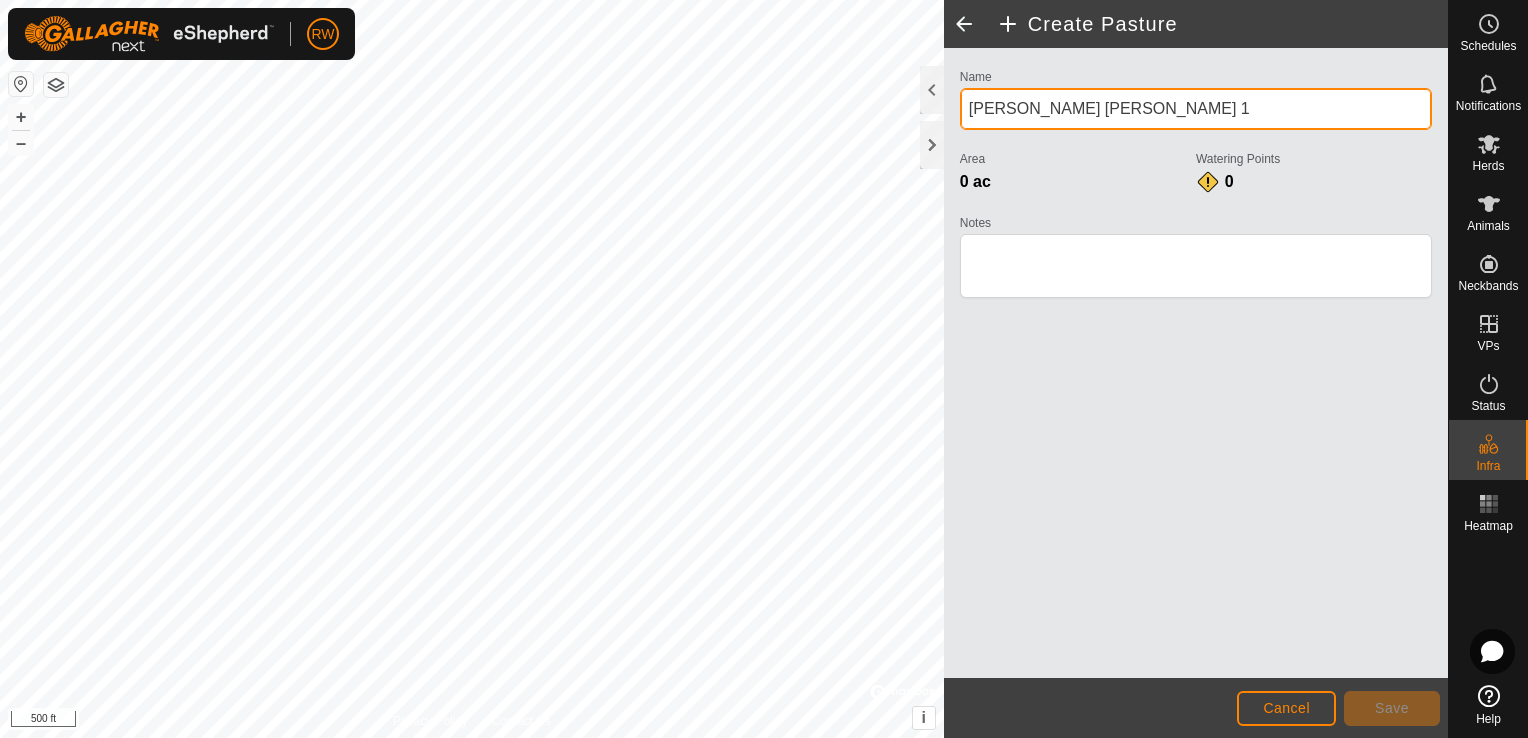 click on "[PERSON_NAME] [PERSON_NAME] 1" at bounding box center (1196, 109) 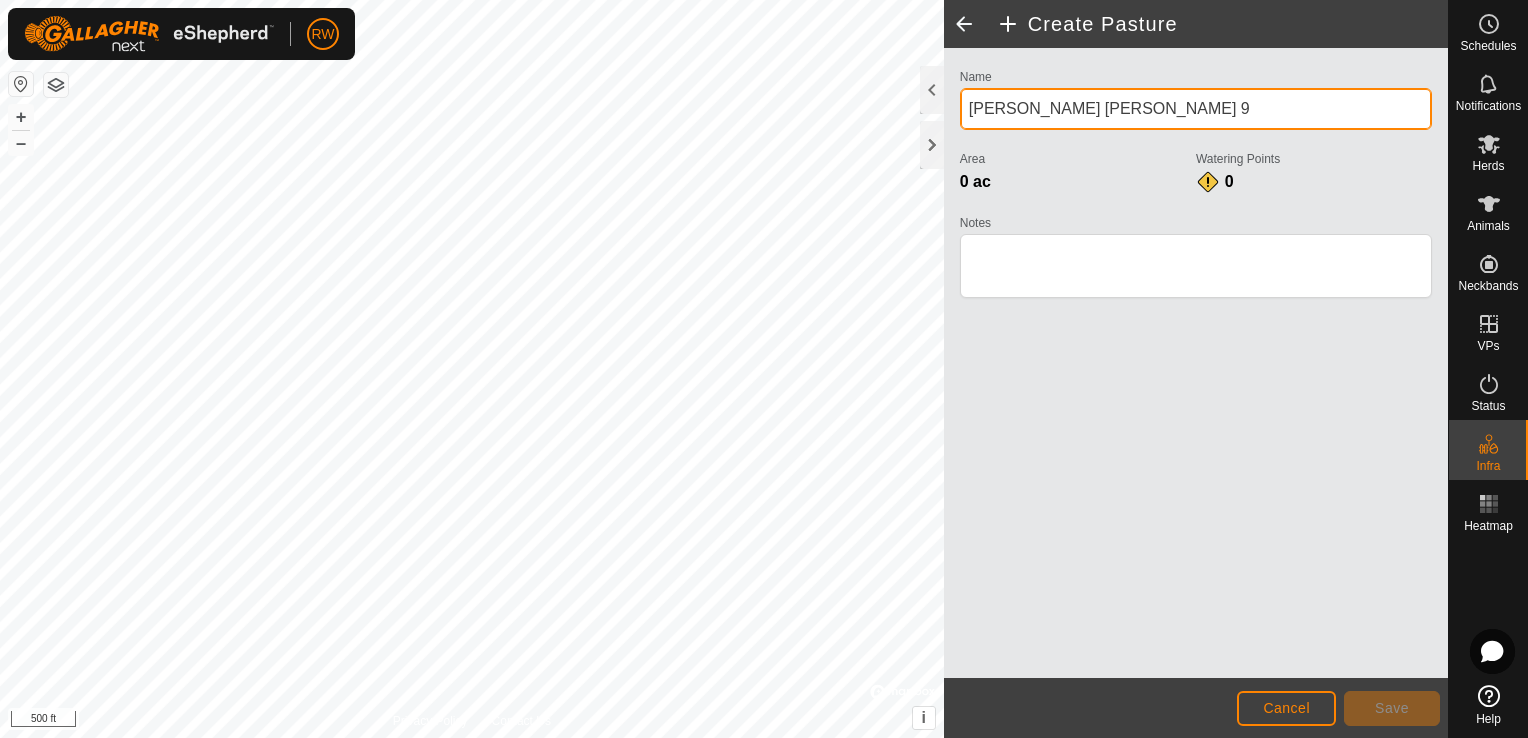 type on "[PERSON_NAME] [PERSON_NAME] 9" 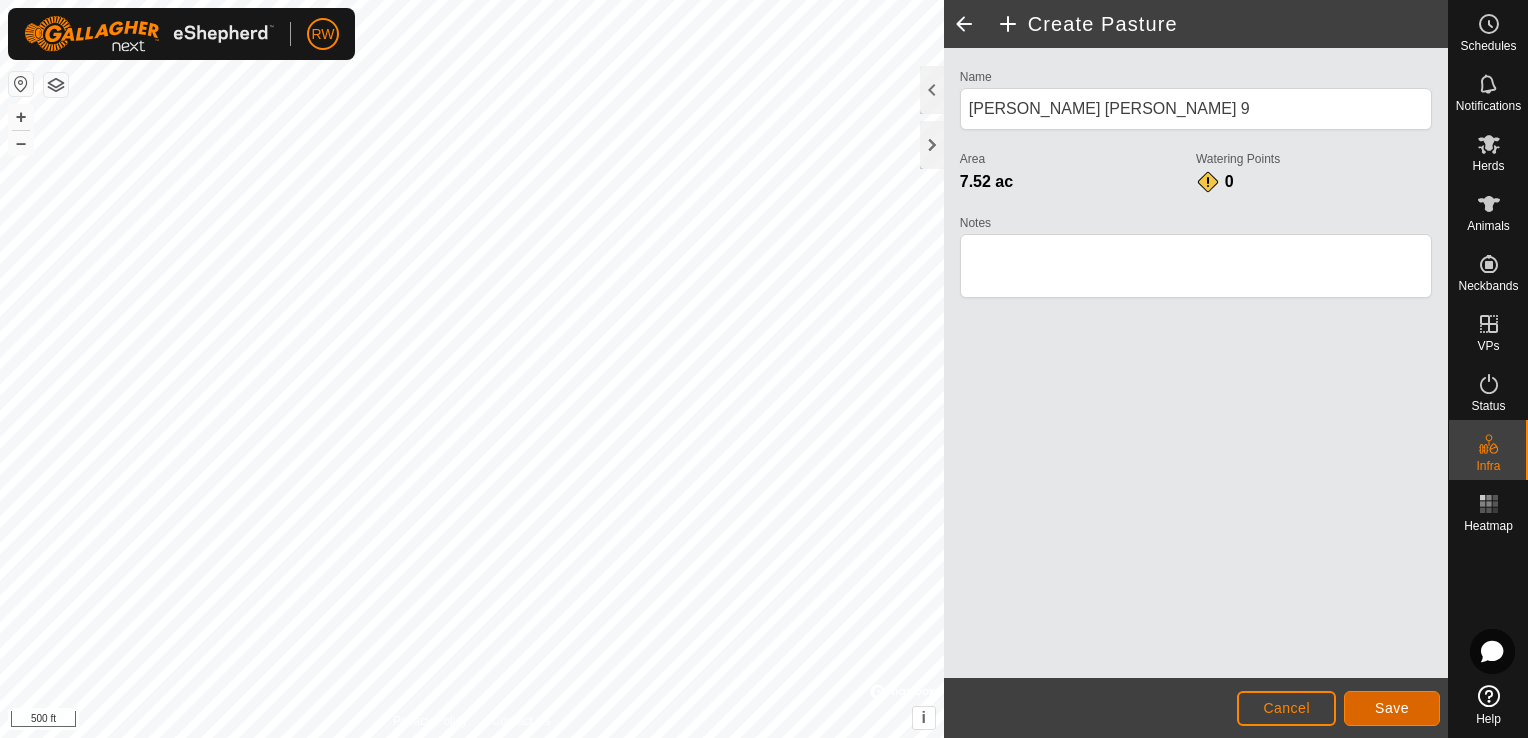 click on "Save" 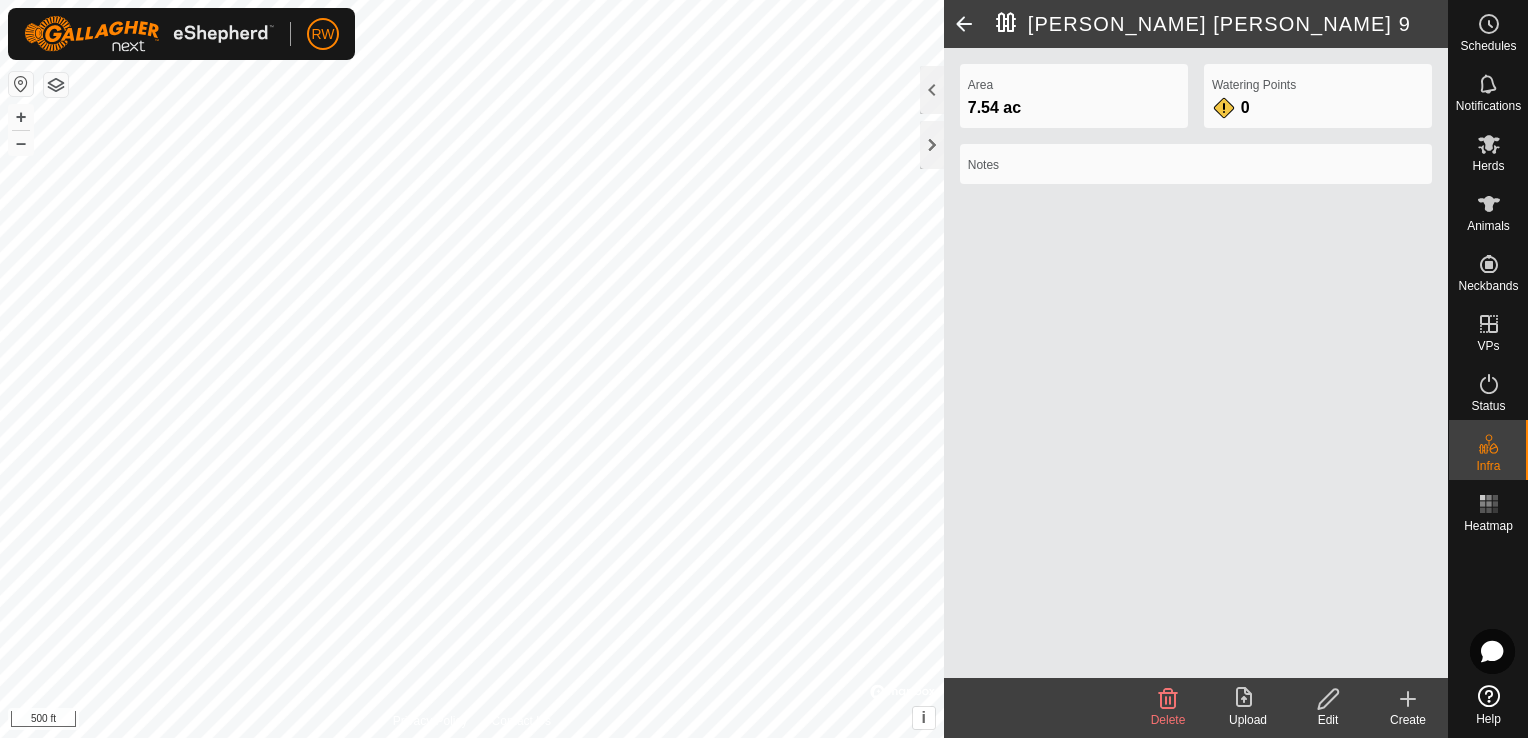 click 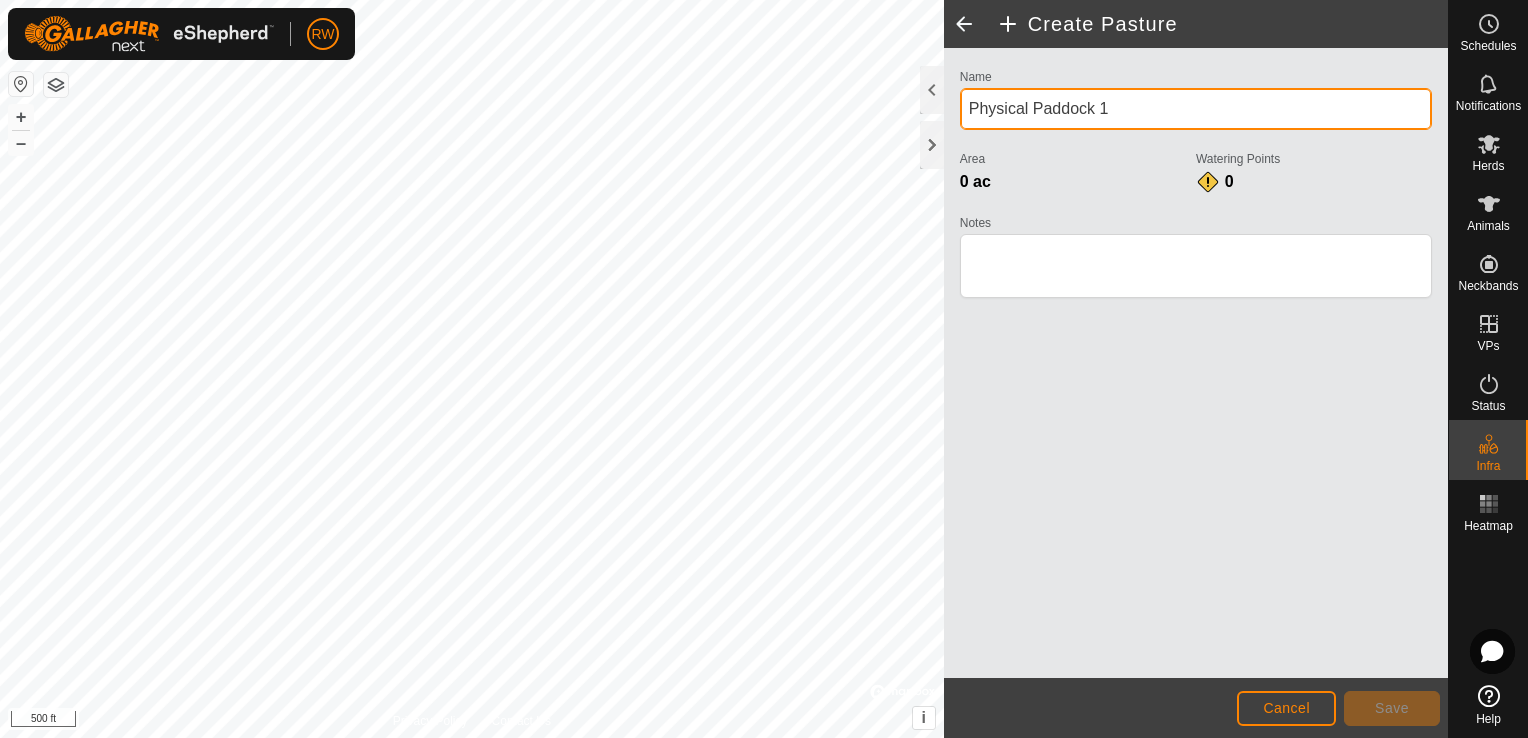 click on "Physical Paddock 1" at bounding box center (1196, 109) 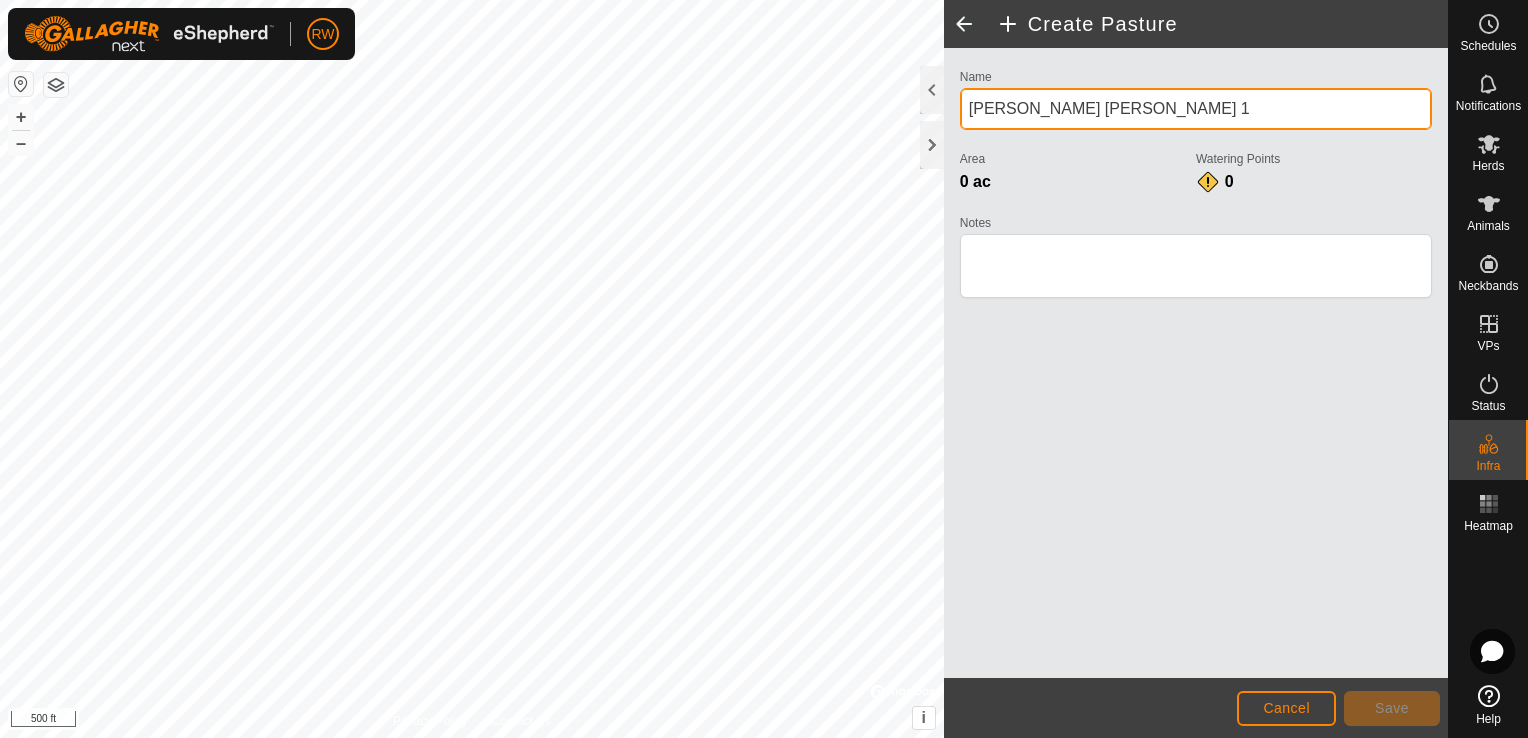 click on "[PERSON_NAME] [PERSON_NAME] 1" at bounding box center [1196, 109] 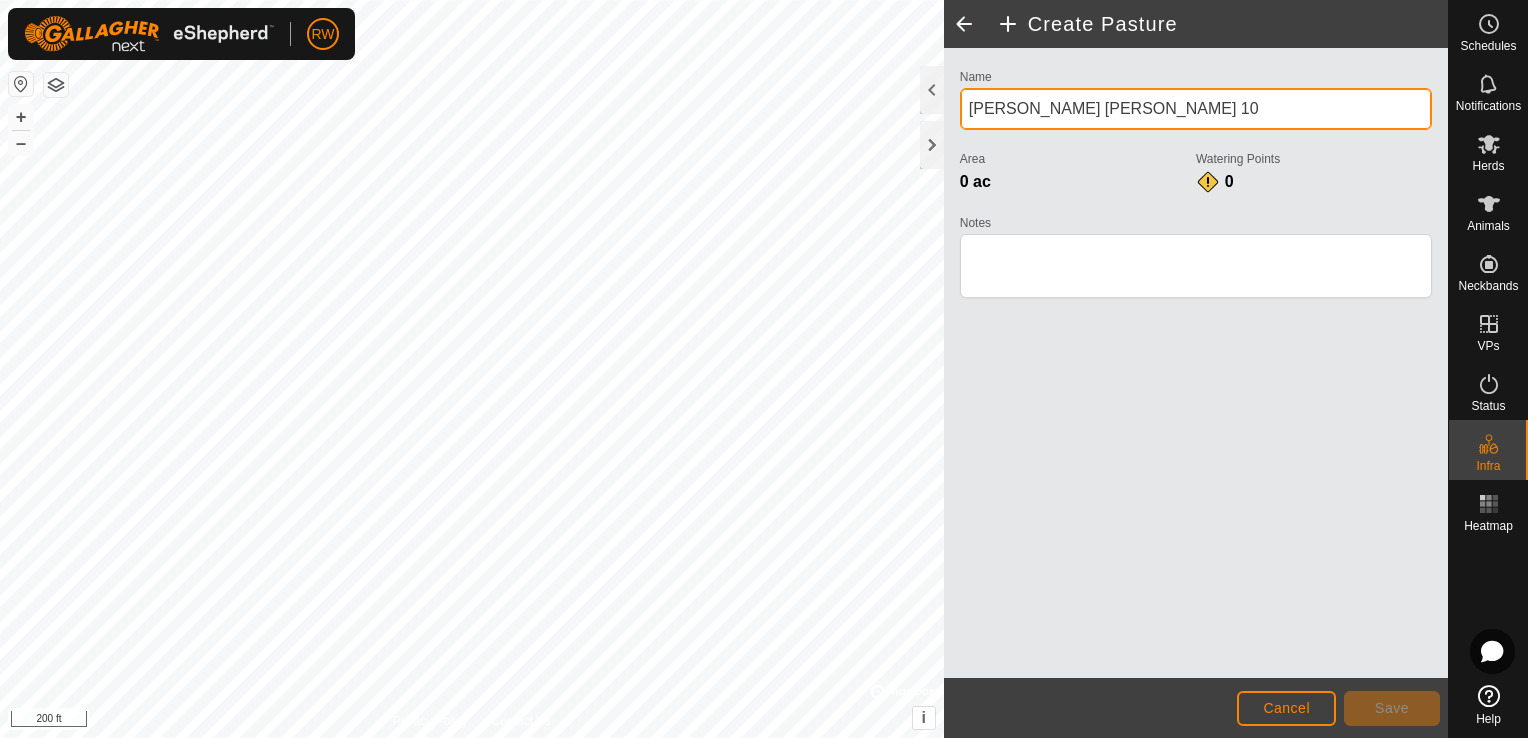 type on "[PERSON_NAME] [PERSON_NAME] 10" 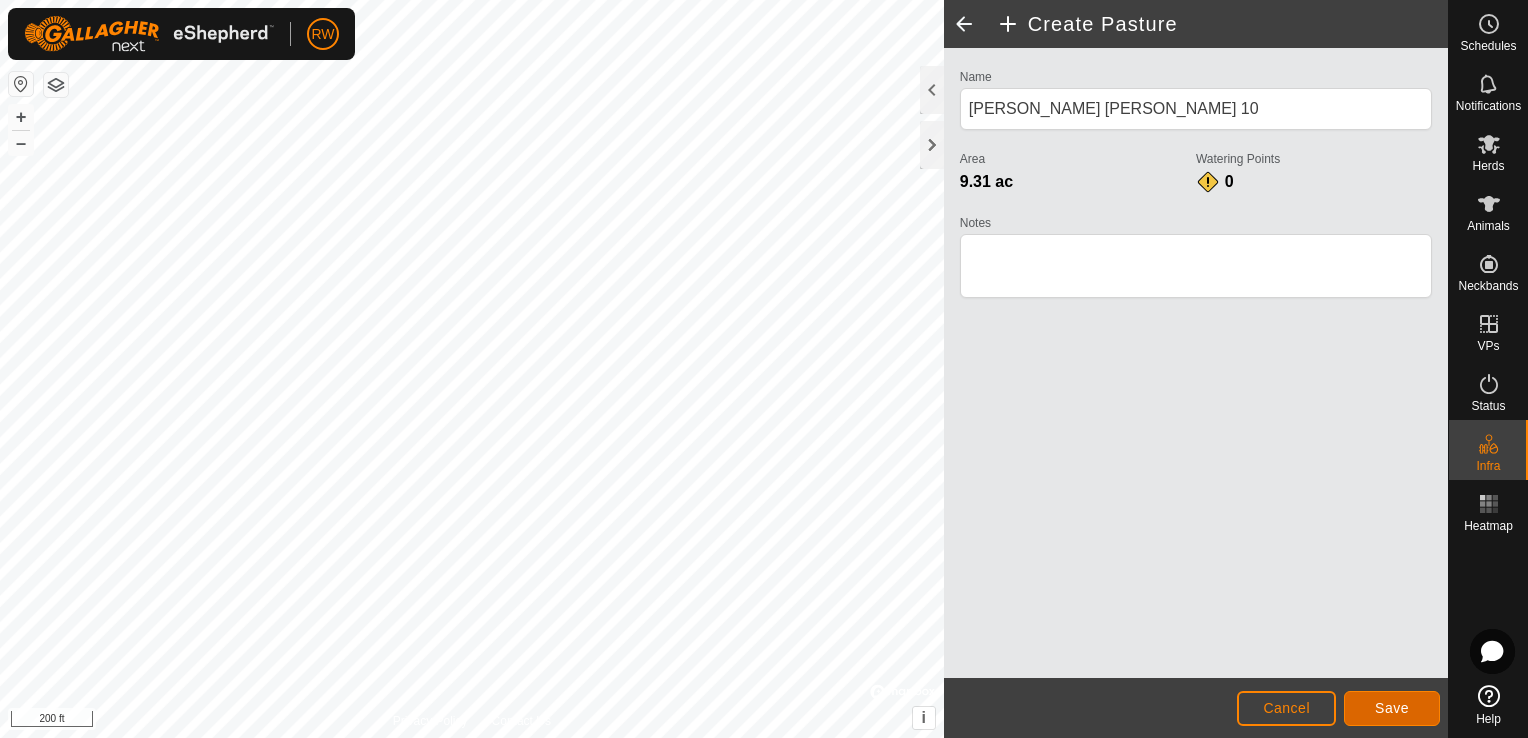 click on "Save" 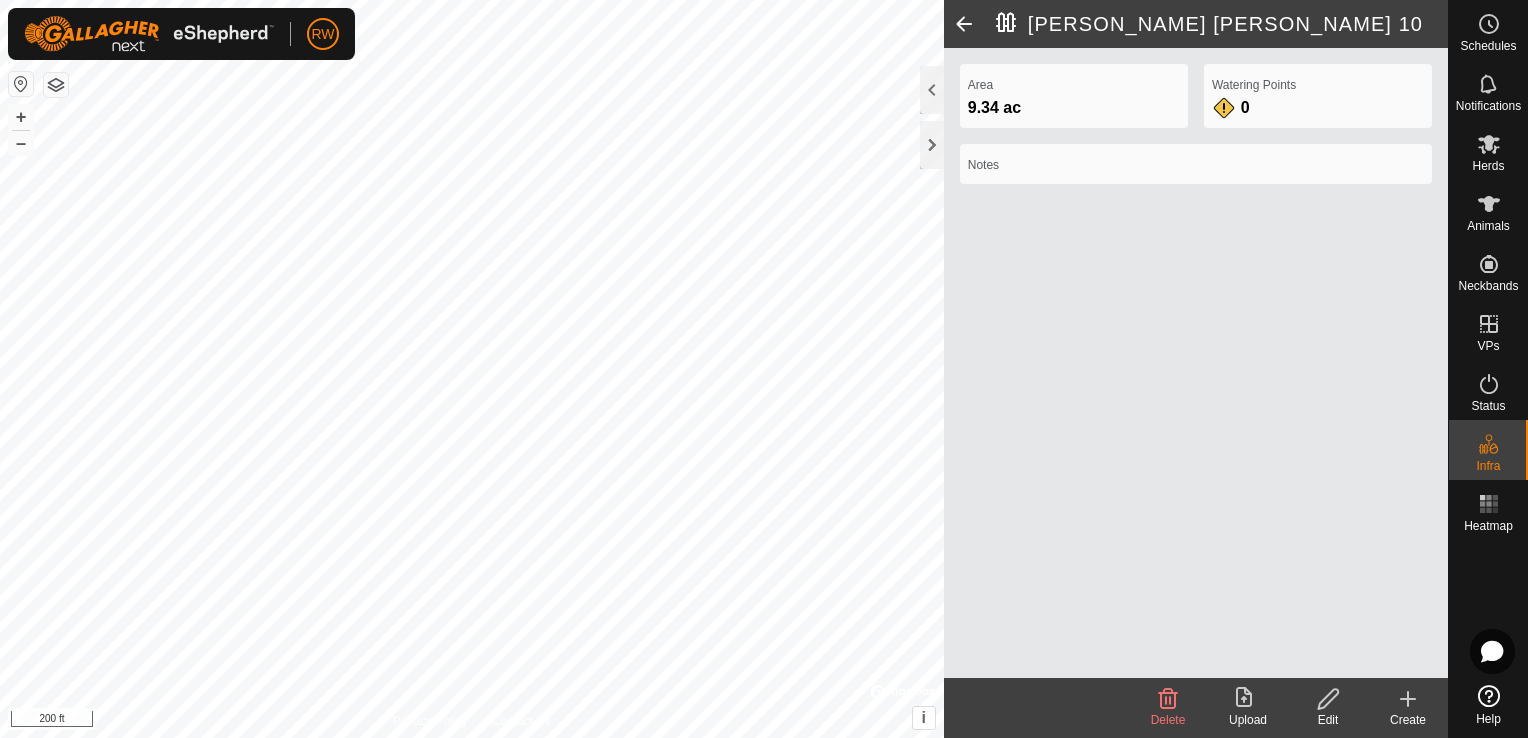 click 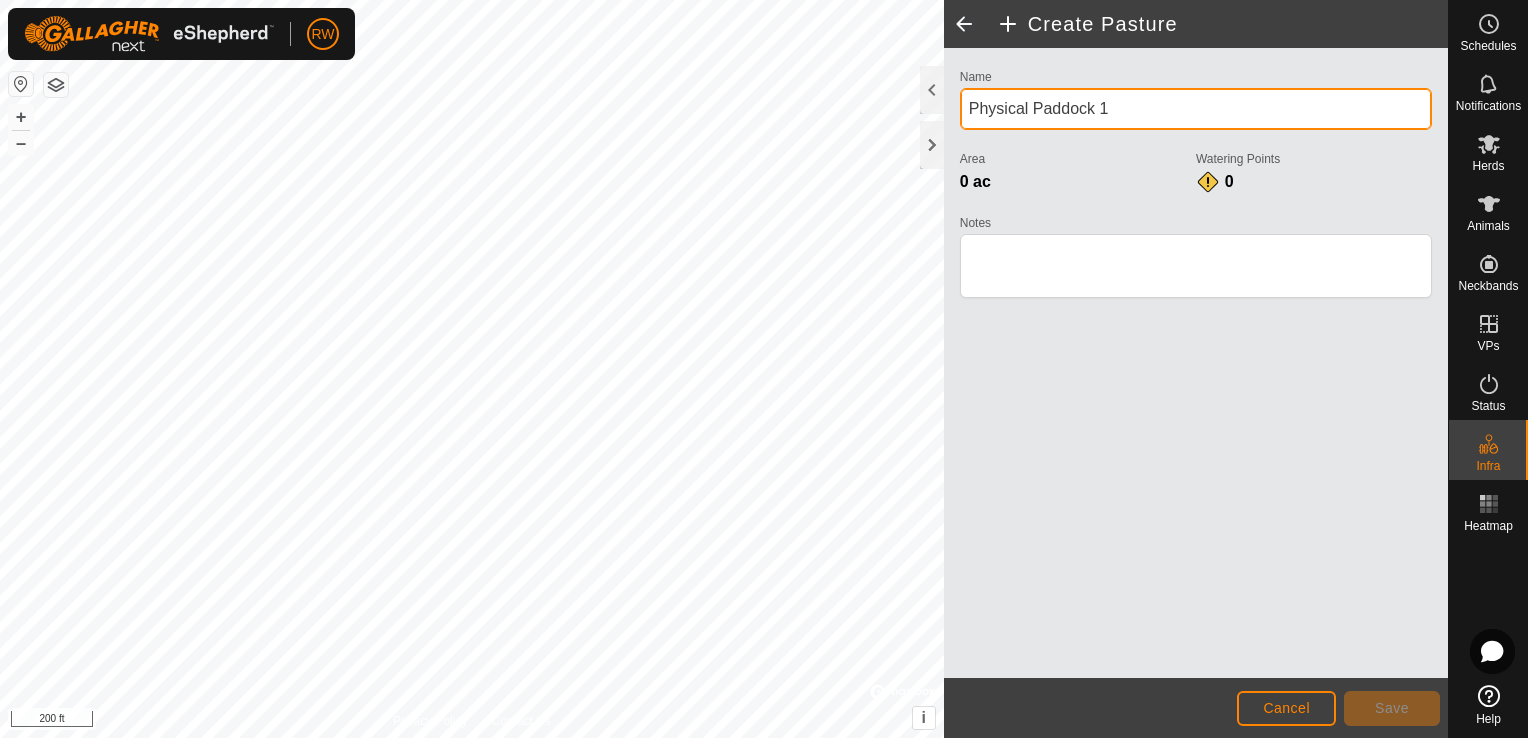 click on "Physical Paddock 1" at bounding box center (1196, 109) 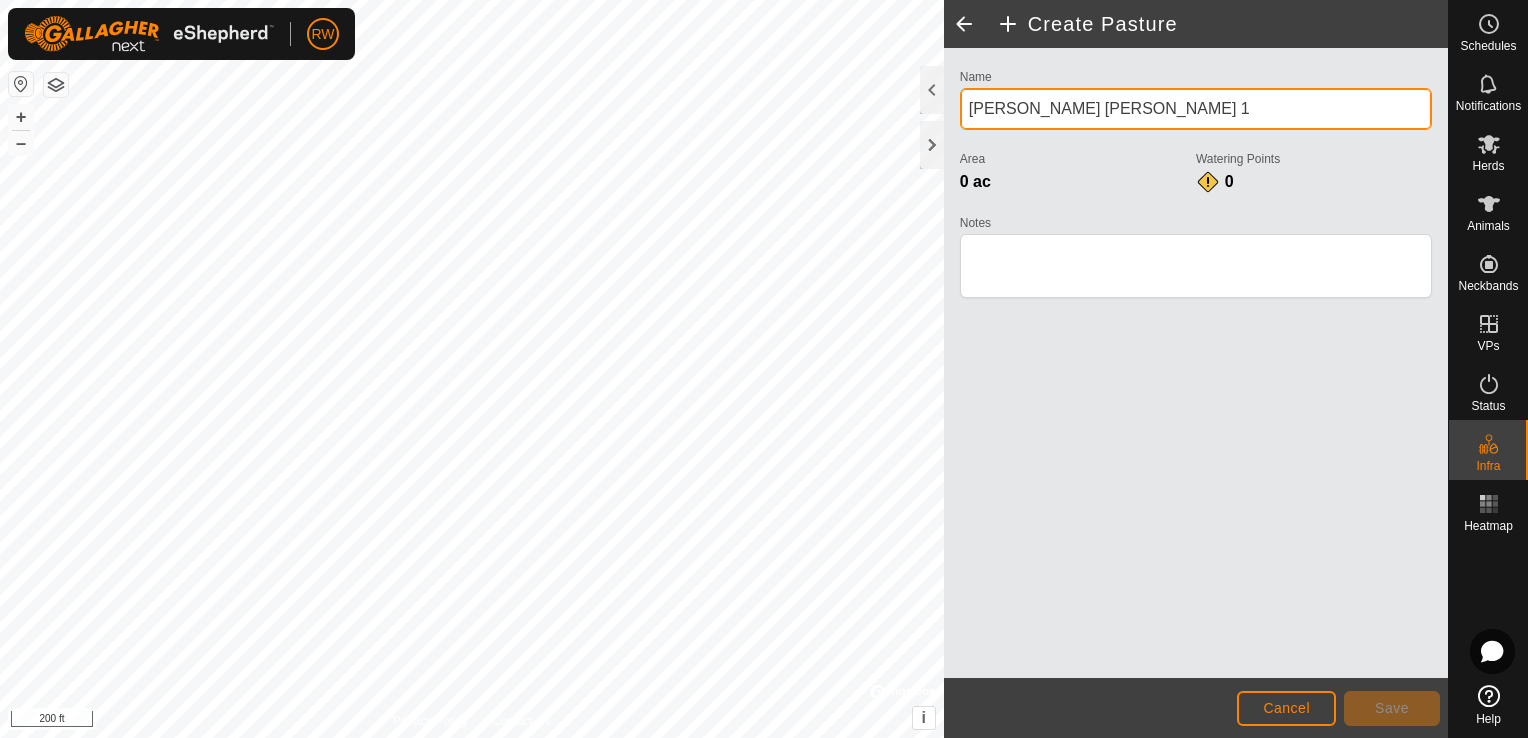 click on "[PERSON_NAME] [PERSON_NAME] 1" at bounding box center [1196, 109] 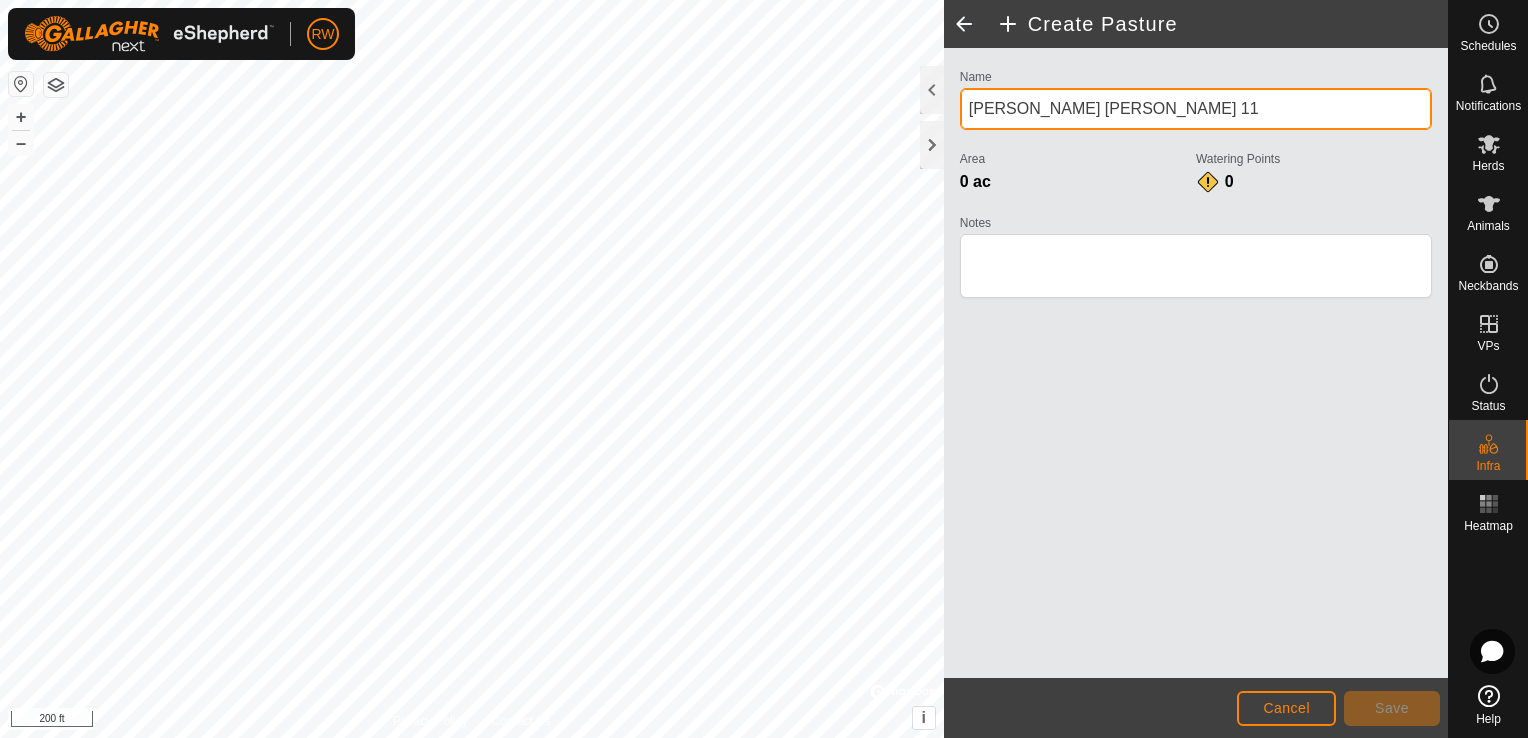 type on "[PERSON_NAME] [PERSON_NAME] 11" 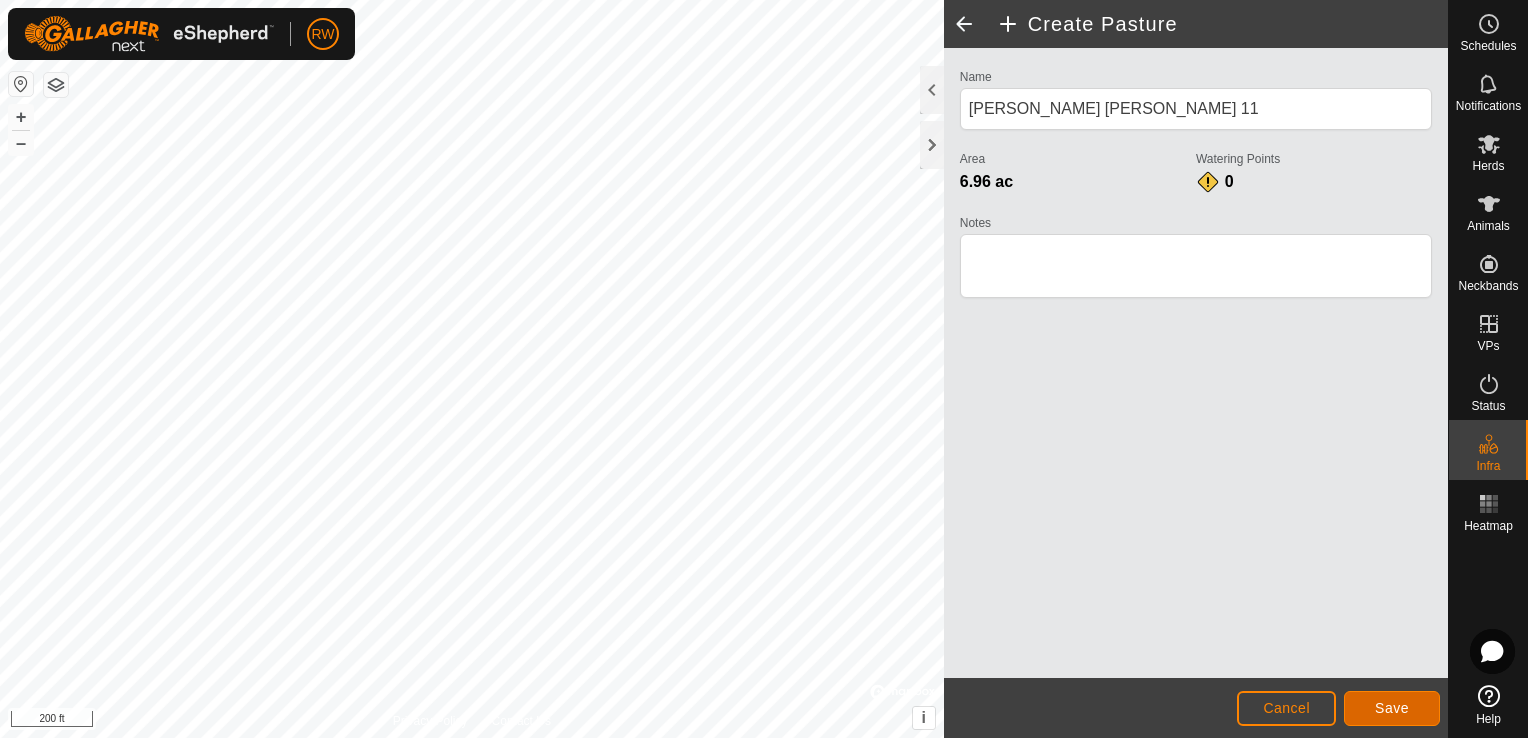 click on "Save" 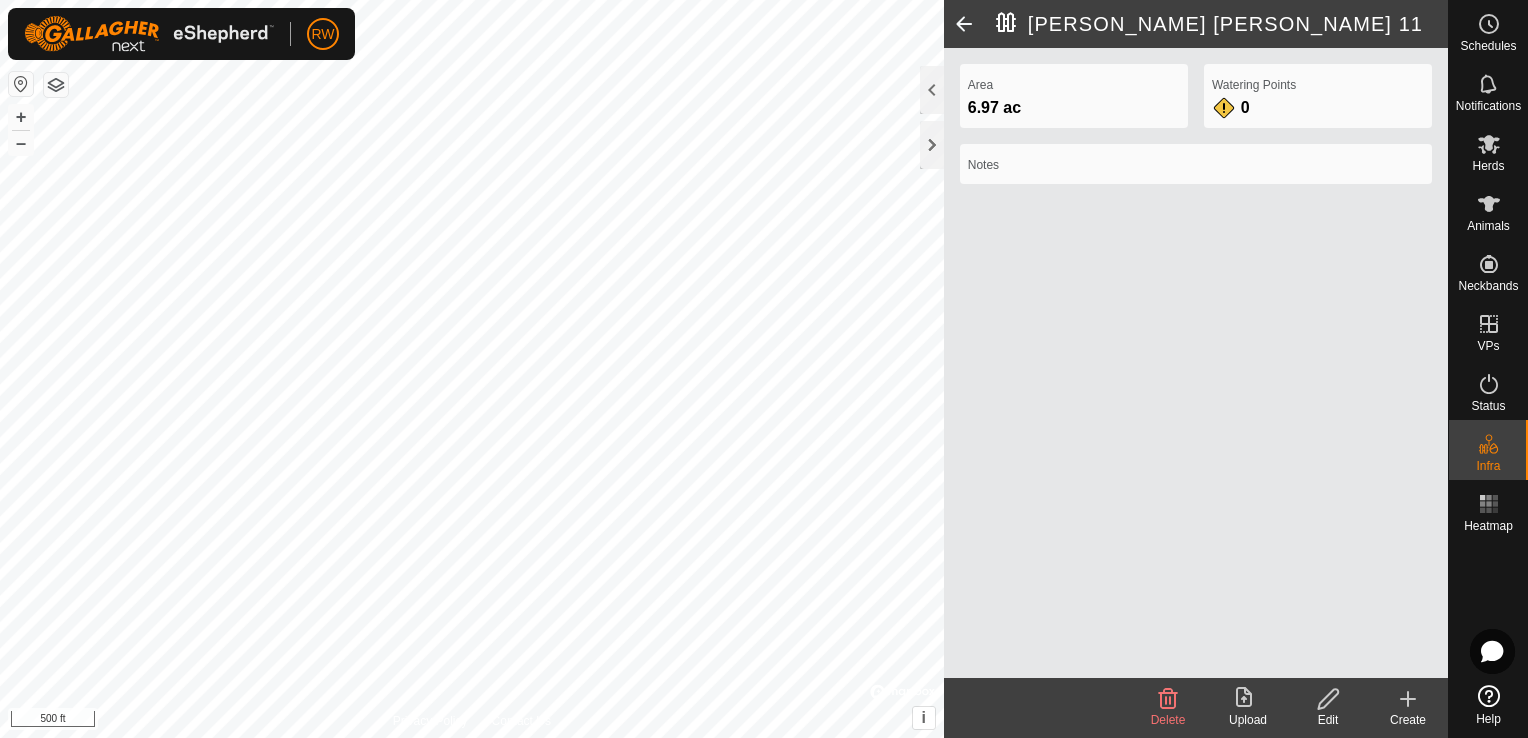click 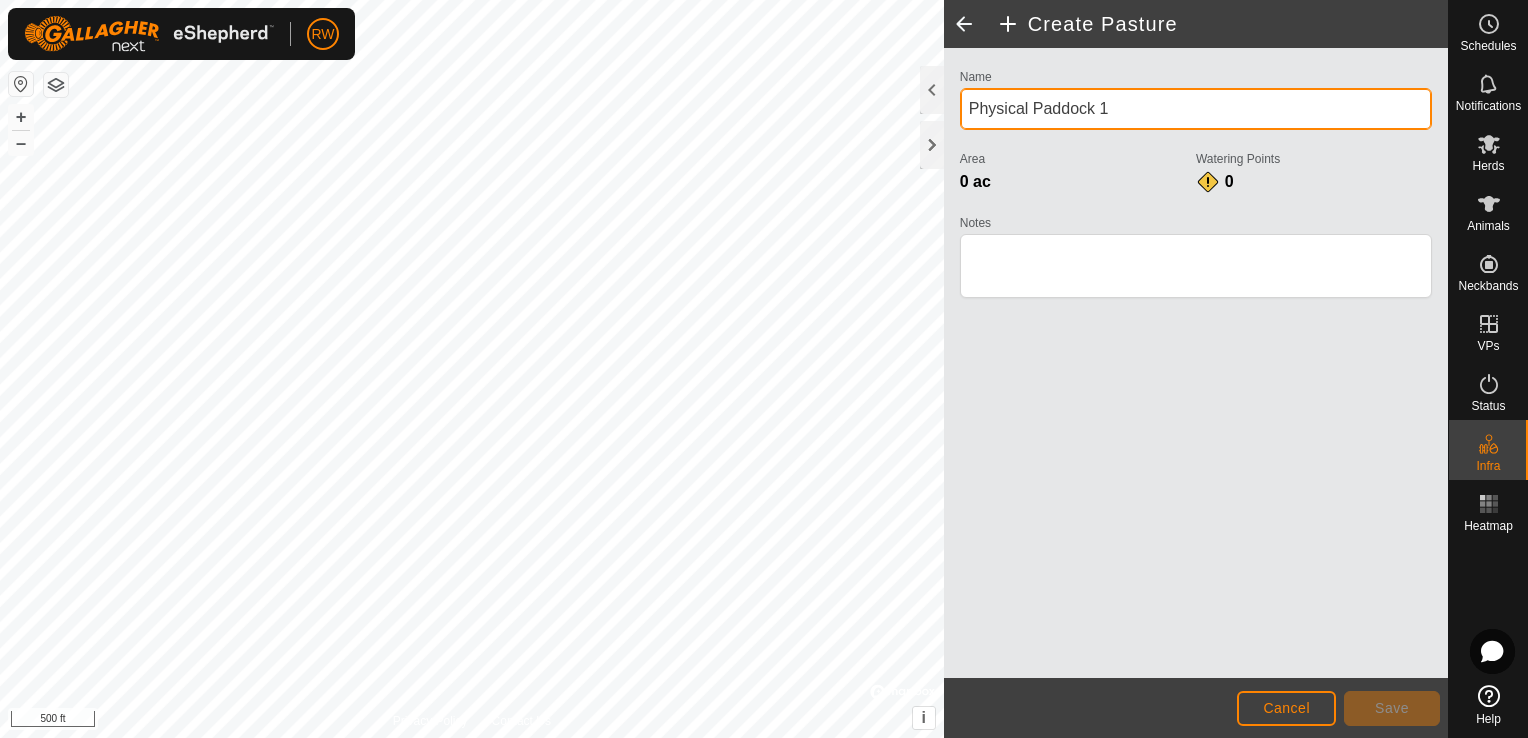 click on "Physical Paddock 1" at bounding box center (1196, 109) 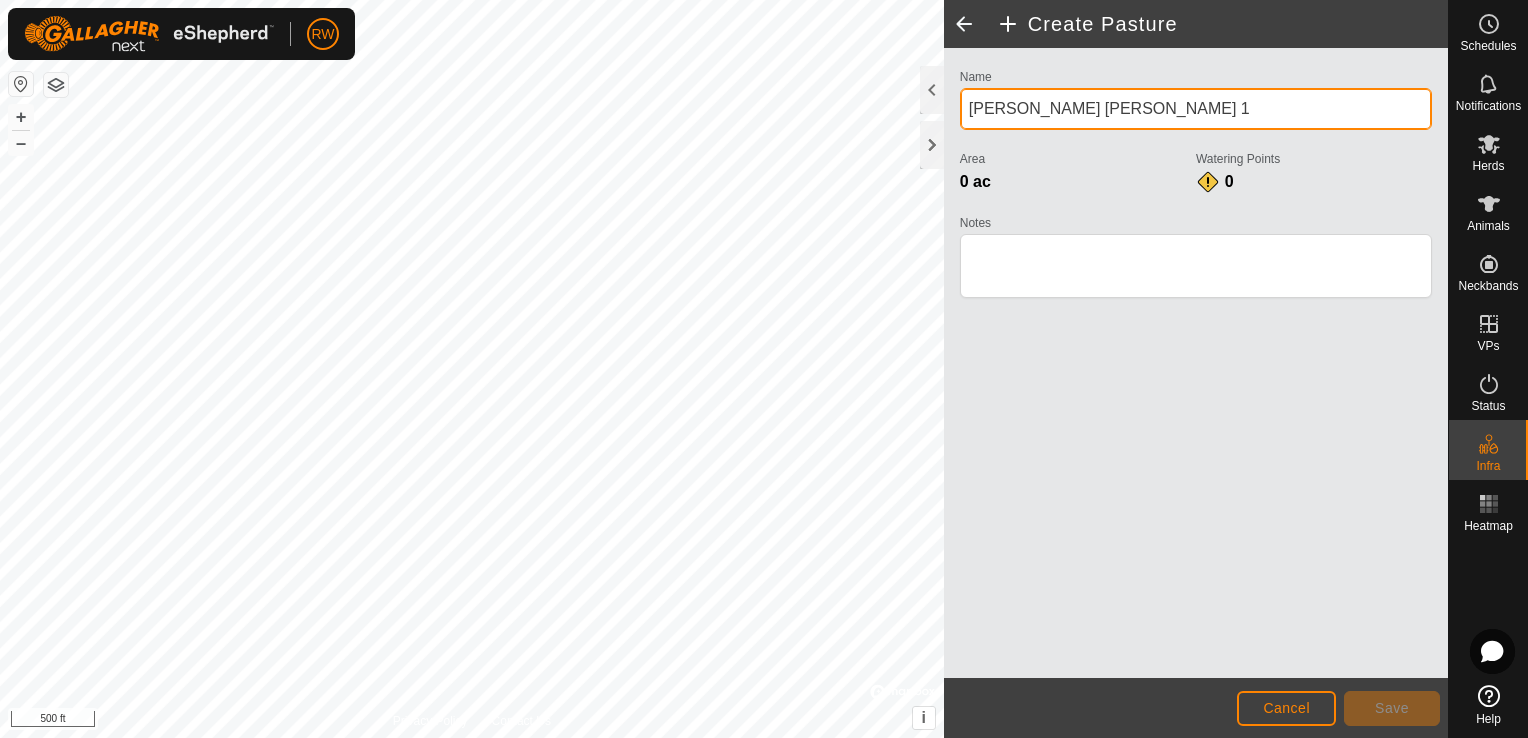 click on "[PERSON_NAME] [PERSON_NAME] 1" at bounding box center (1196, 109) 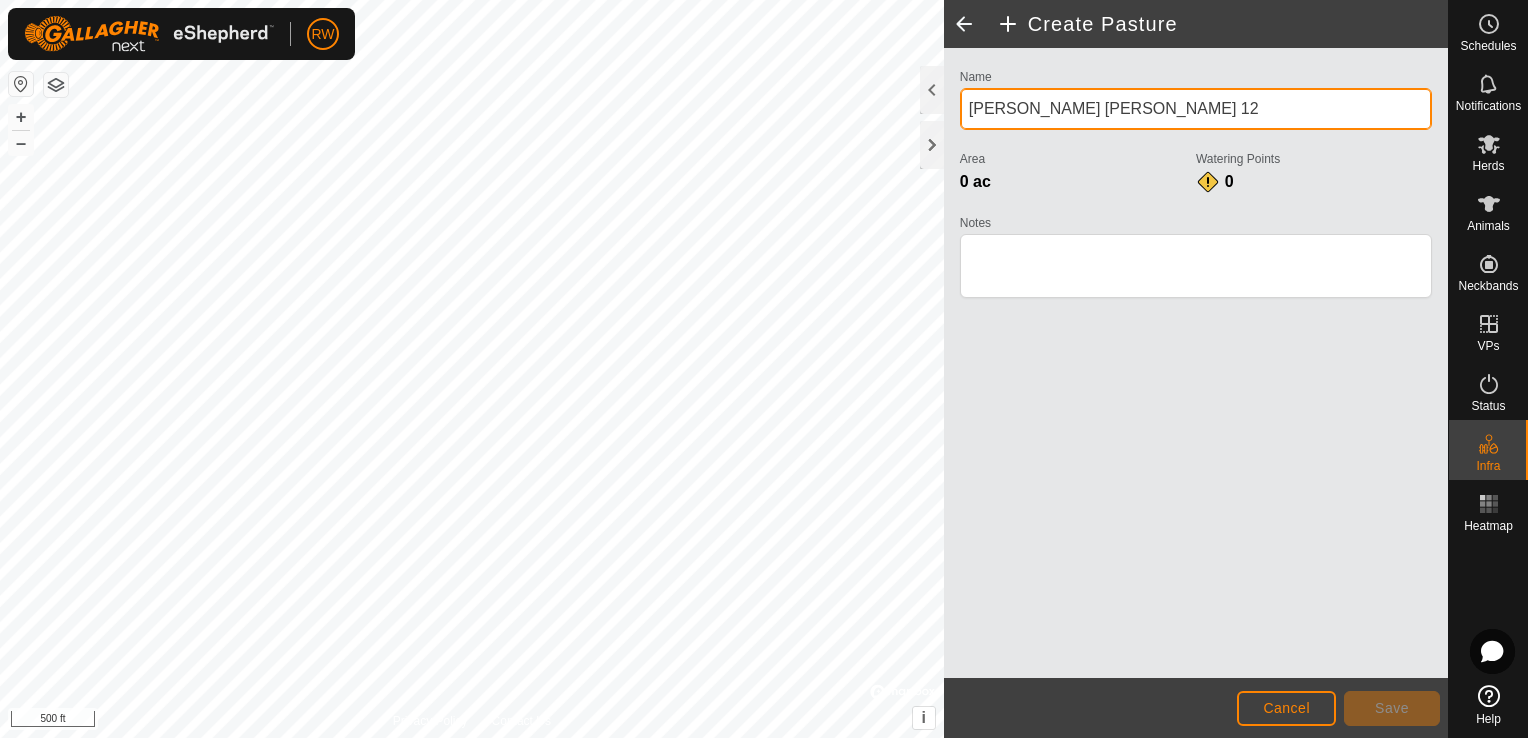 type on "[PERSON_NAME] [PERSON_NAME] 12" 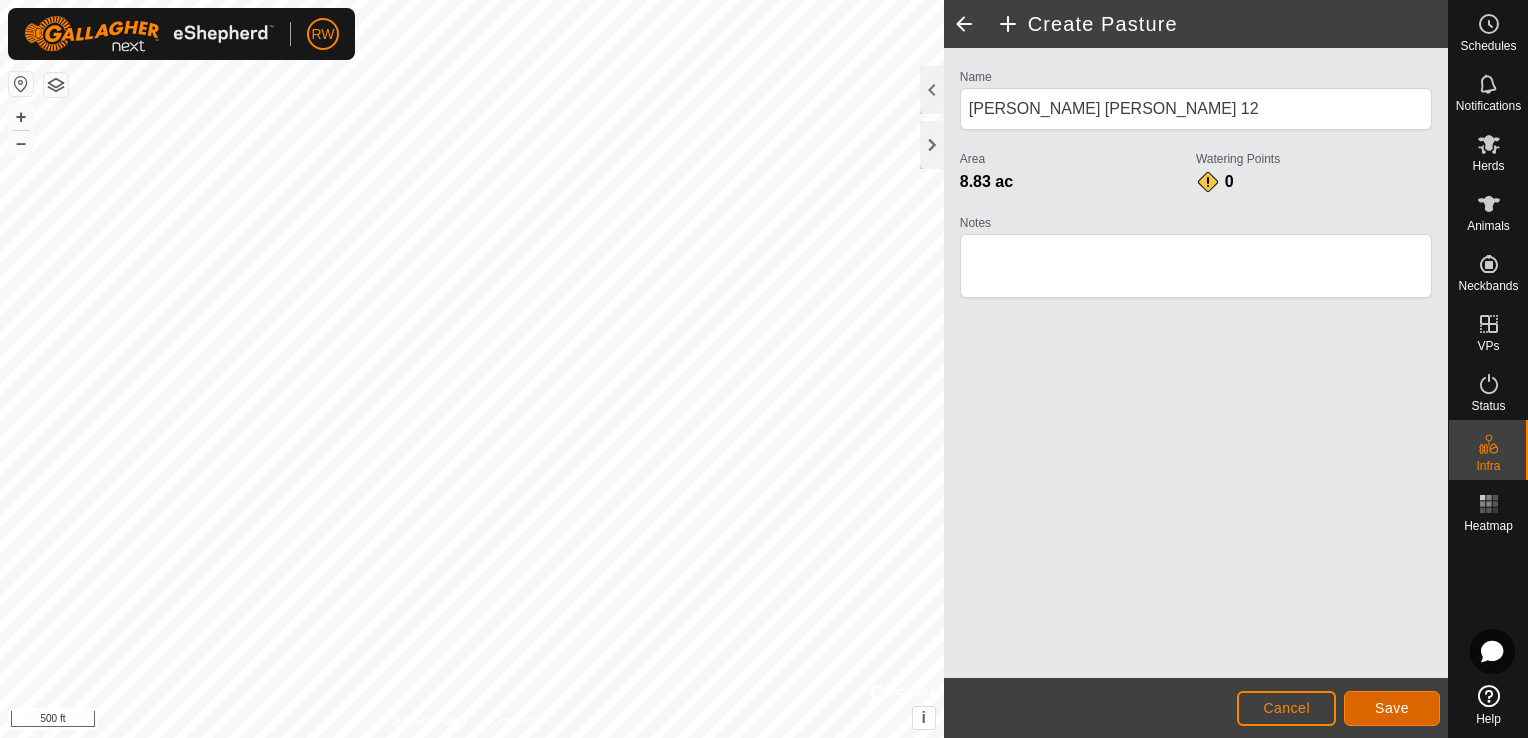 click on "Save" 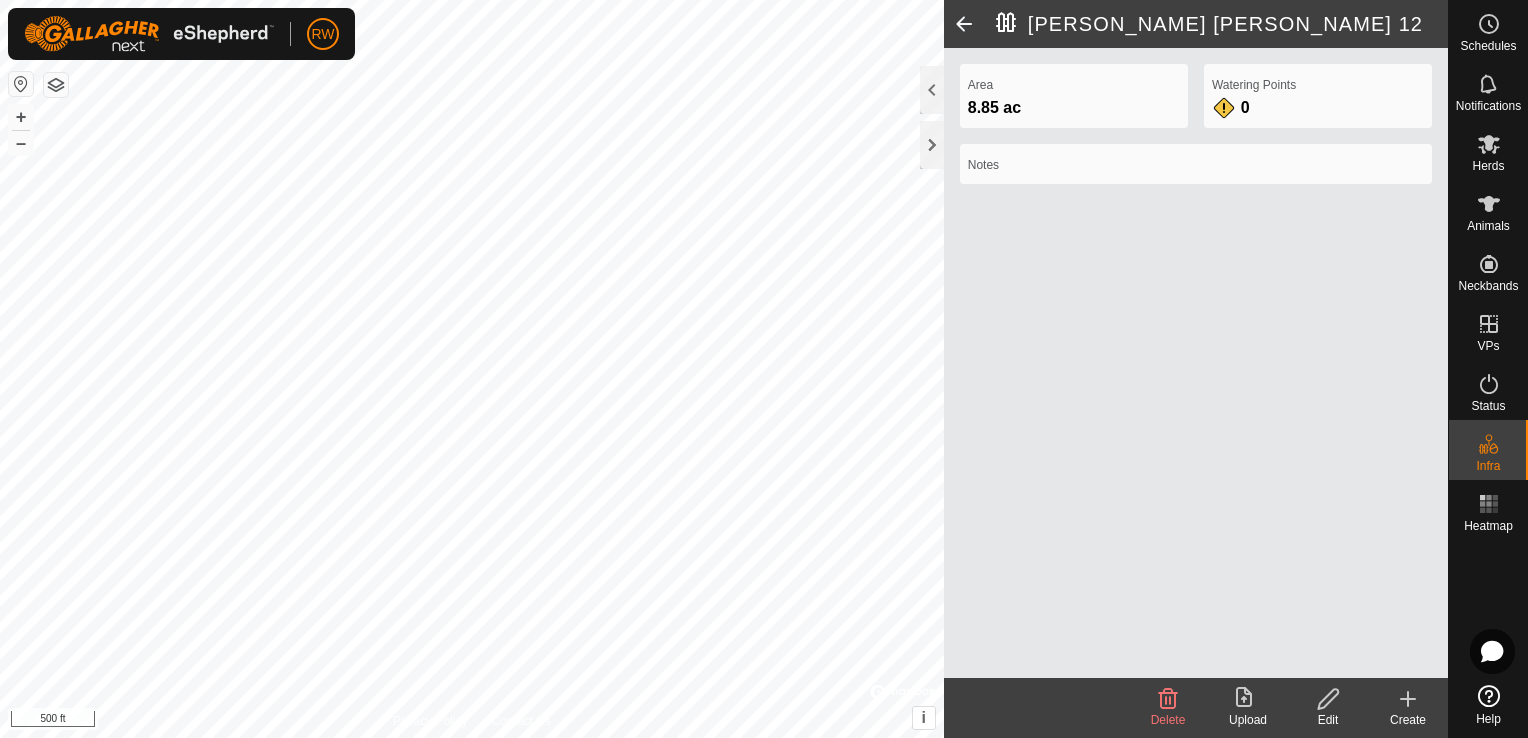 click 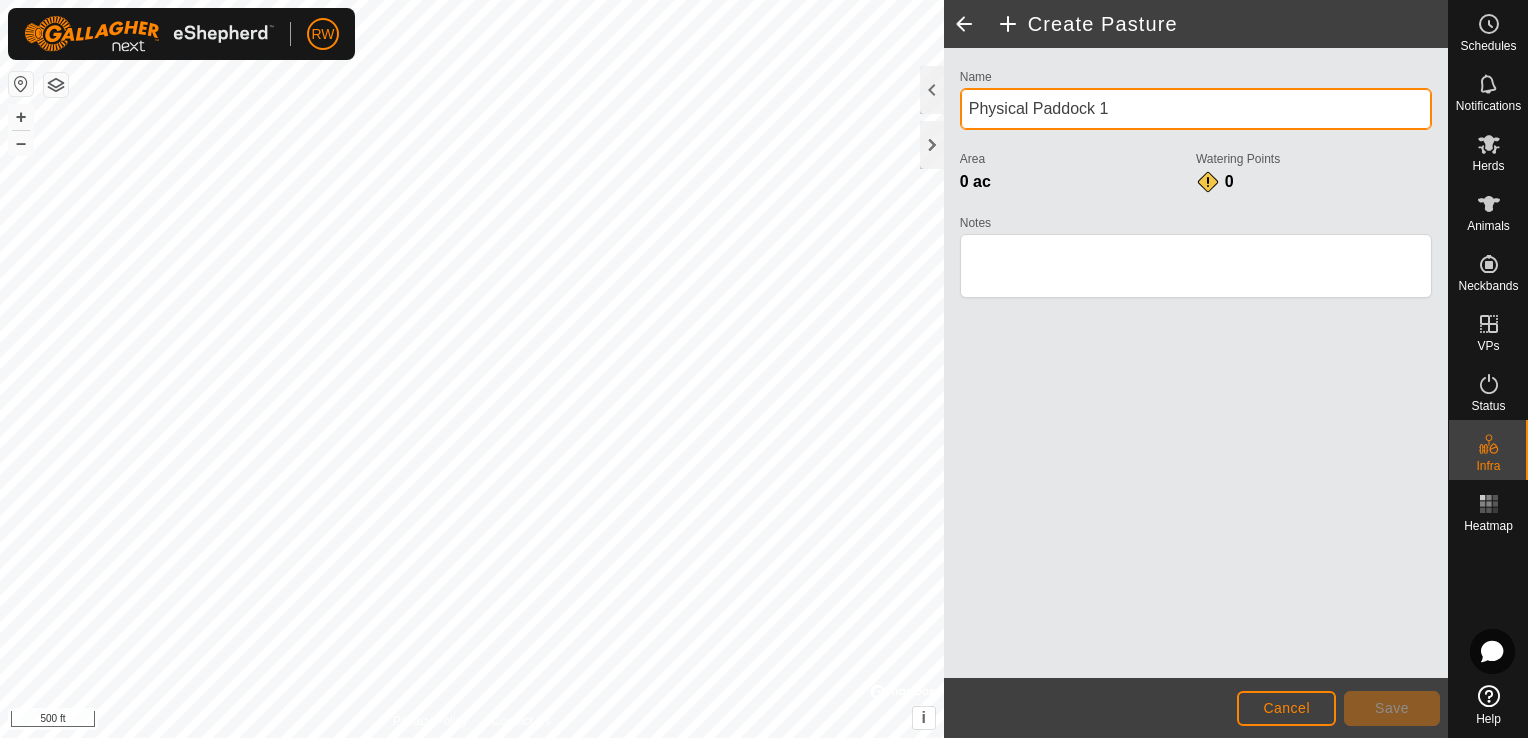 click on "Physical Paddock 1" at bounding box center [1196, 109] 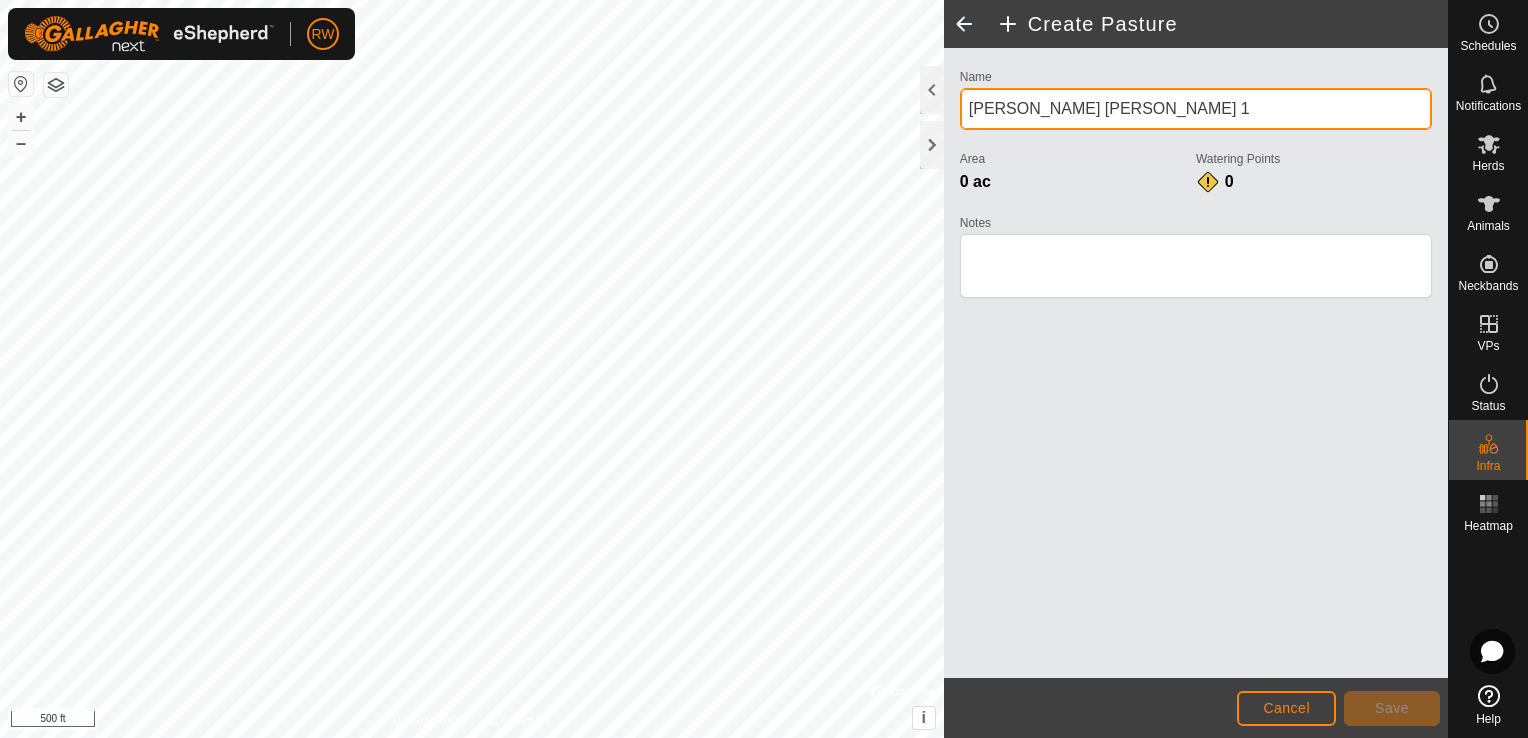 click on "[PERSON_NAME] [PERSON_NAME] 1" at bounding box center (1196, 109) 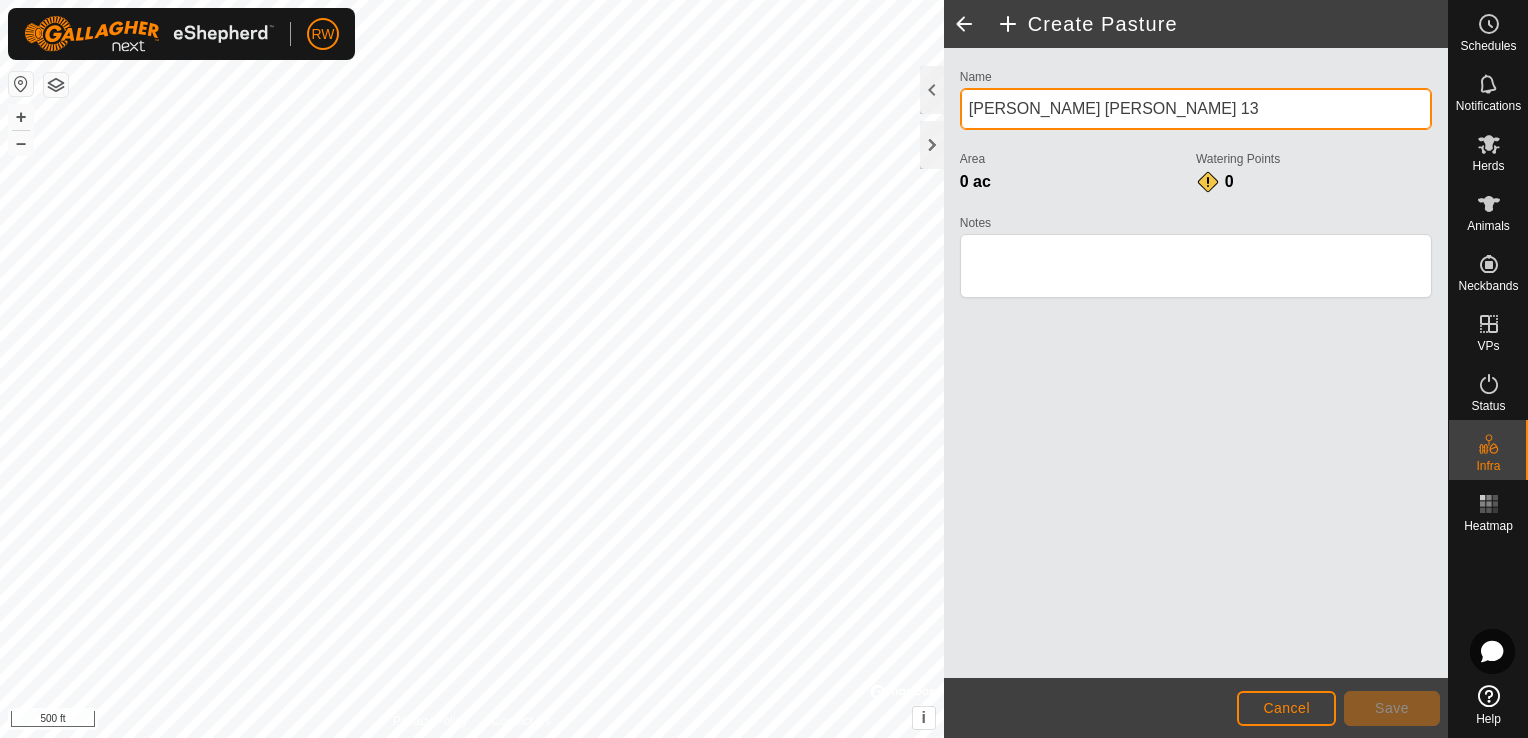 type on "[PERSON_NAME] [PERSON_NAME] 13" 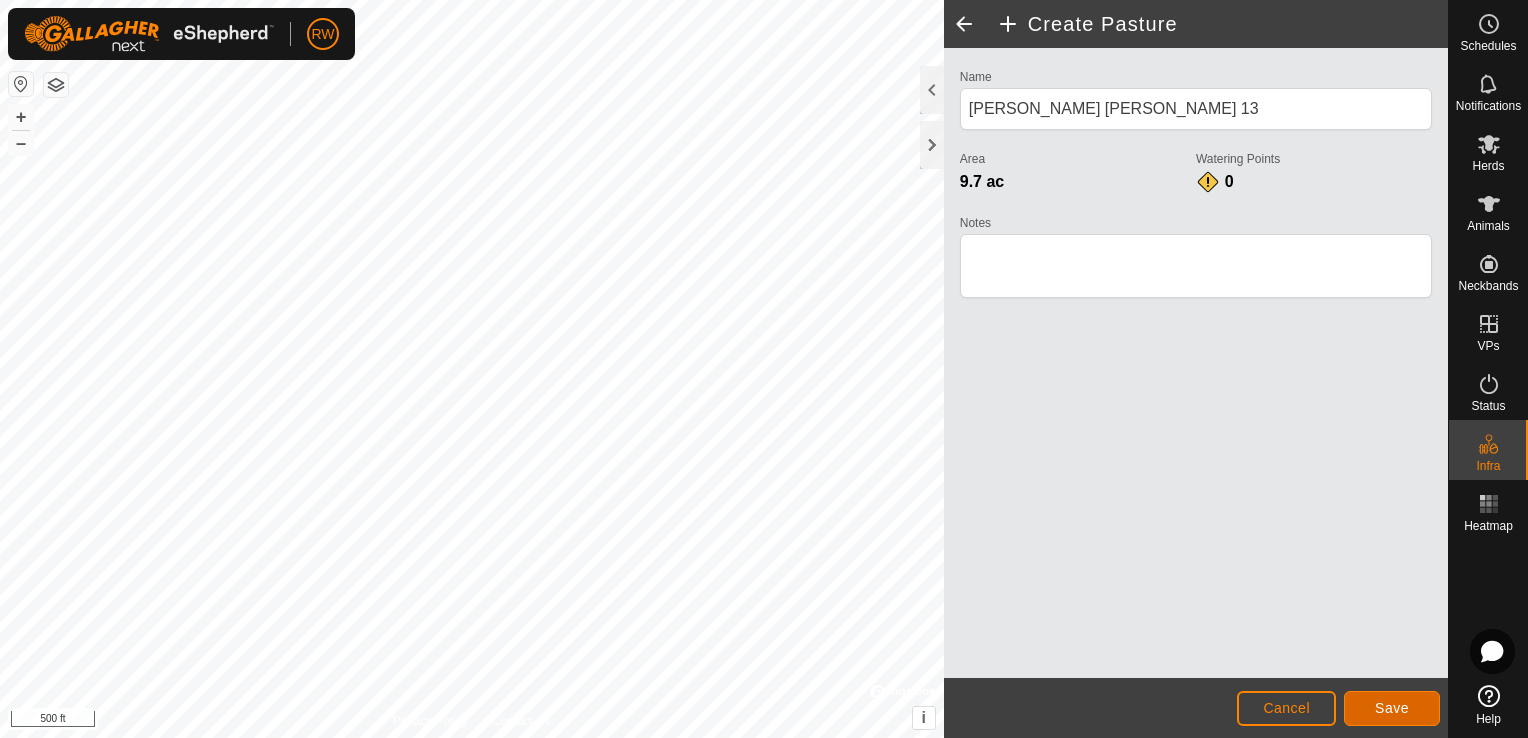 click on "Save" 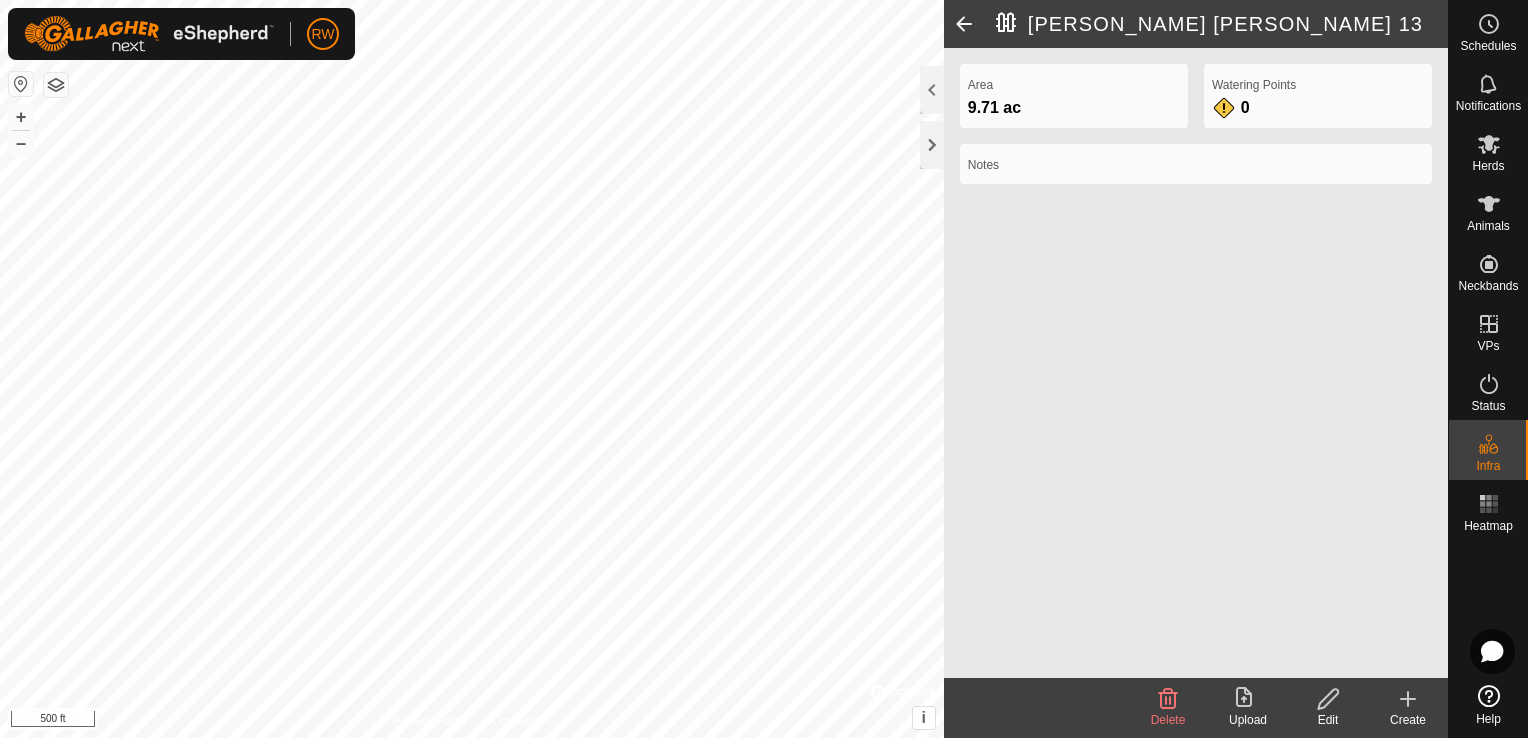 click 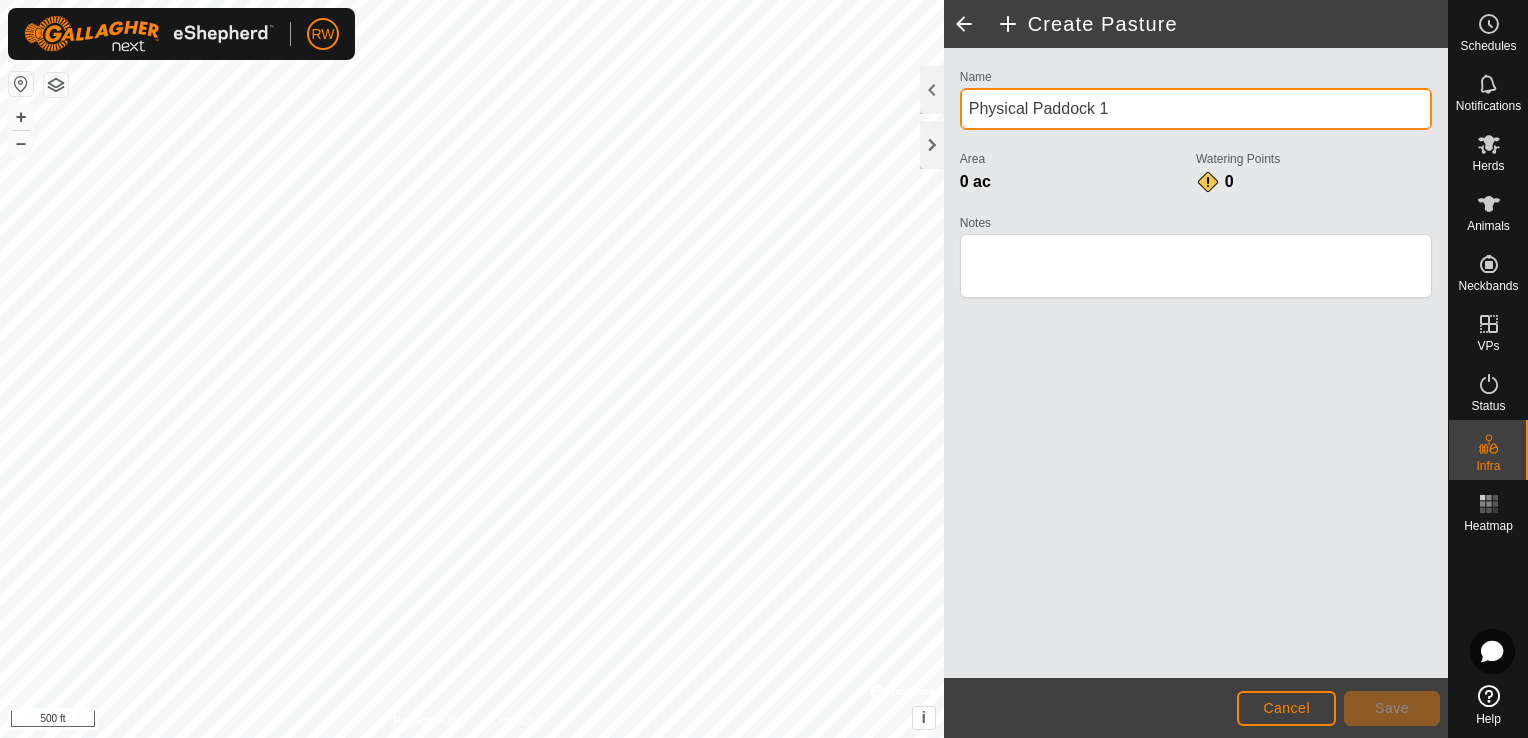 click on "Physical Paddock 1" at bounding box center [1196, 109] 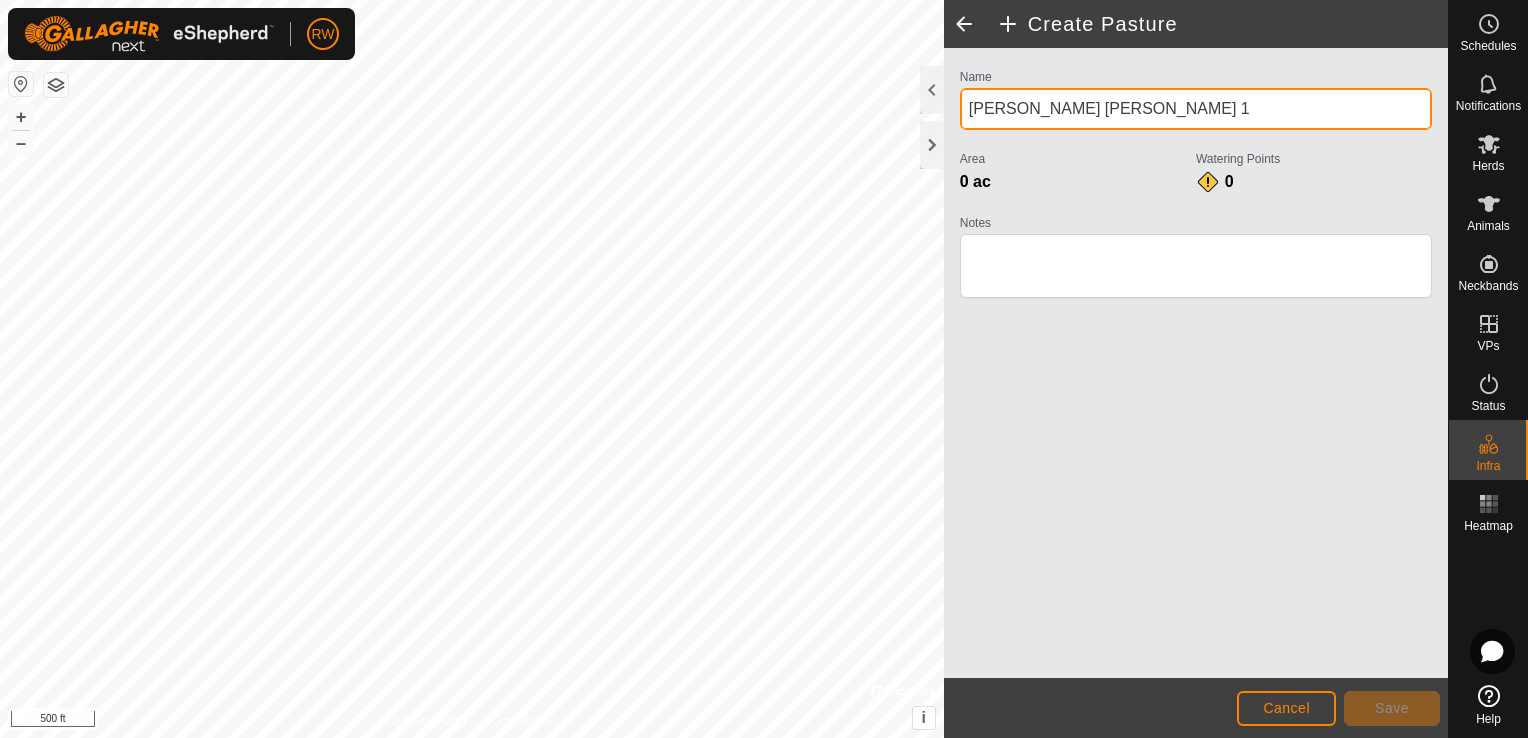 click on "[PERSON_NAME] [PERSON_NAME] 1" at bounding box center (1196, 109) 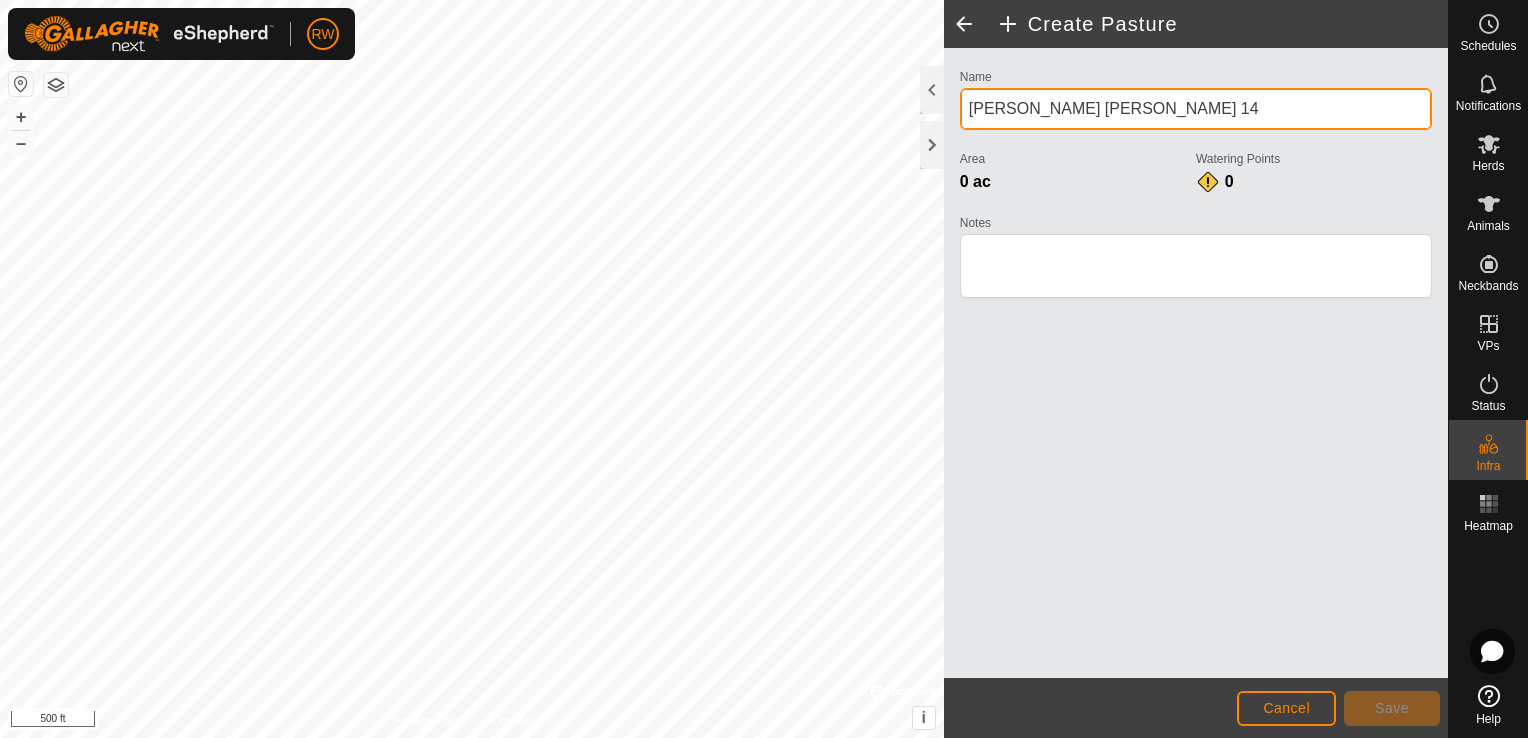 type on "[PERSON_NAME] [PERSON_NAME] 14" 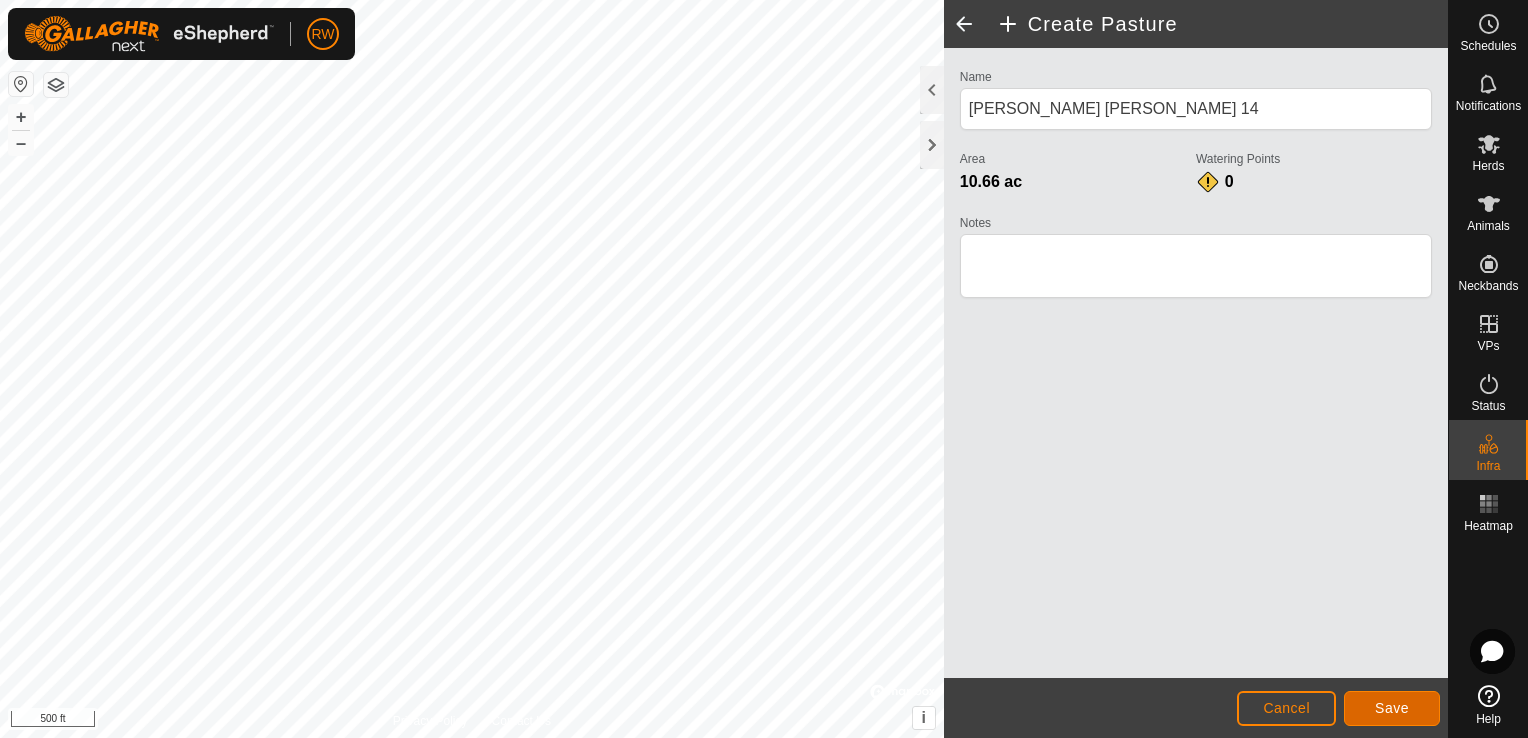 click on "Save" 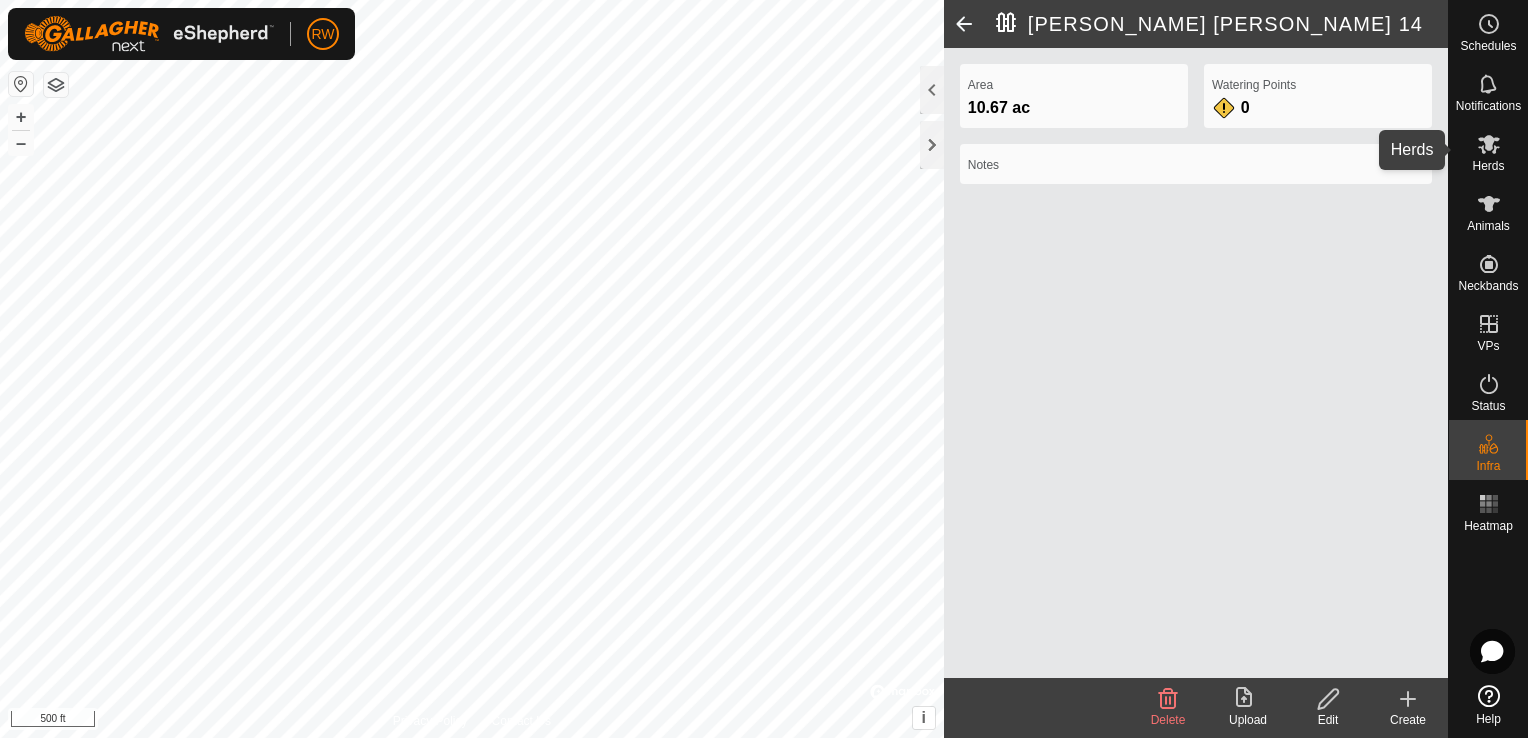 click at bounding box center (1489, 144) 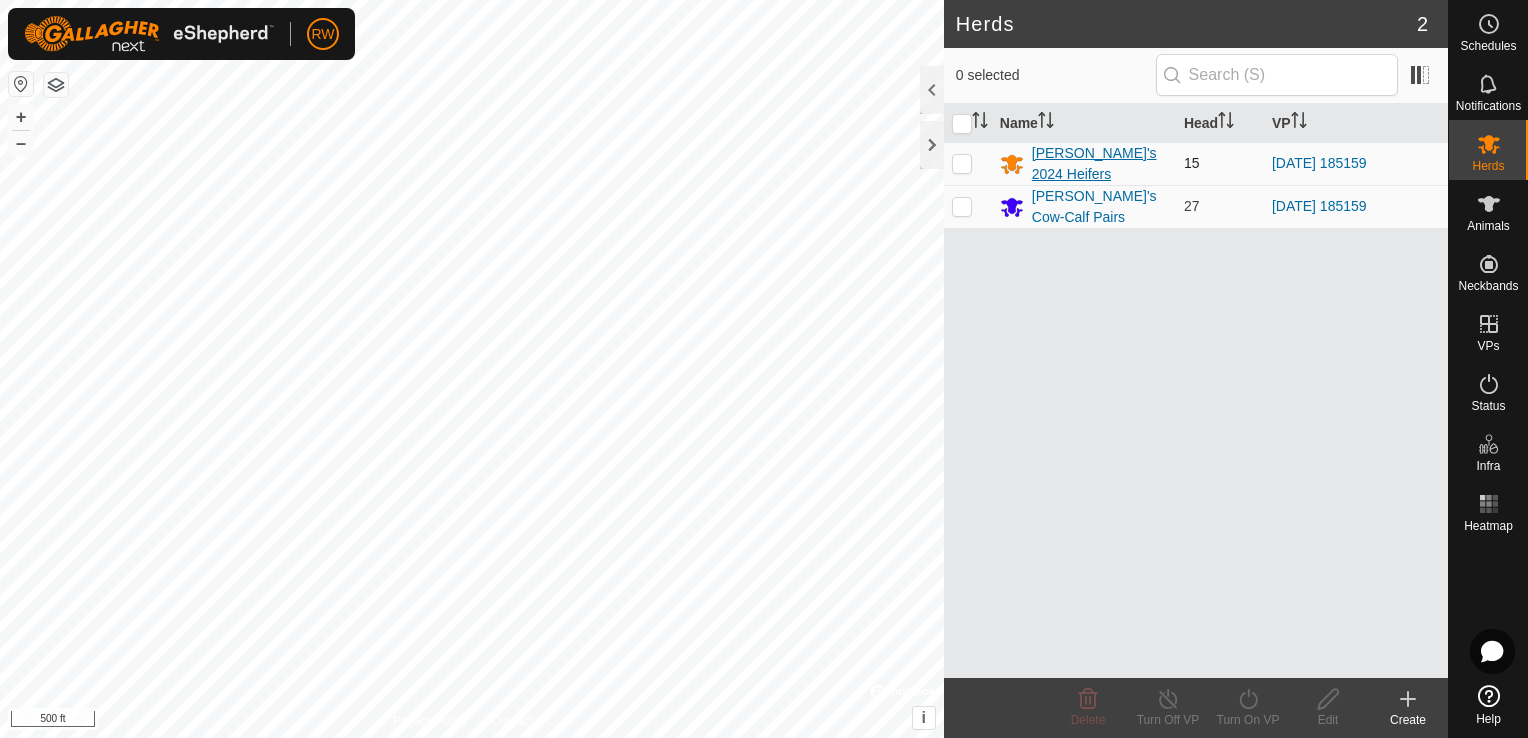 click on "[PERSON_NAME]'s 2024 Heifers" at bounding box center (1100, 164) 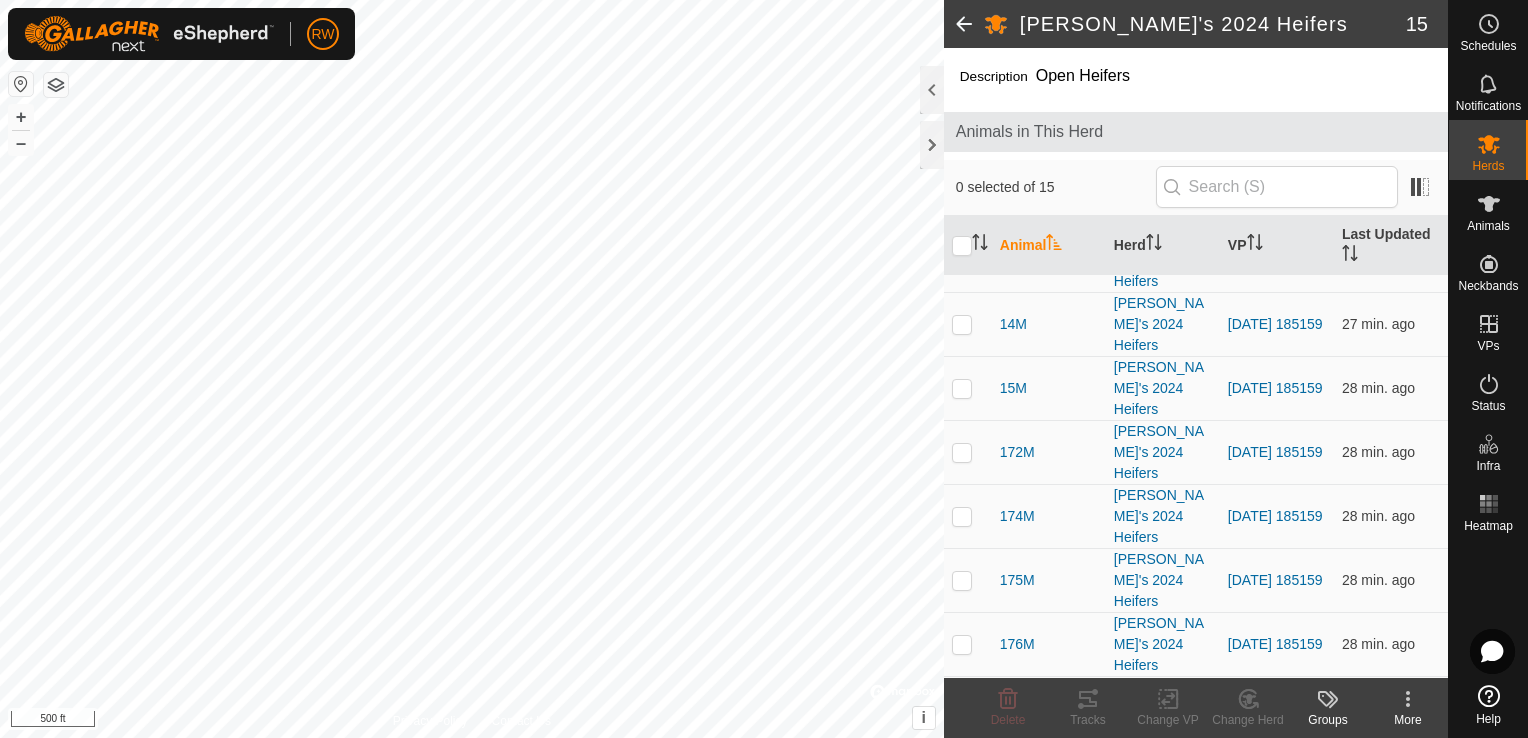 scroll, scrollTop: 0, scrollLeft: 0, axis: both 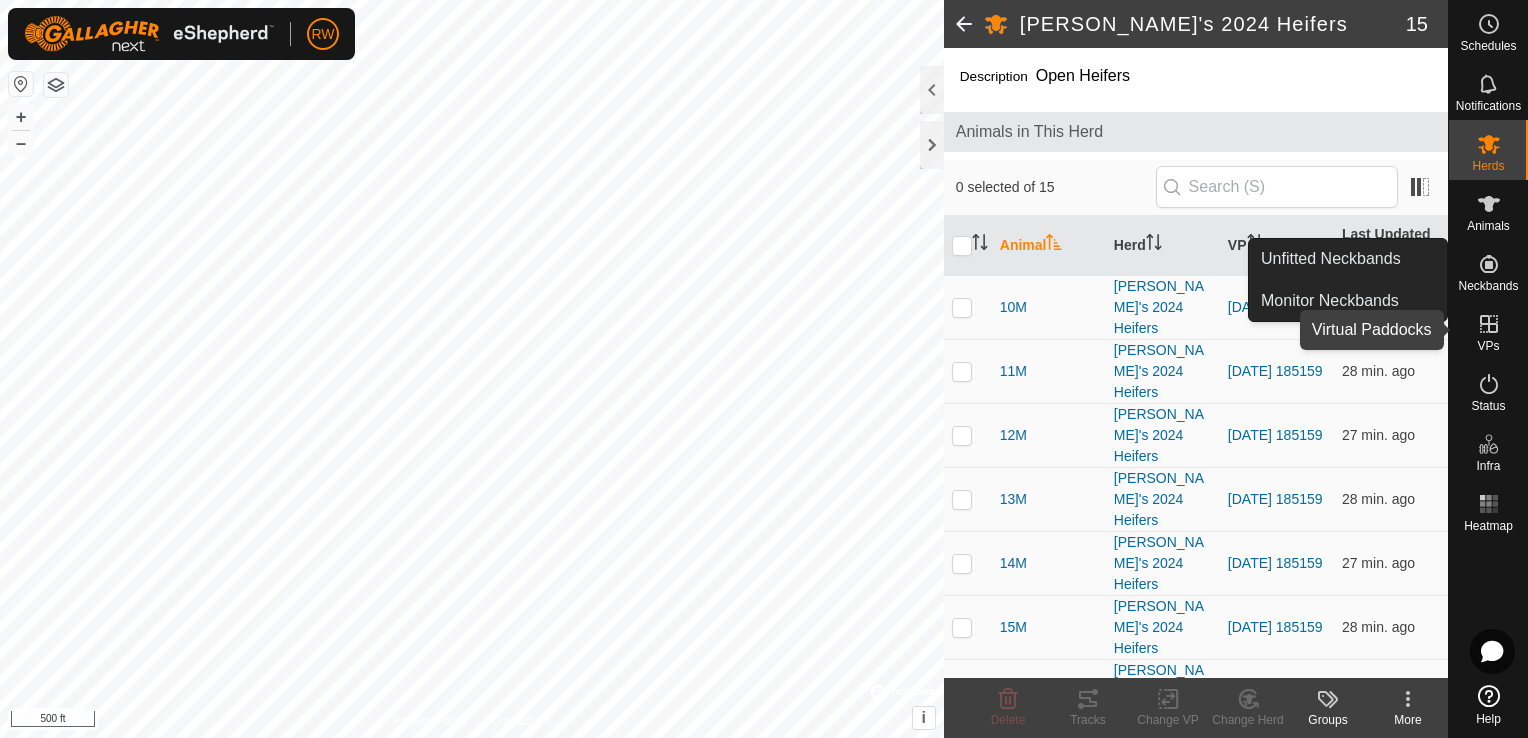 click 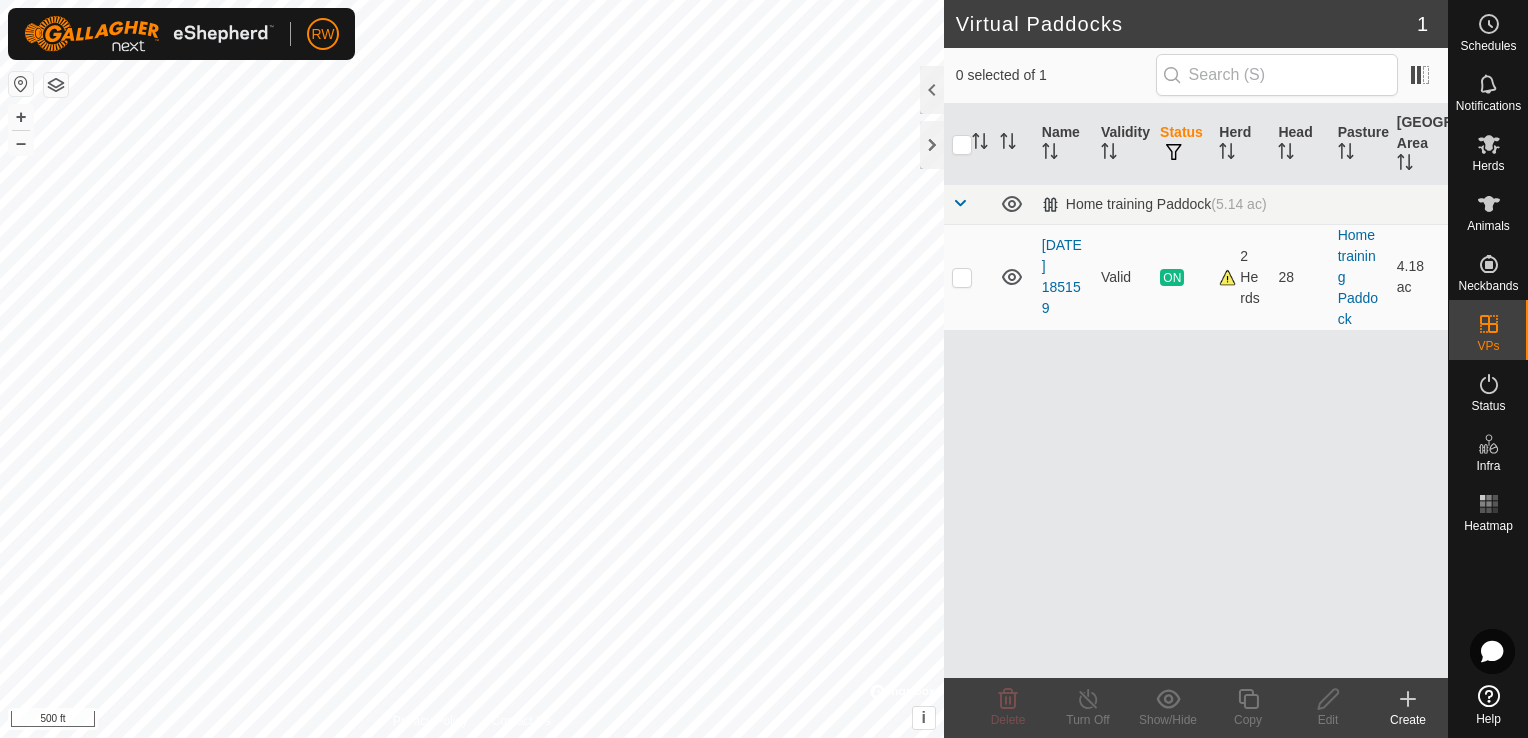 click 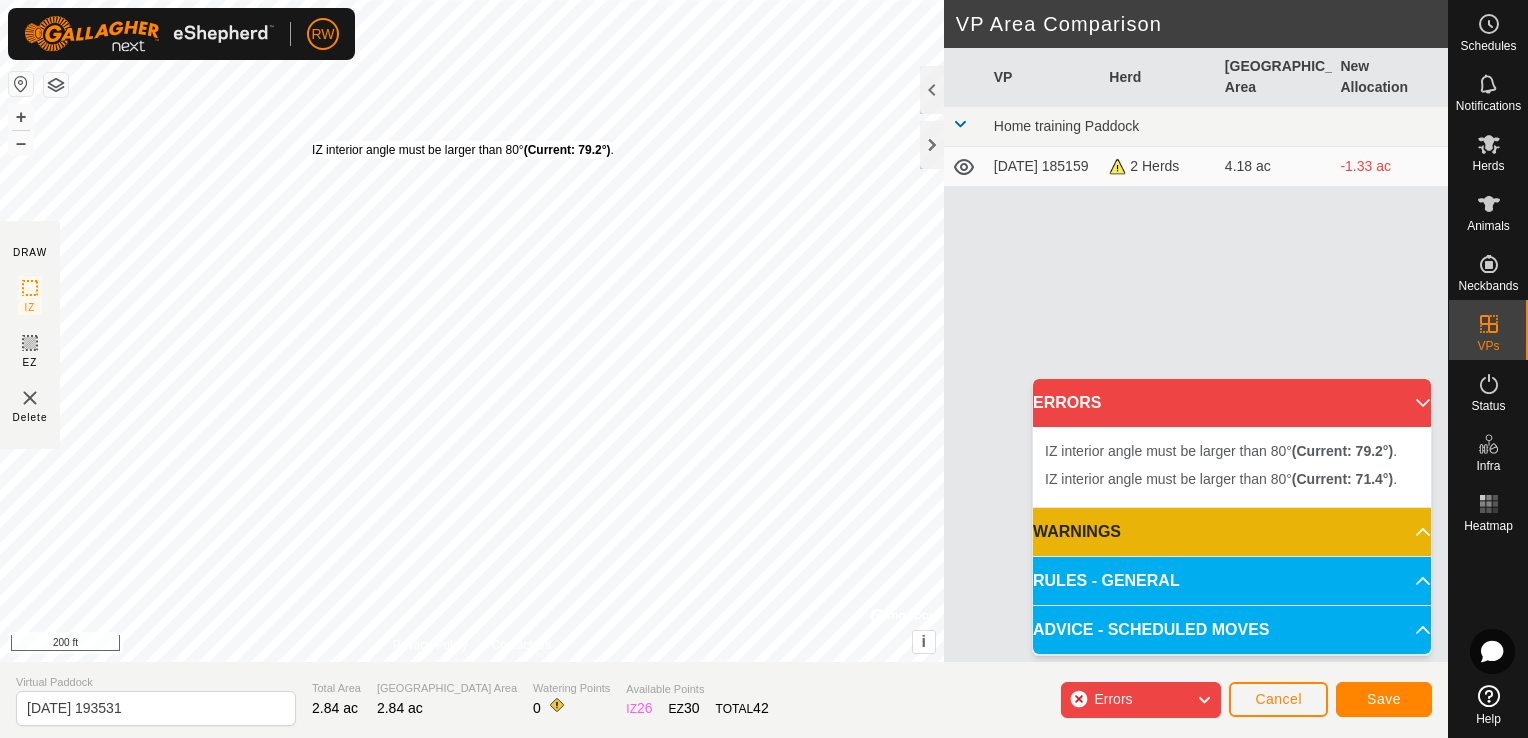 click on "IZ interior angle must be larger than 80°  (Current: 79.2°) . + – ⇧ i ©  Mapbox , ©  OpenStreetMap ,  Improve this map 200 ft" at bounding box center (472, 331) 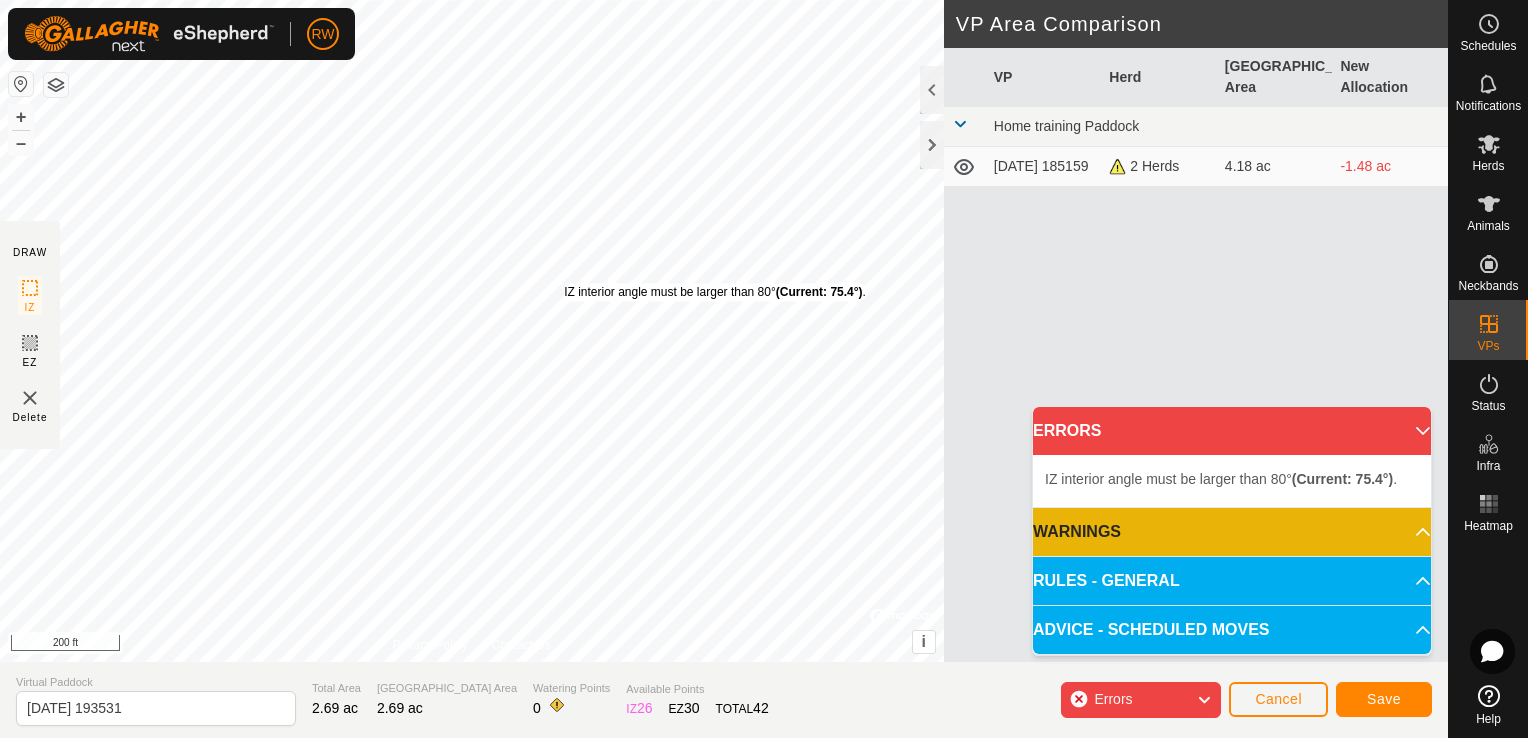 drag, startPoint x: 577, startPoint y: 286, endPoint x: 564, endPoint y: 283, distance: 13.341664 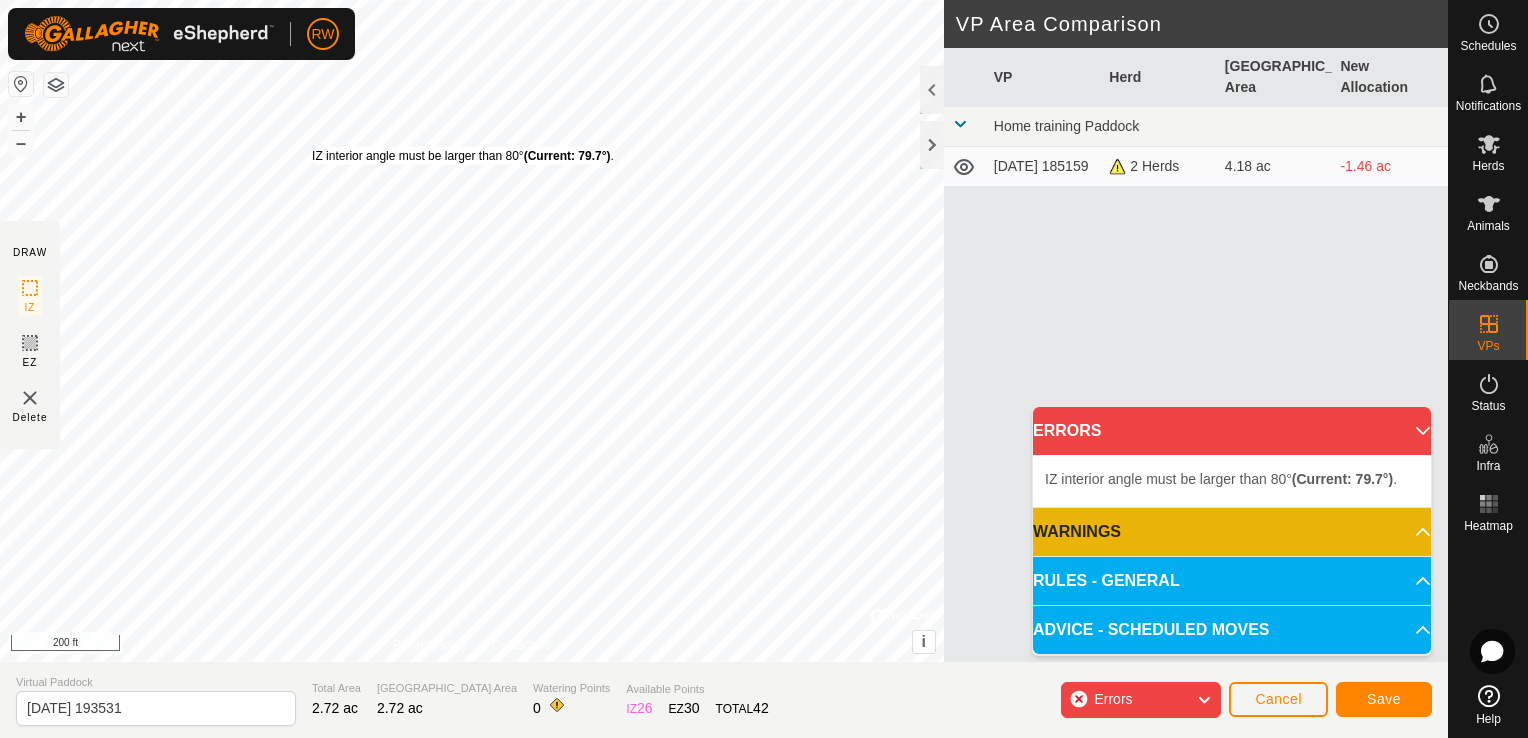 click on "IZ interior angle must be larger than 80°  (Current: 79.7°) . + – ⇧ i ©  Mapbox , ©  OpenStreetMap ,  Improve this map 200 ft" at bounding box center [472, 331] 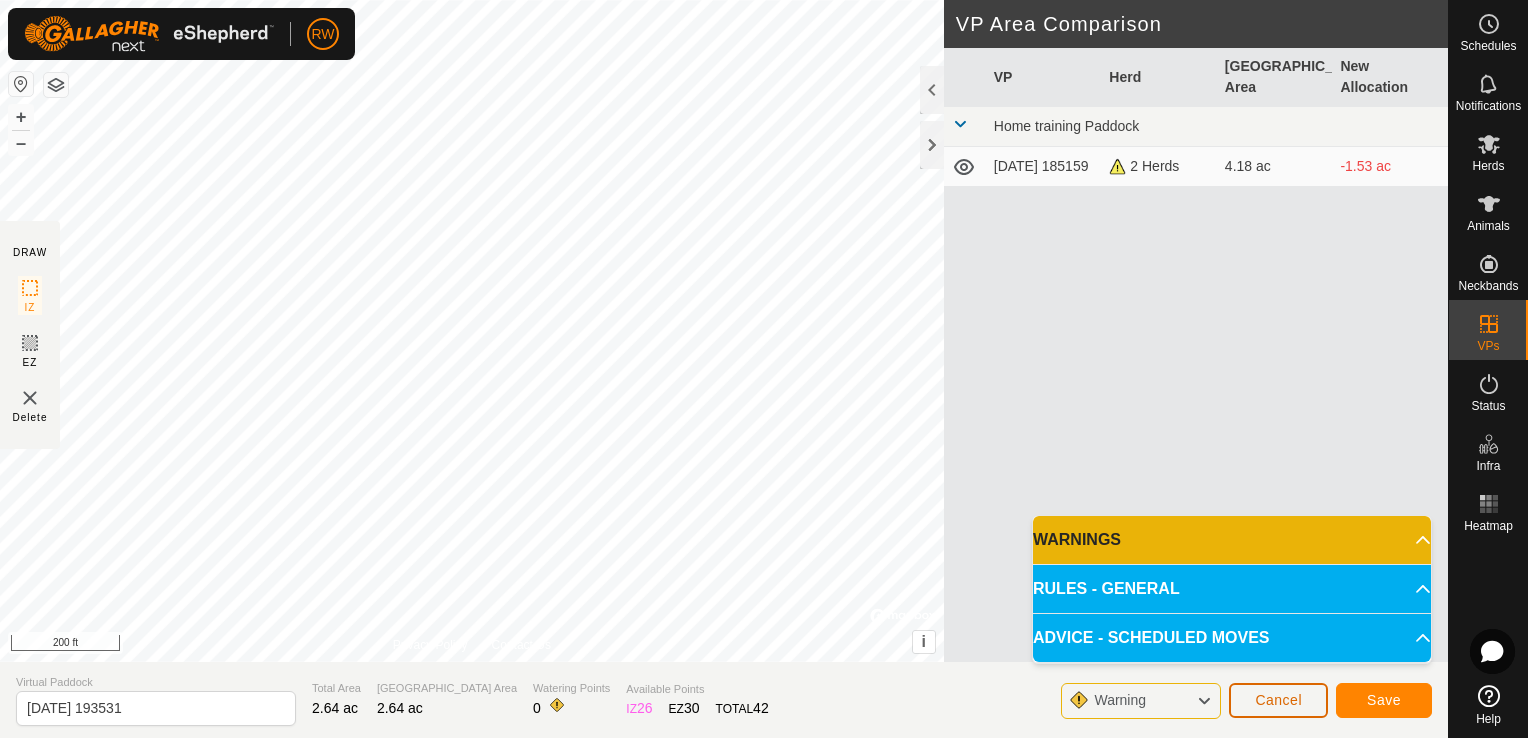 click on "Cancel" 